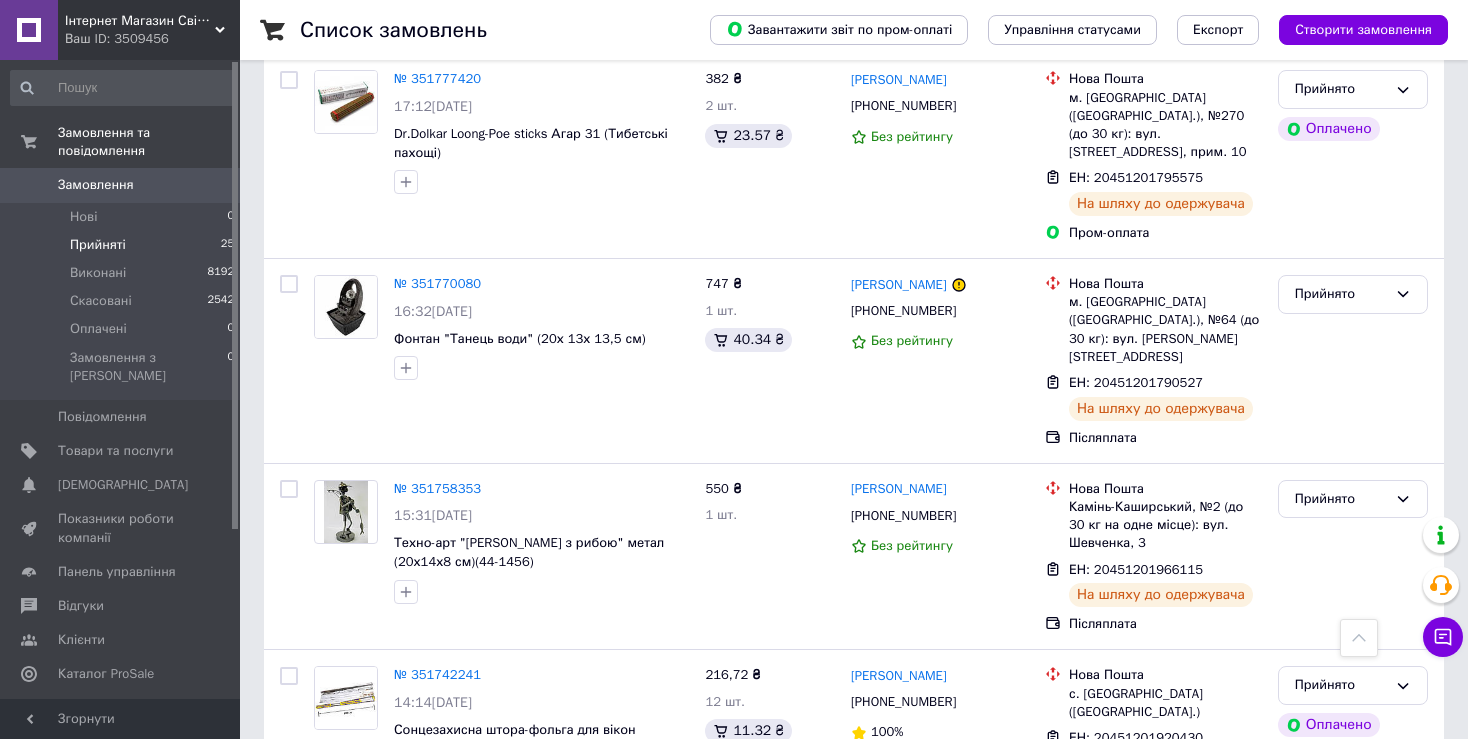 scroll, scrollTop: 2155, scrollLeft: 0, axis: vertical 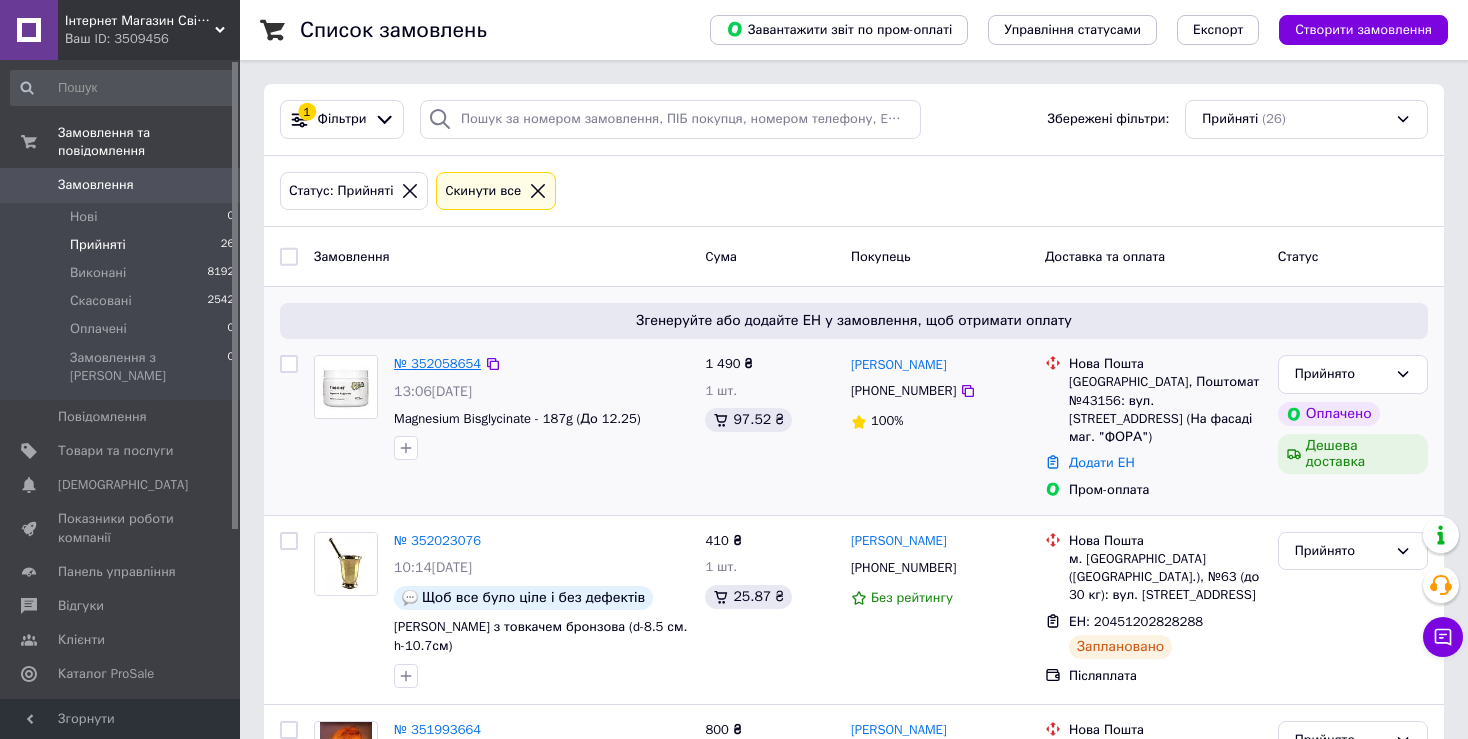 click on "№ 352058654" at bounding box center (437, 363) 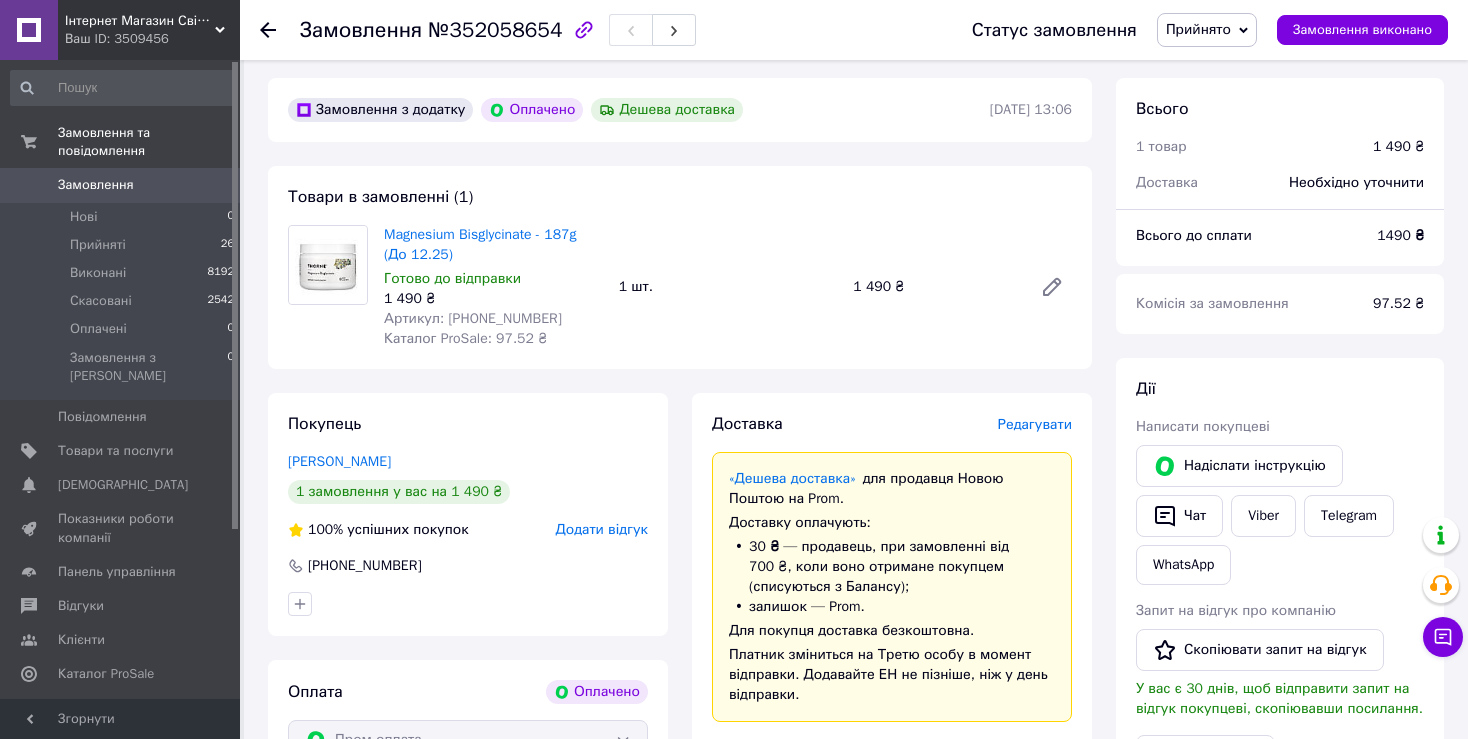 scroll, scrollTop: 100, scrollLeft: 0, axis: vertical 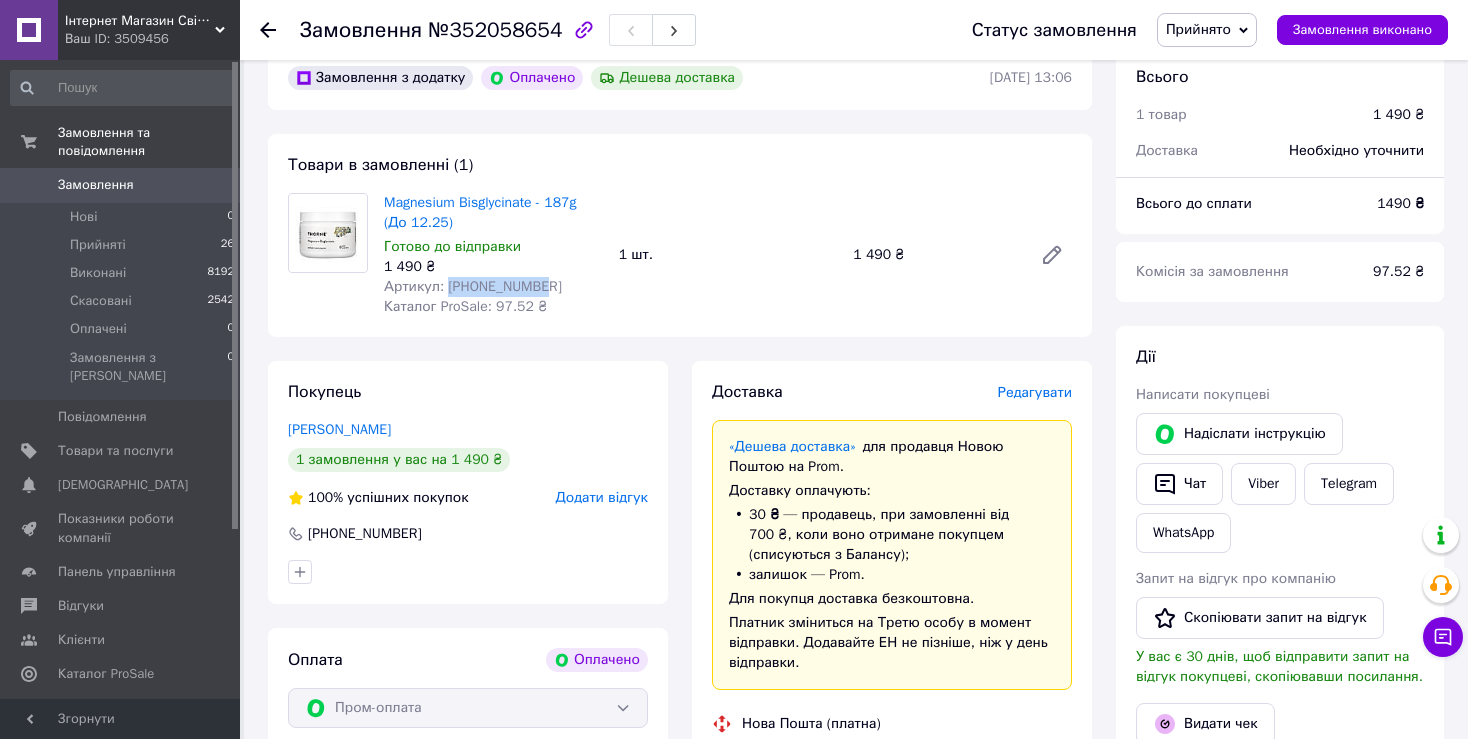 drag, startPoint x: 535, startPoint y: 292, endPoint x: 443, endPoint y: 285, distance: 92.26592 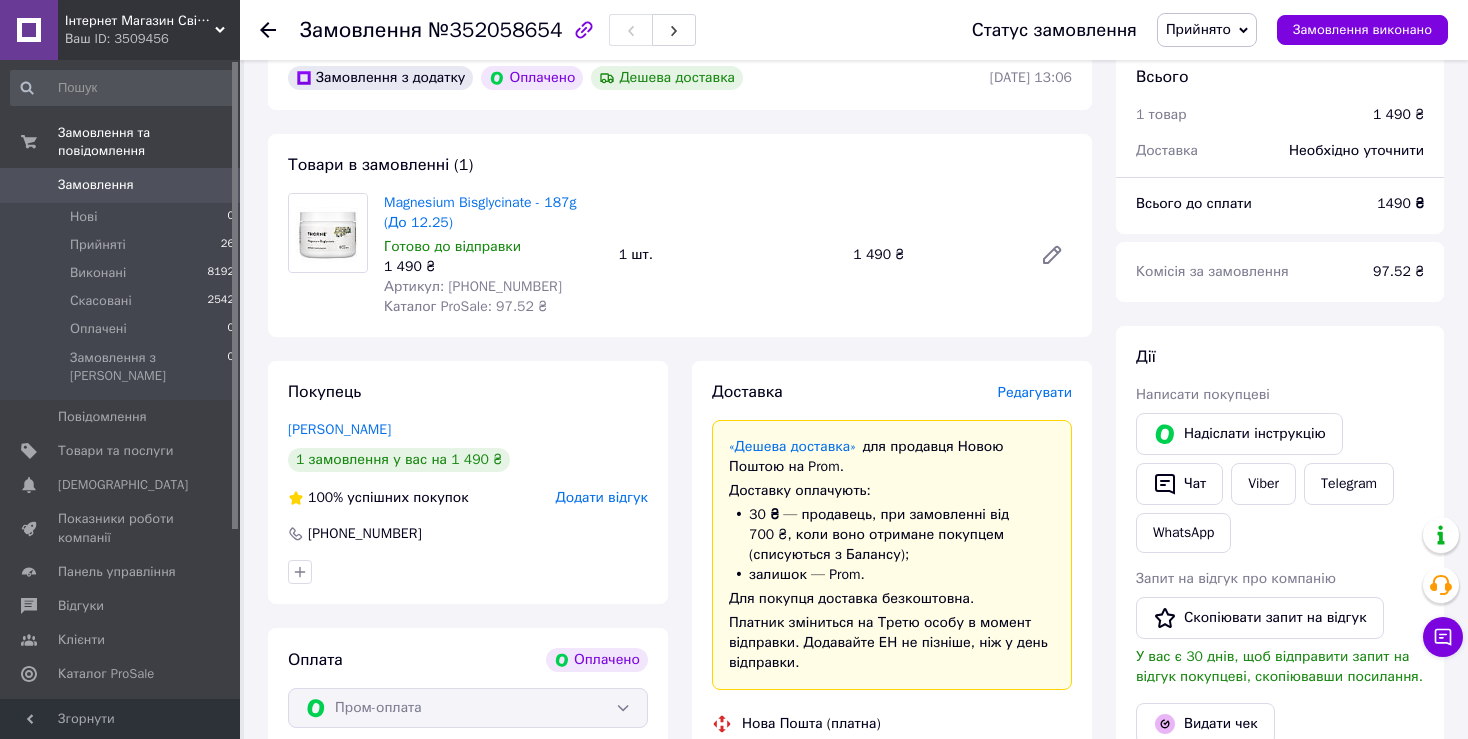 click on "Magnesium Bisglycinate - 187g (До 12.25)" at bounding box center (493, 213) 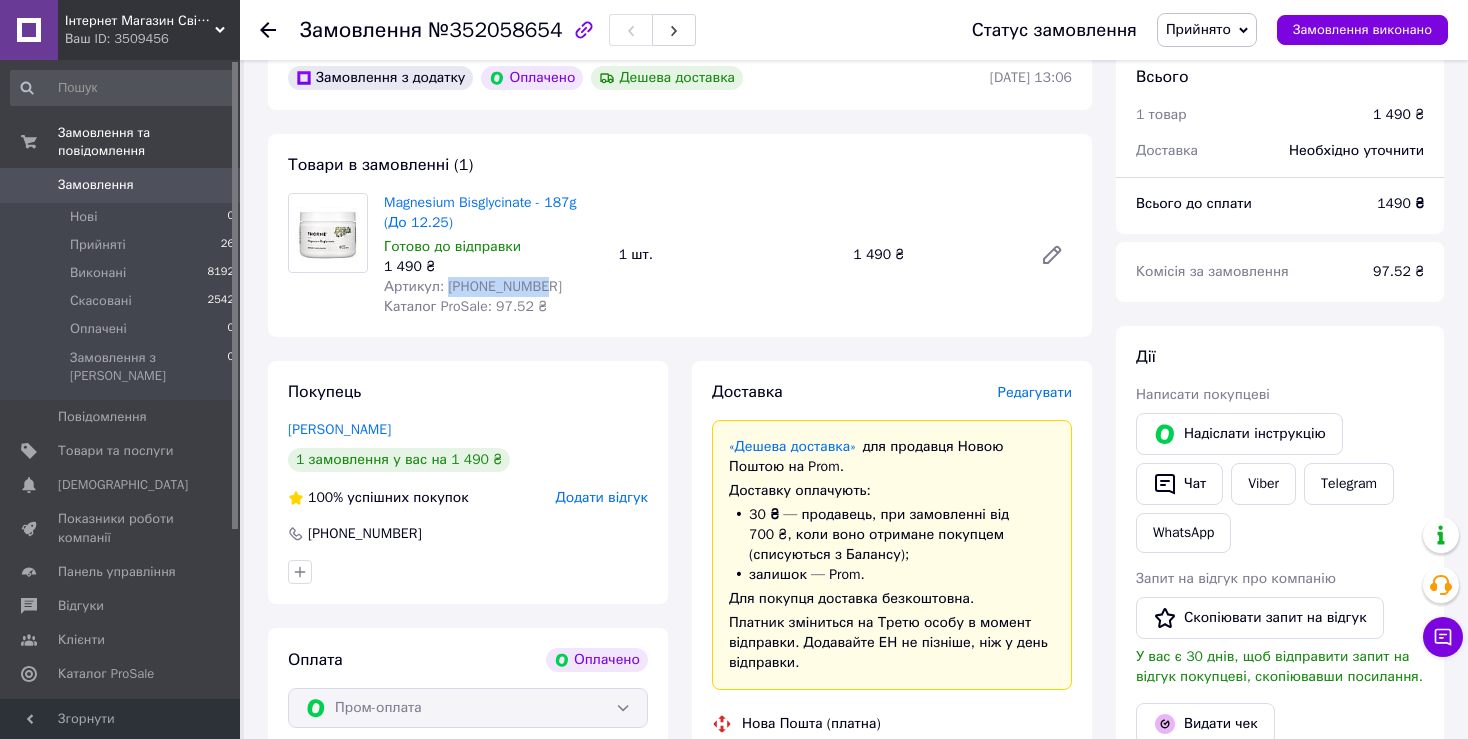 drag, startPoint x: 533, startPoint y: 288, endPoint x: 447, endPoint y: 292, distance: 86.09297 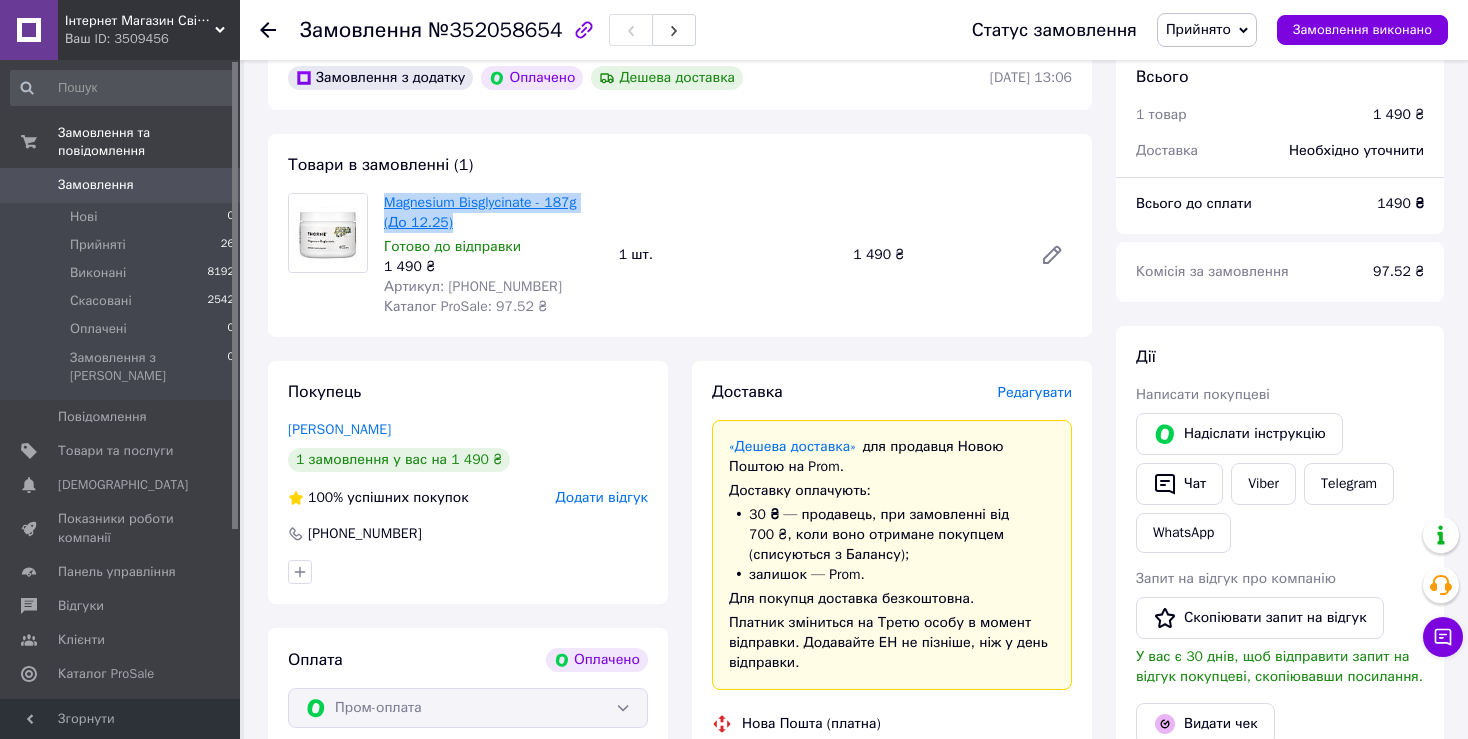 drag, startPoint x: 465, startPoint y: 228, endPoint x: 387, endPoint y: 204, distance: 81.608826 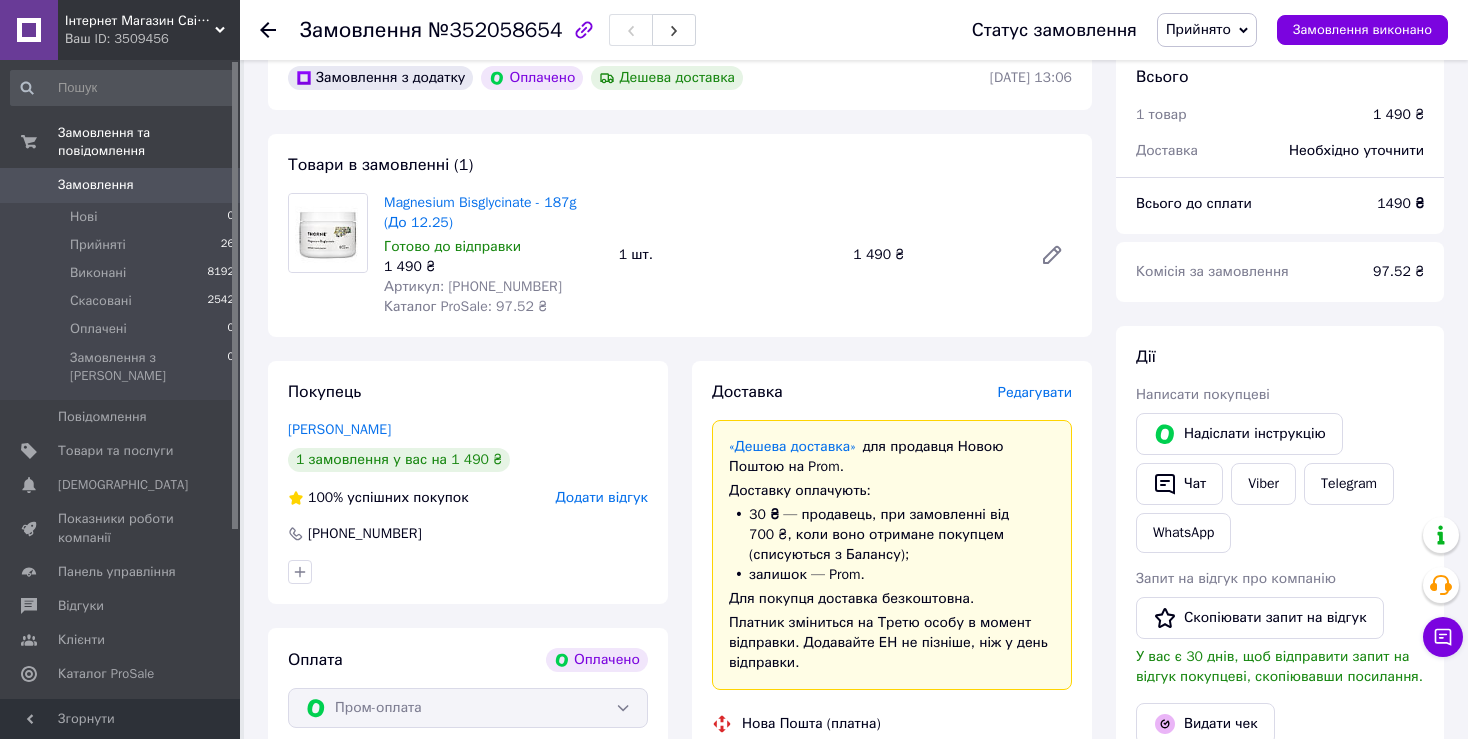 click on "Артикул: 2023-10-5492" at bounding box center [493, 287] 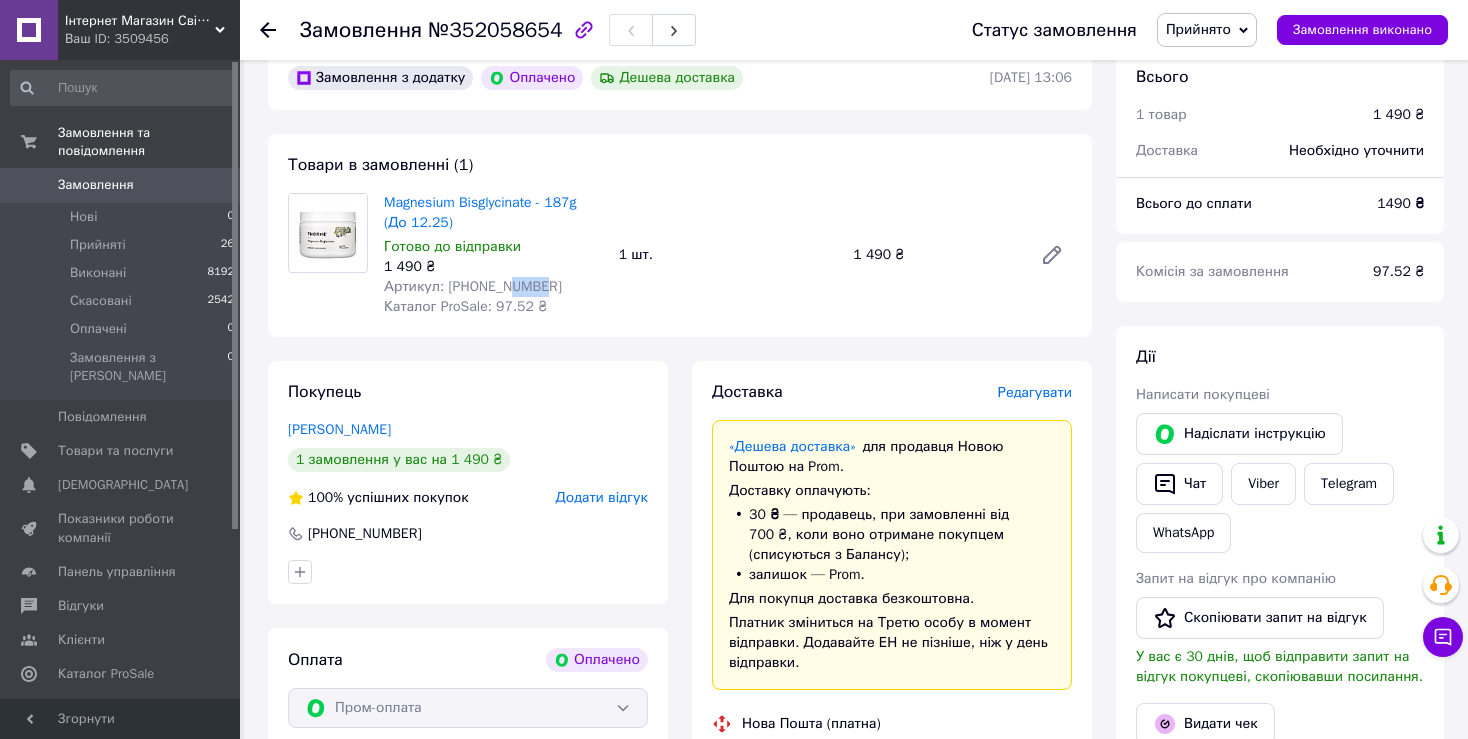 click on "Артикул: 2023-10-5492" at bounding box center (473, 286) 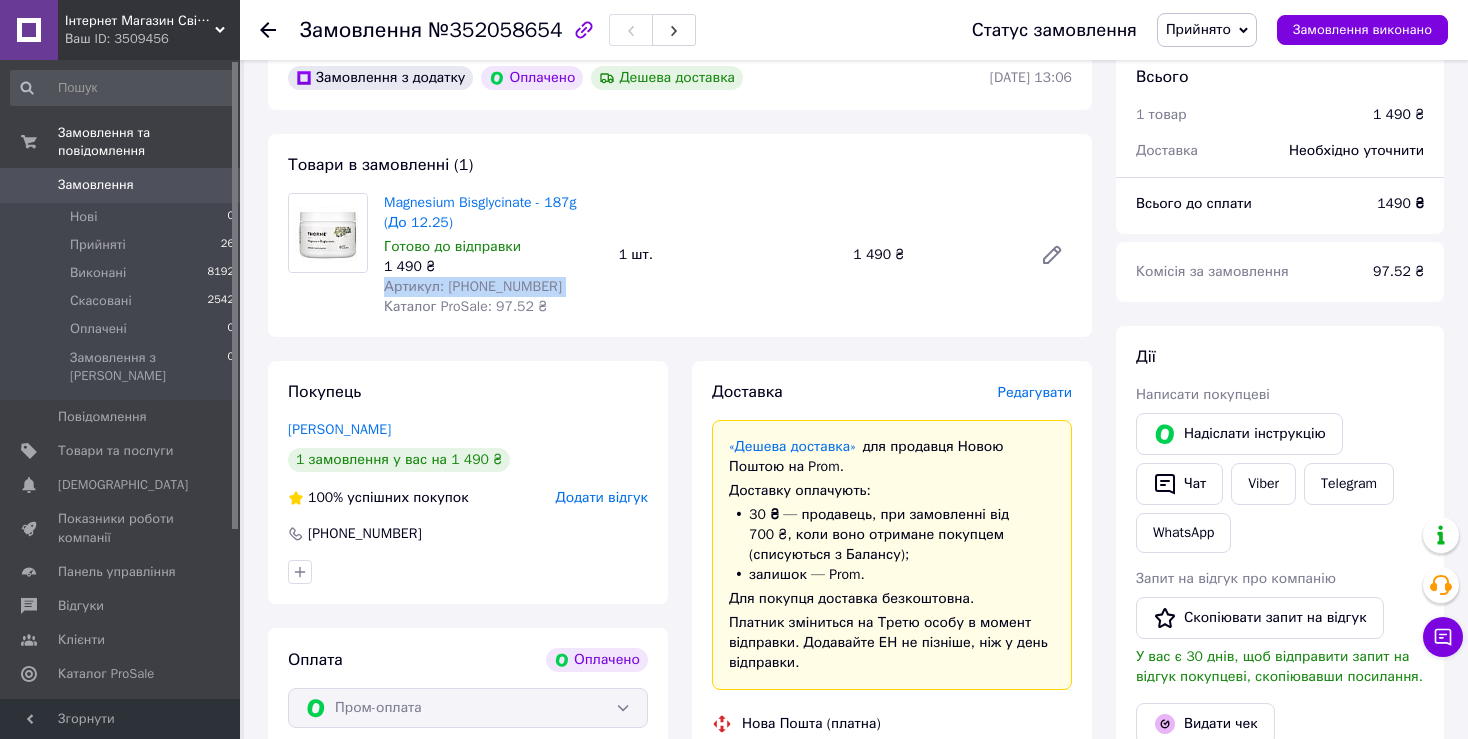 click on "Артикул: 2023-10-5492" at bounding box center (473, 286) 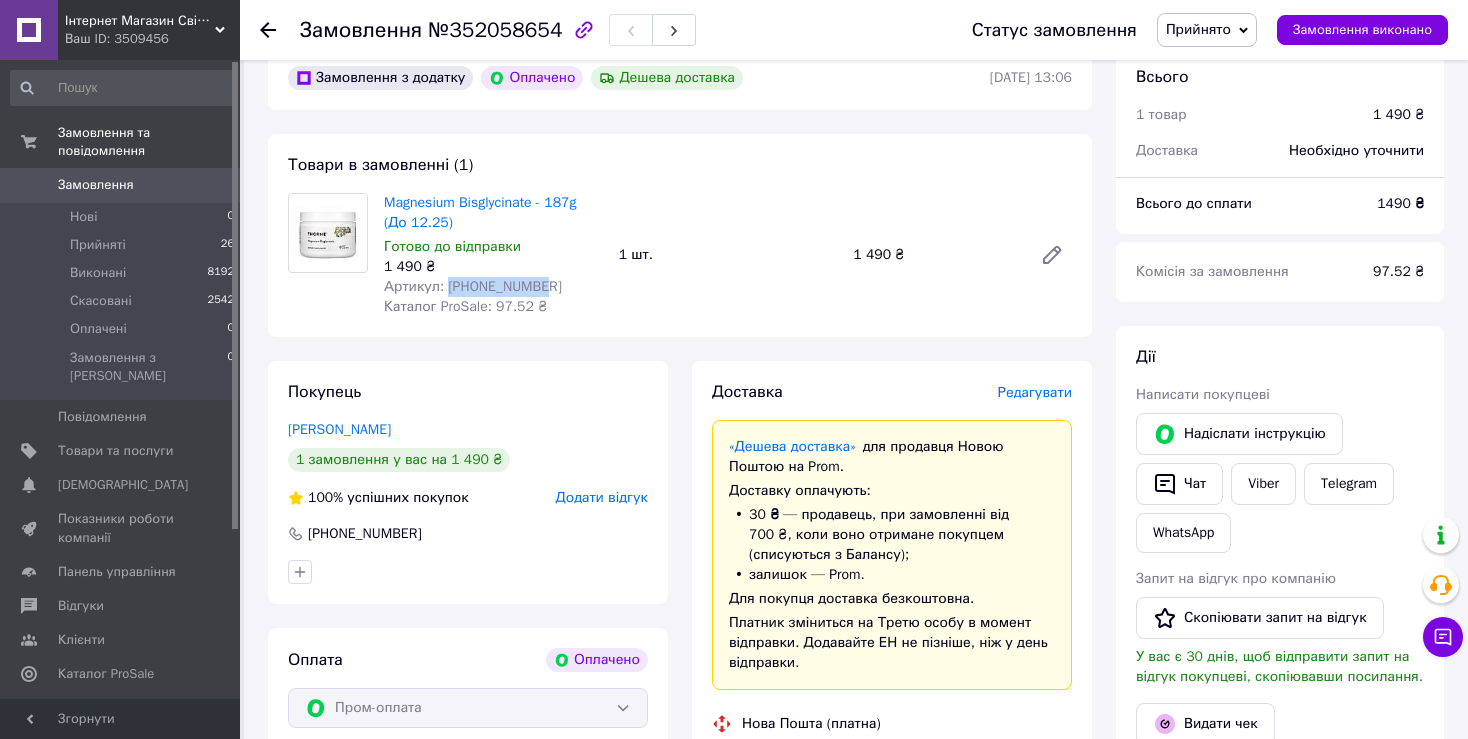 drag, startPoint x: 536, startPoint y: 292, endPoint x: 443, endPoint y: 286, distance: 93.193344 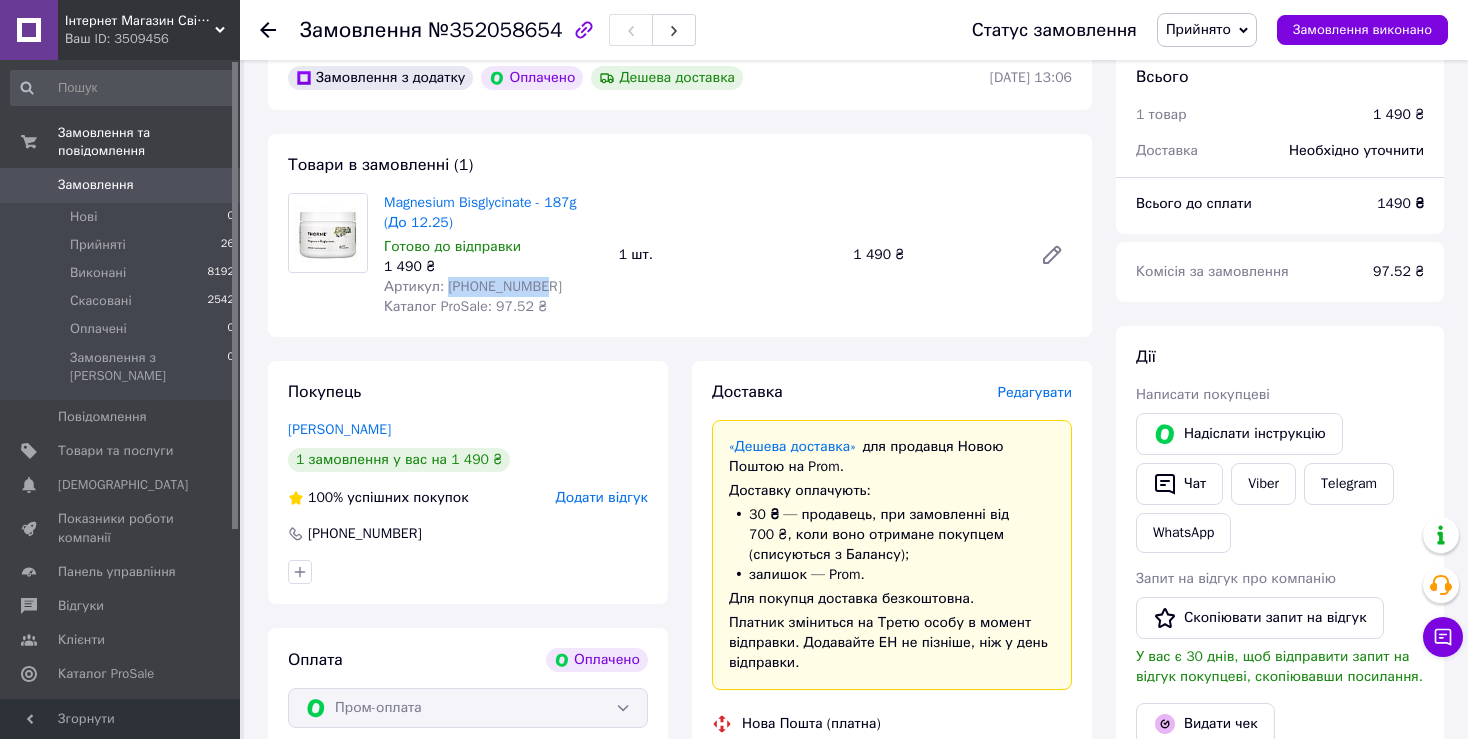 copy on "2023-10-5492" 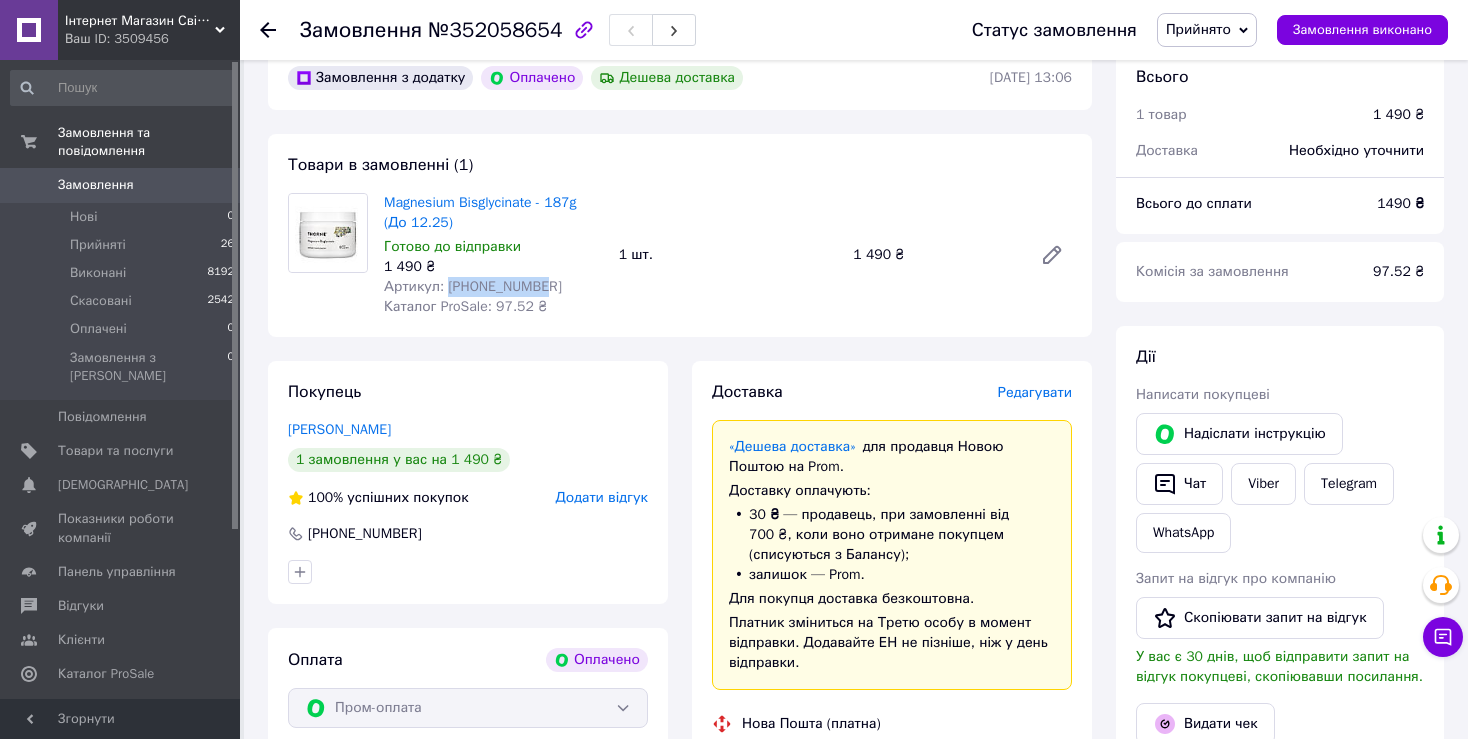 scroll, scrollTop: 0, scrollLeft: 0, axis: both 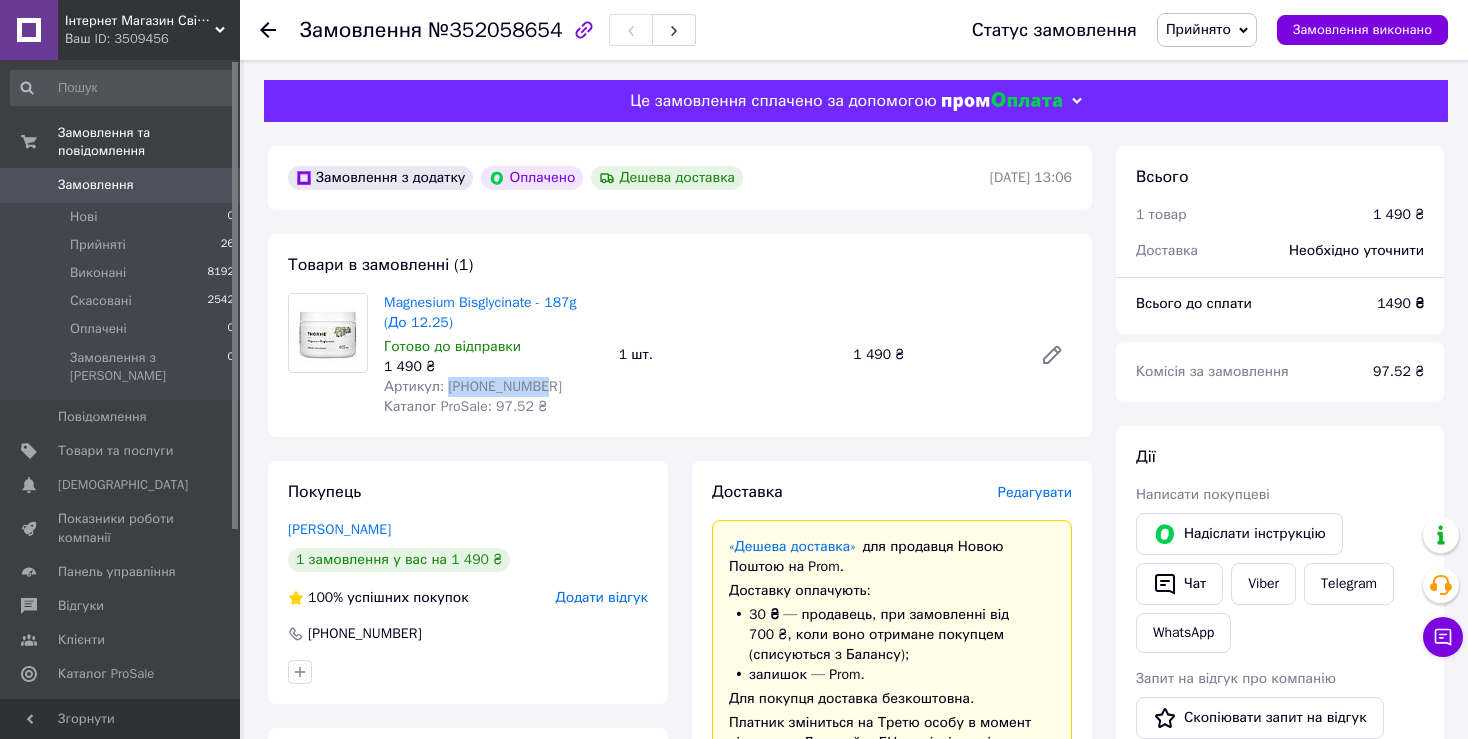 click on "Артикул: 2023-10-5492" at bounding box center (473, 386) 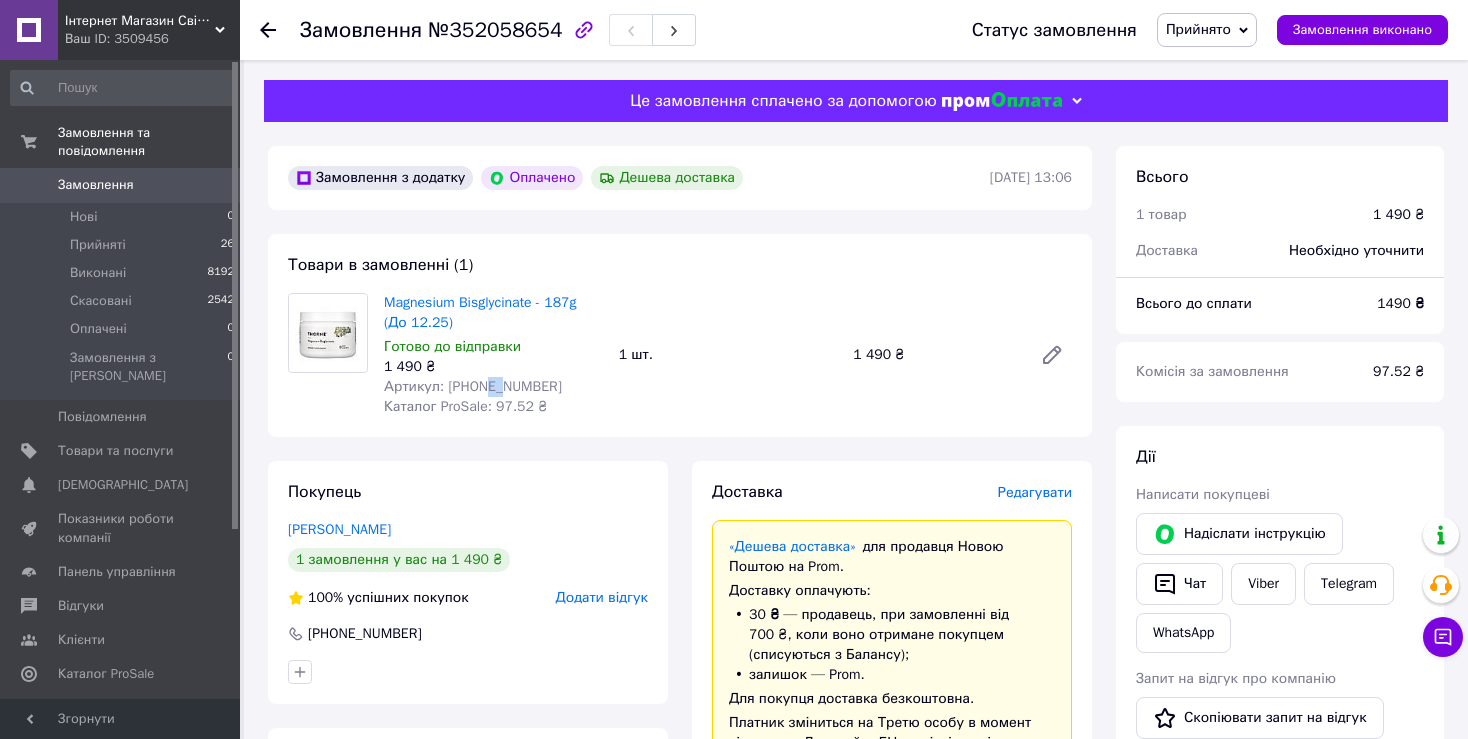 click on "Артикул: 2023-10-5492" at bounding box center (473, 386) 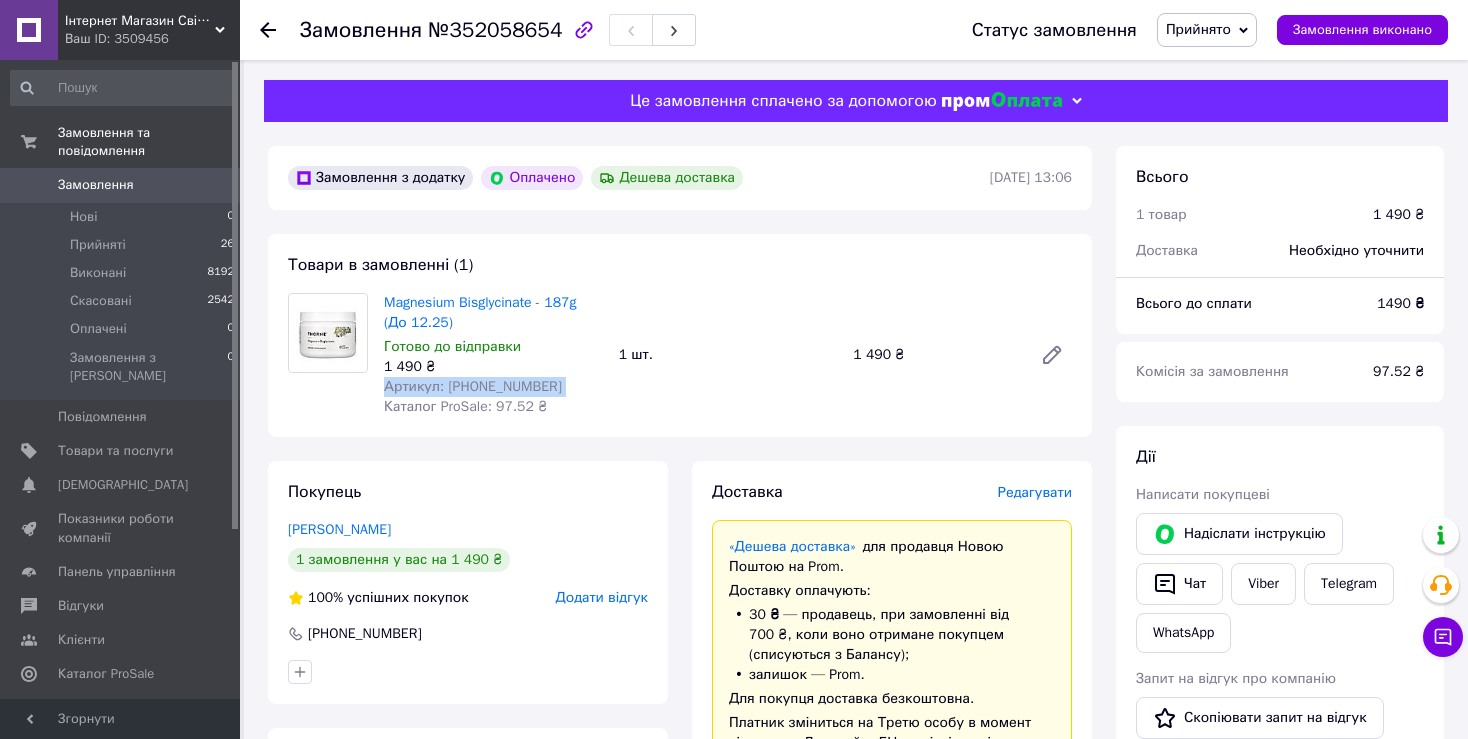 click on "Артикул: 2023-10-5492" at bounding box center (473, 386) 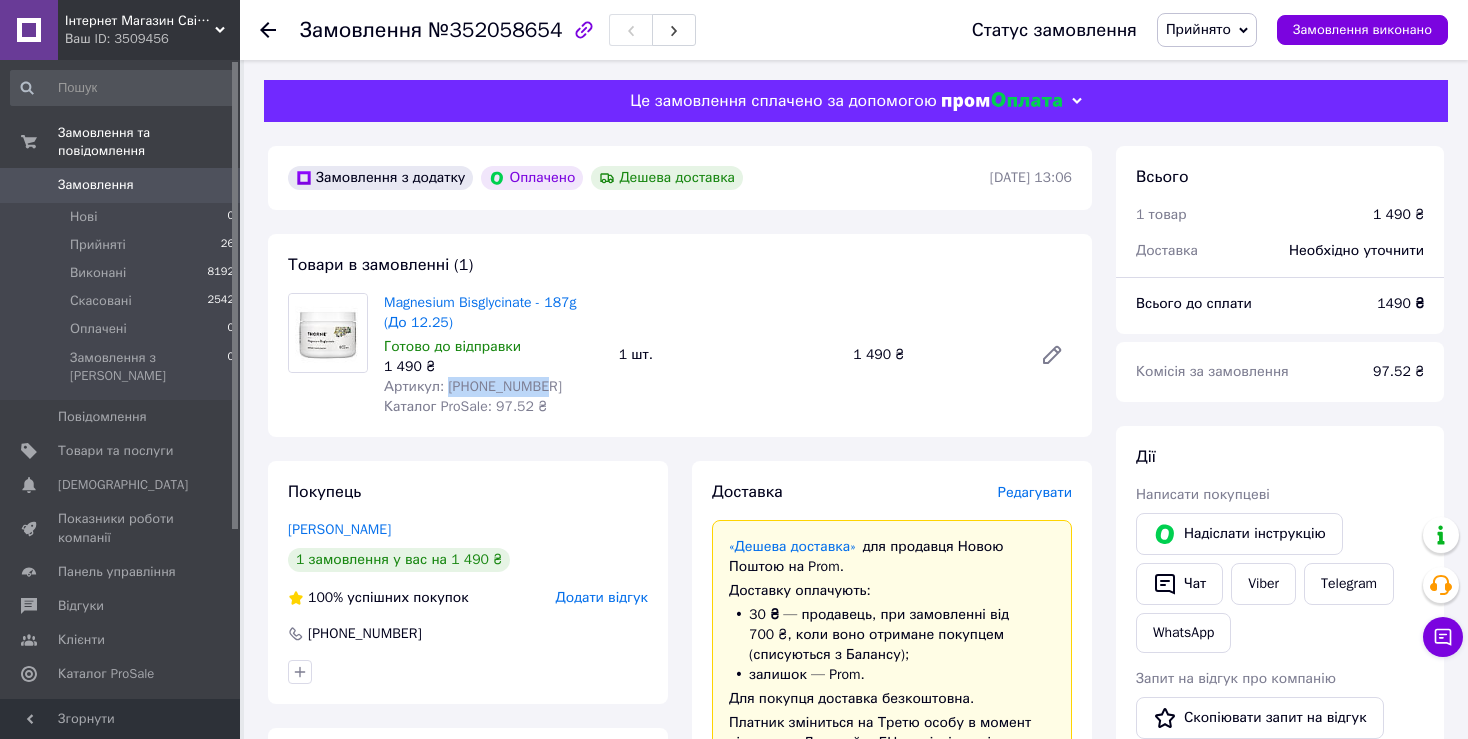 drag, startPoint x: 539, startPoint y: 388, endPoint x: 444, endPoint y: 390, distance: 95.02105 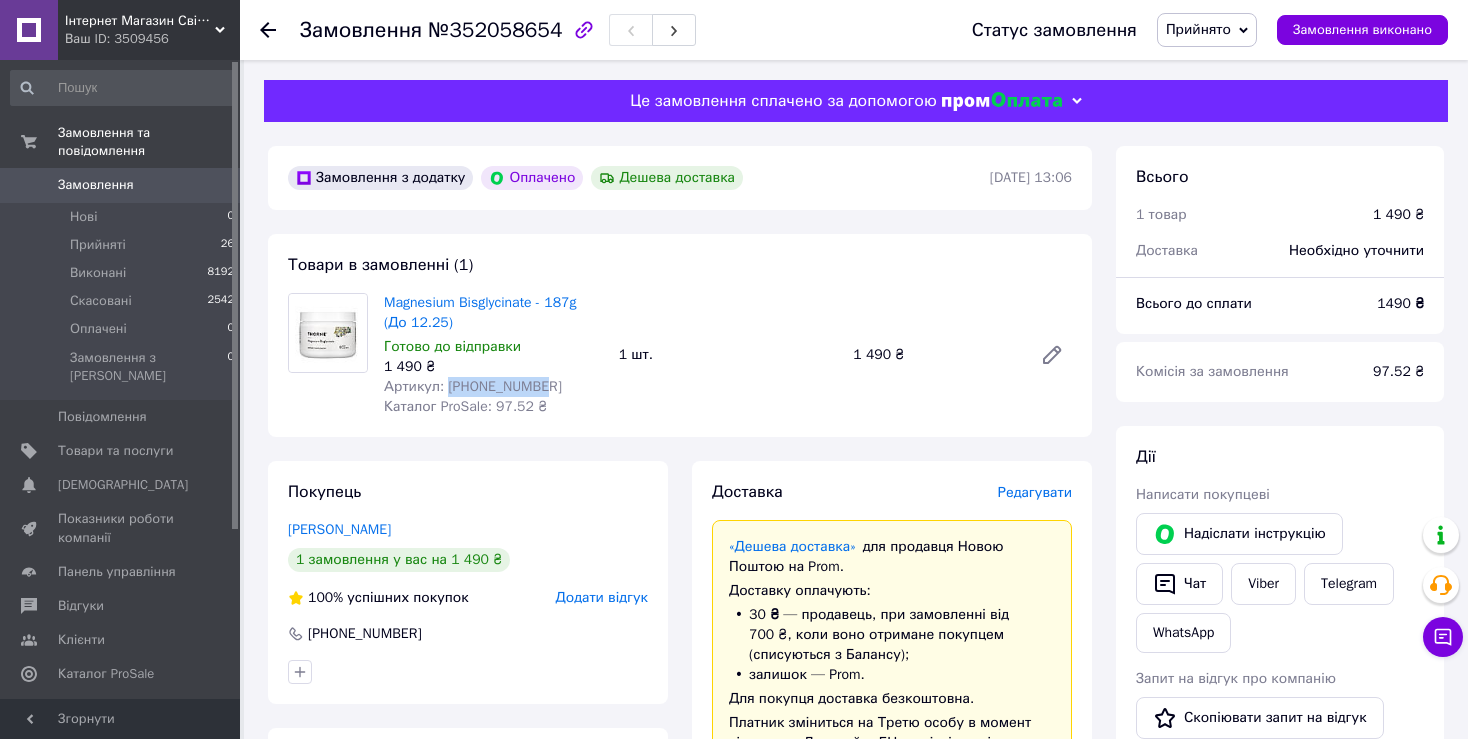 copy on "2023-10-5492" 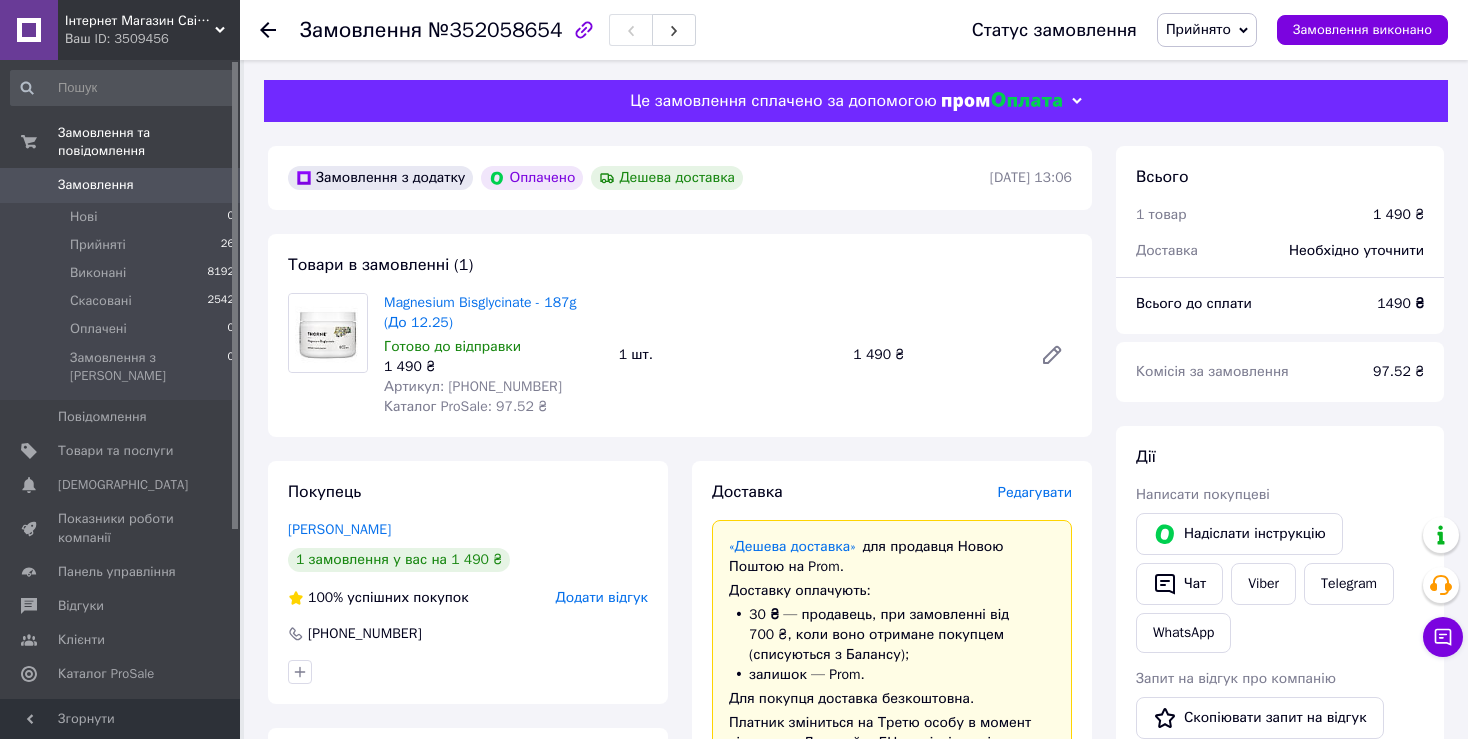 click on "Готово до відправки" at bounding box center [493, 347] 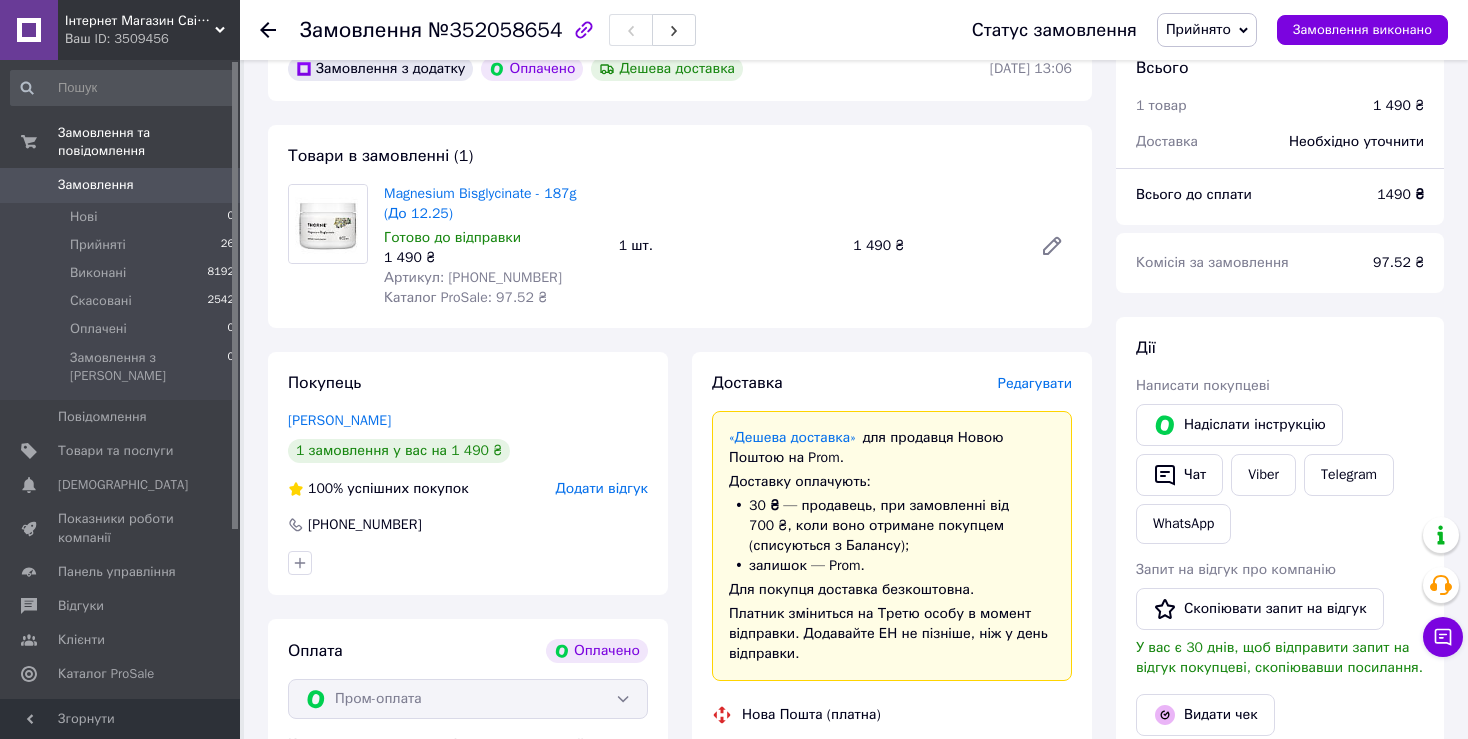 scroll, scrollTop: 0, scrollLeft: 0, axis: both 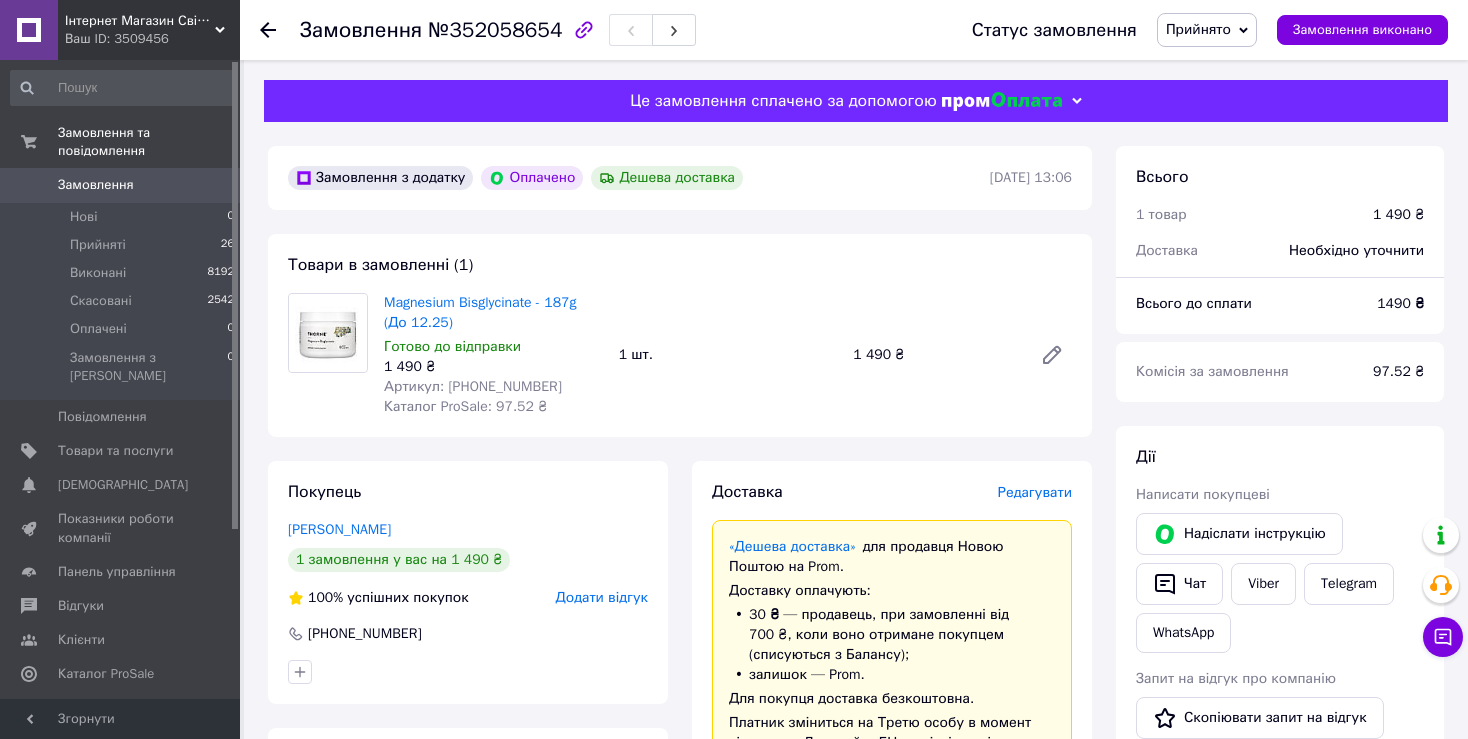 click at bounding box center [268, 30] 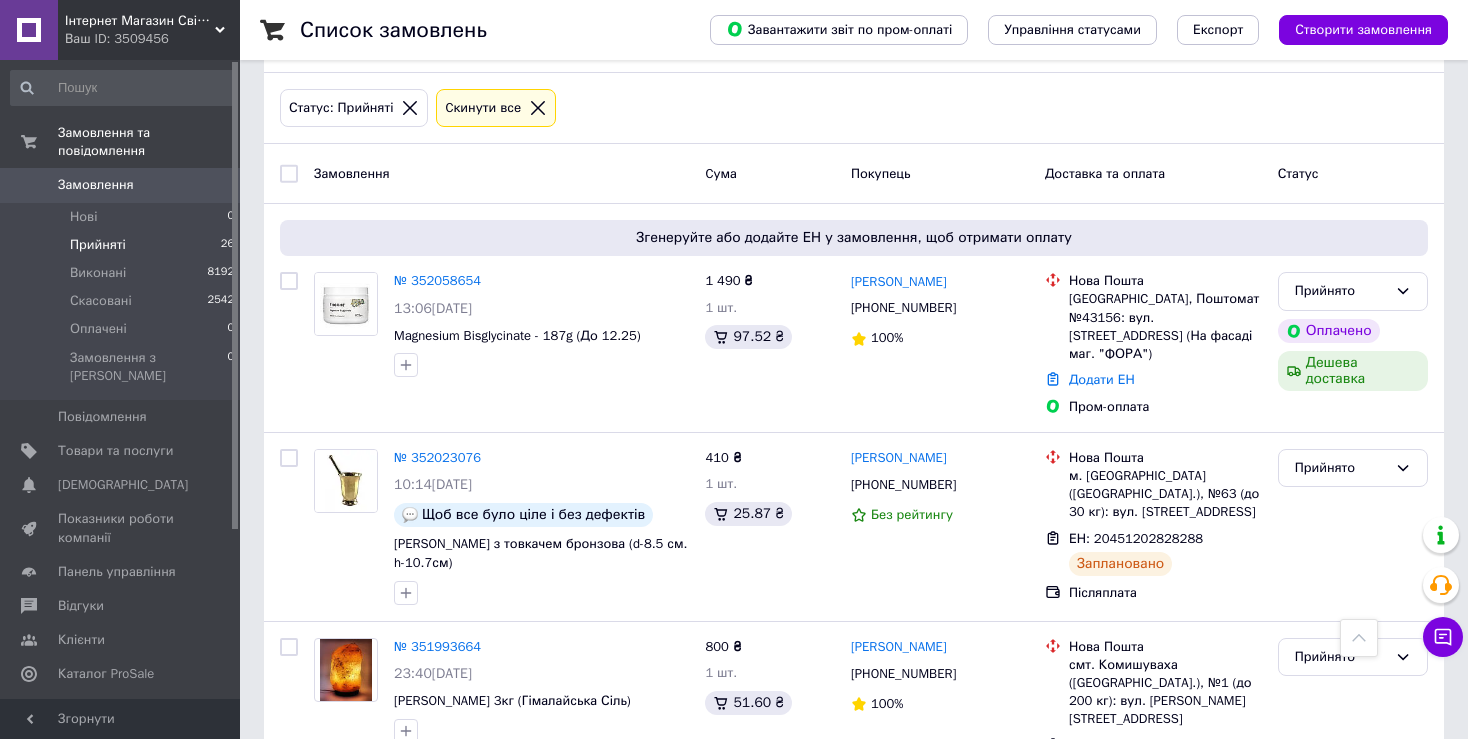 scroll, scrollTop: 0, scrollLeft: 0, axis: both 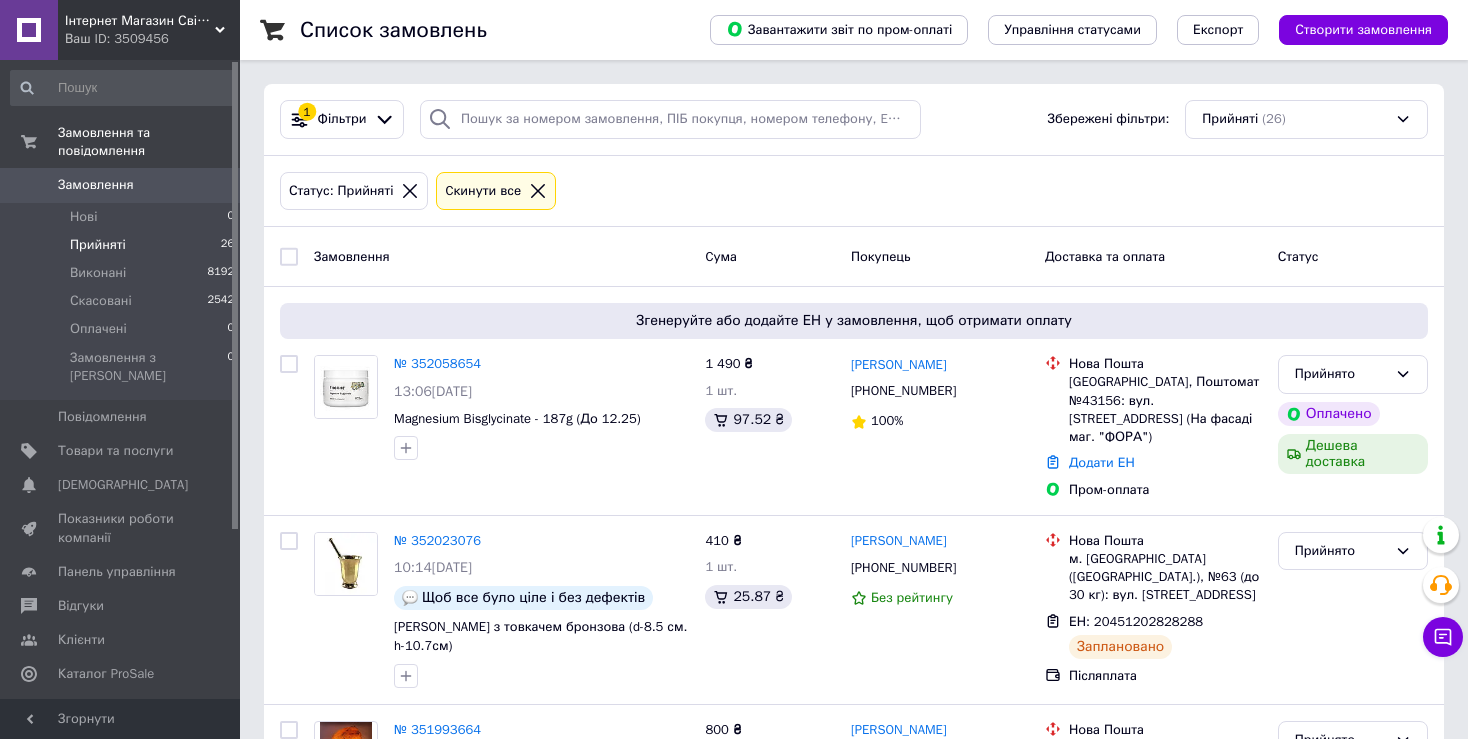 click on "Список замовлень   Завантажити звіт по пром-оплаті Управління статусами Експорт Створити замовлення 1 Фільтри Збережені фільтри: Прийняті (26) Статус: Прийняті Cкинути все Замовлення Cума Покупець Доставка та оплата Статус Згенеруйте або додайте ЕН у замовлення, щоб отримати оплату № 352058654 13:06, 10.07.2025 Magnesium Bisglycinate - 187g (До 12.25) 1 490 ₴ 1 шт. 97.52 ₴ Максим Кирпель +380936613612 100% Нова Пошта Київ, Поштомат №43156: вул. Шолуденка, 16 (На фасаді маг. "ФОРА") Додати ЕН Пром-оплата Прийнято Оплачено Дешева доставка № 352023076 10:14, 10.07.2025 Щоб все було ціле і без дефектів 410 ₴ 1 шт. 25.87 ₴ 100%" at bounding box center (854, 2650) 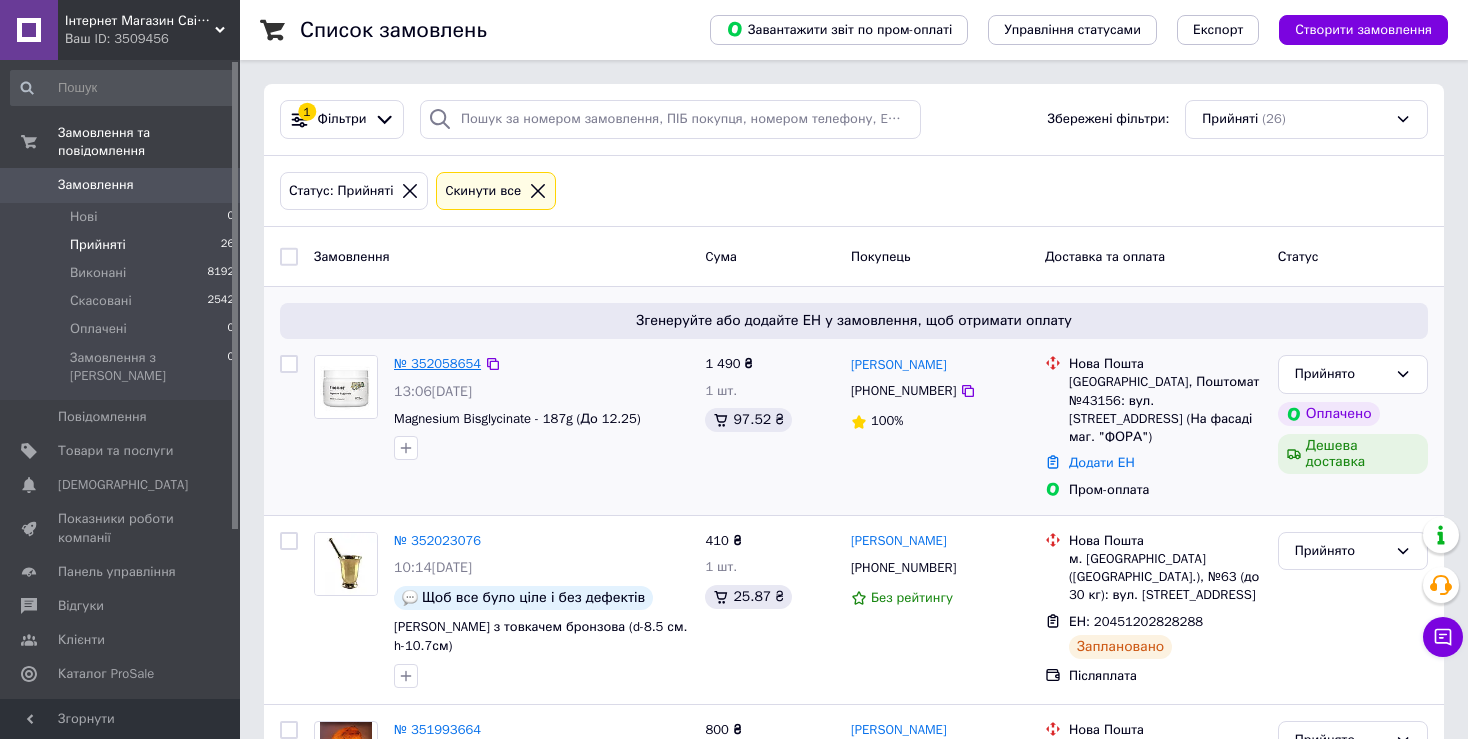 click on "№ 352058654" at bounding box center [437, 363] 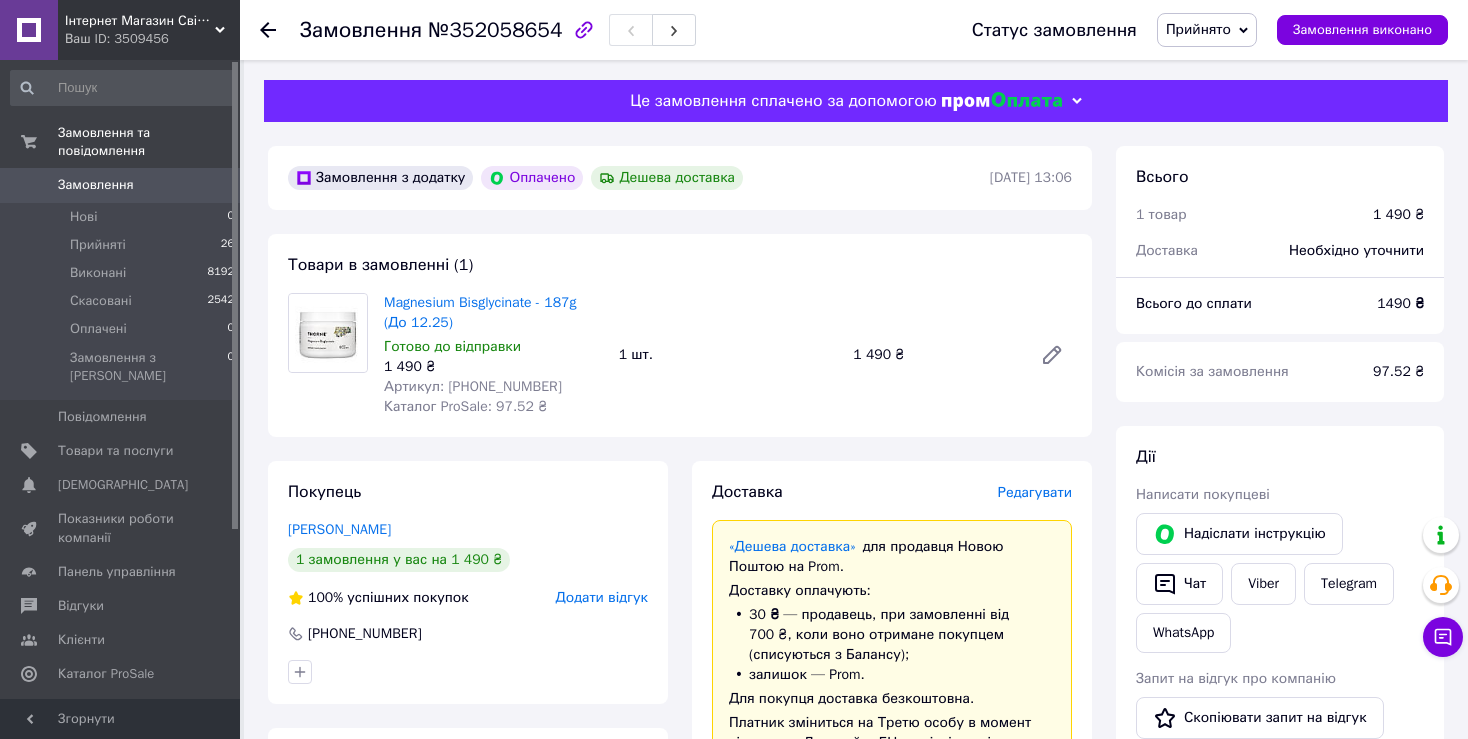 click on "Артикул: 2023-10-5492" at bounding box center [473, 386] 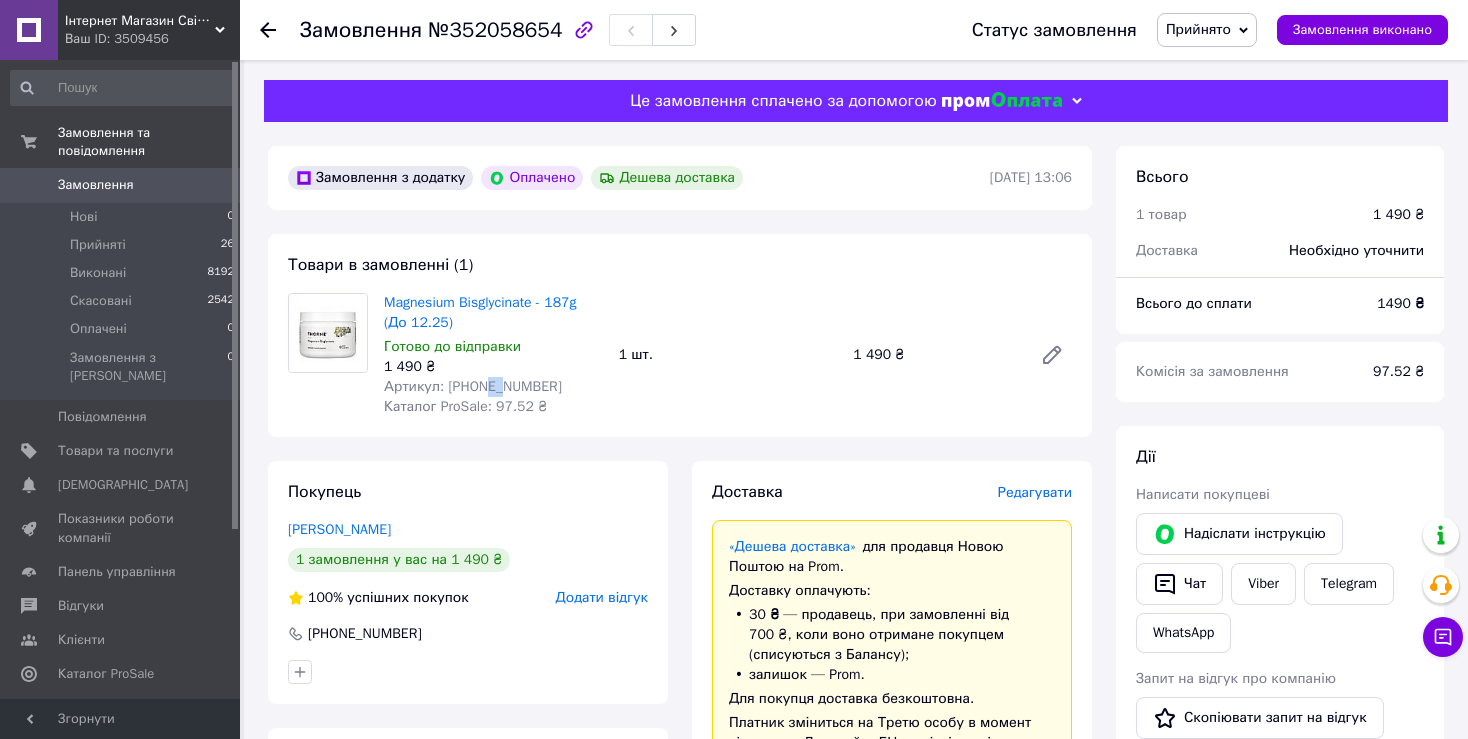click on "Артикул: 2023-10-5492" at bounding box center [473, 386] 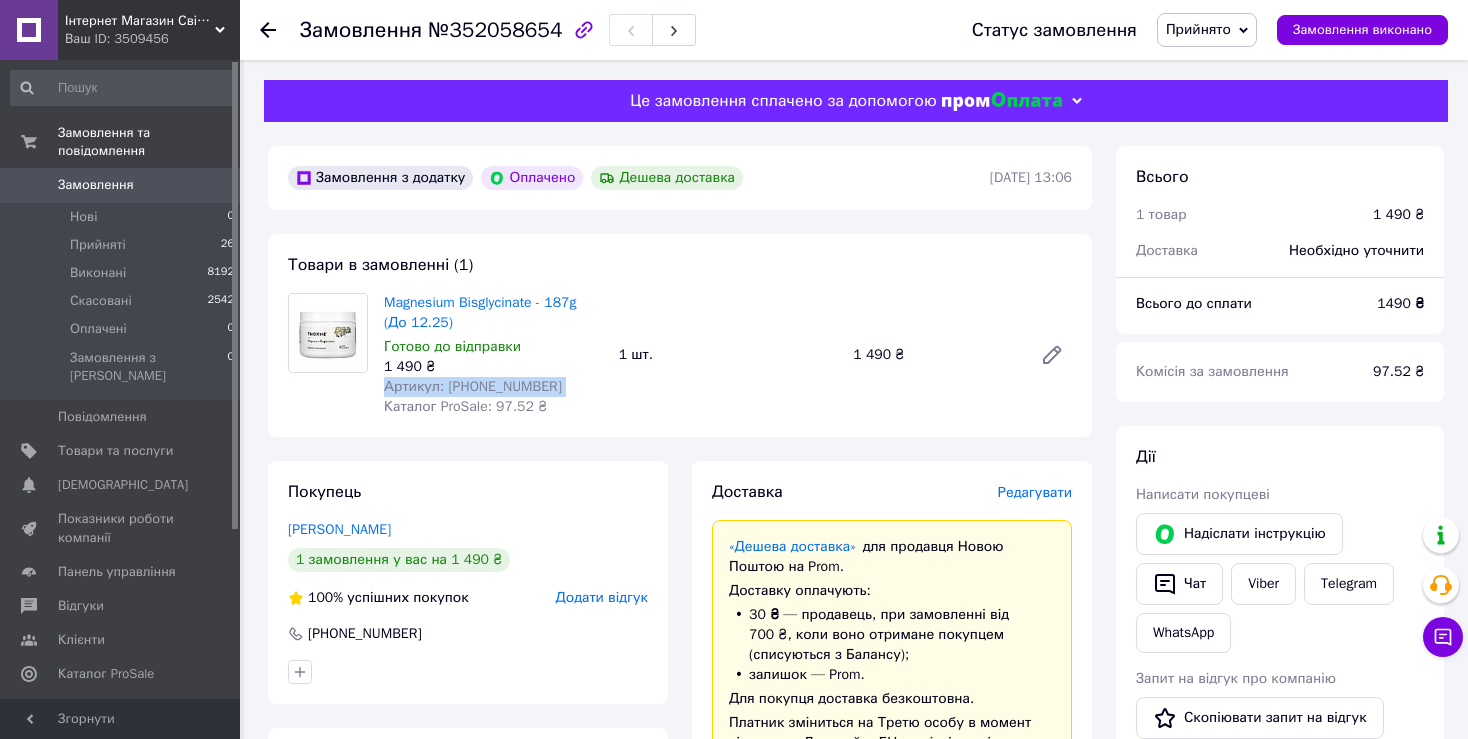 click on "Артикул: 2023-10-5492" at bounding box center [473, 386] 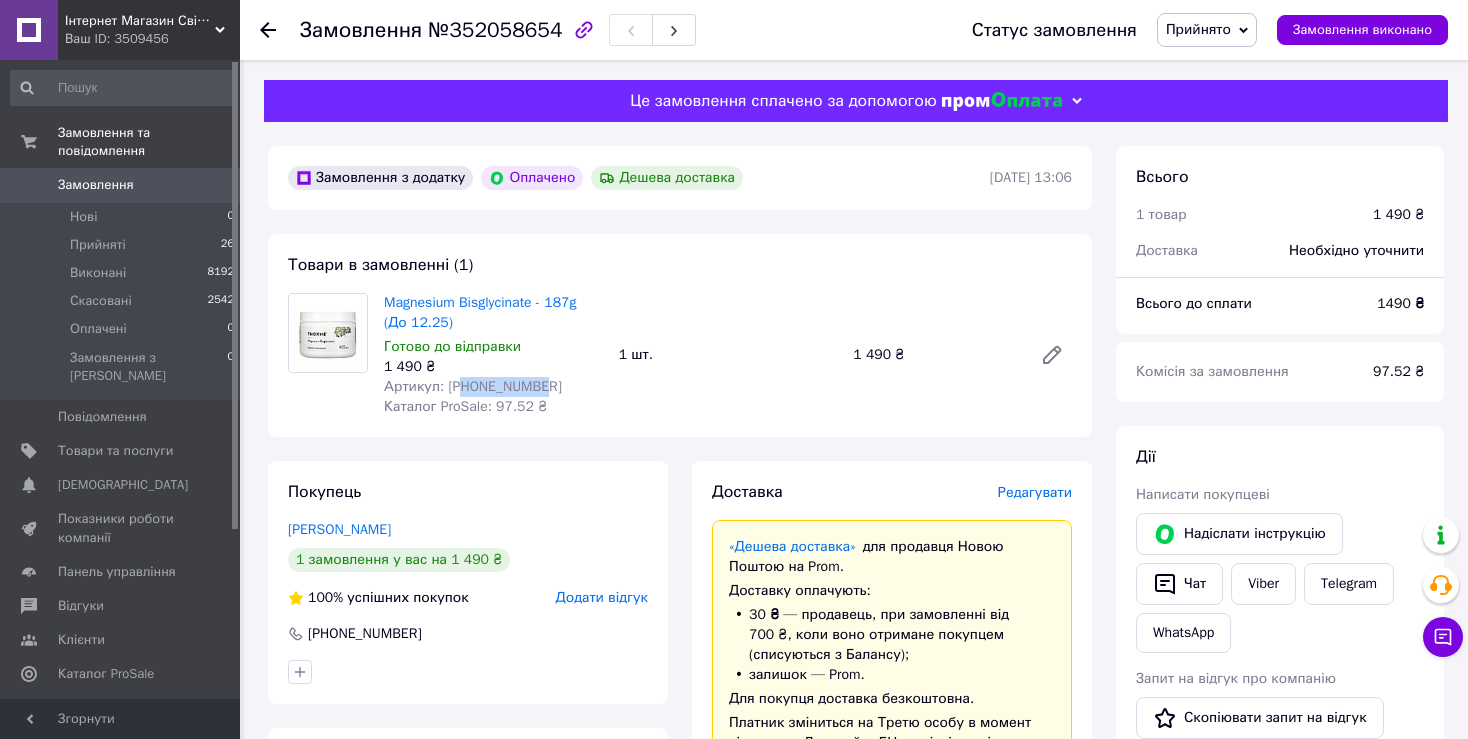 drag, startPoint x: 538, startPoint y: 390, endPoint x: 455, endPoint y: 393, distance: 83.0542 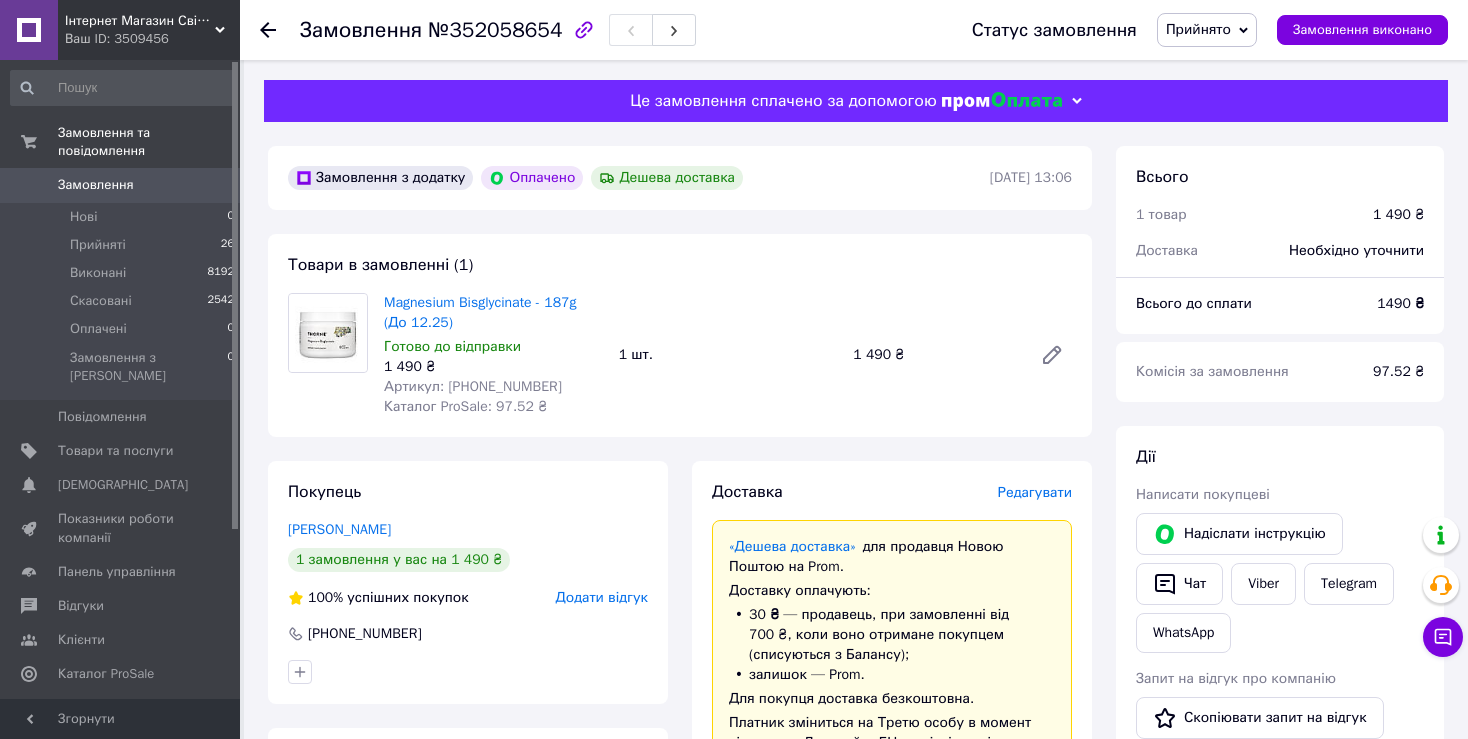 click on "Артикул: 2023-10-5492" at bounding box center [473, 386] 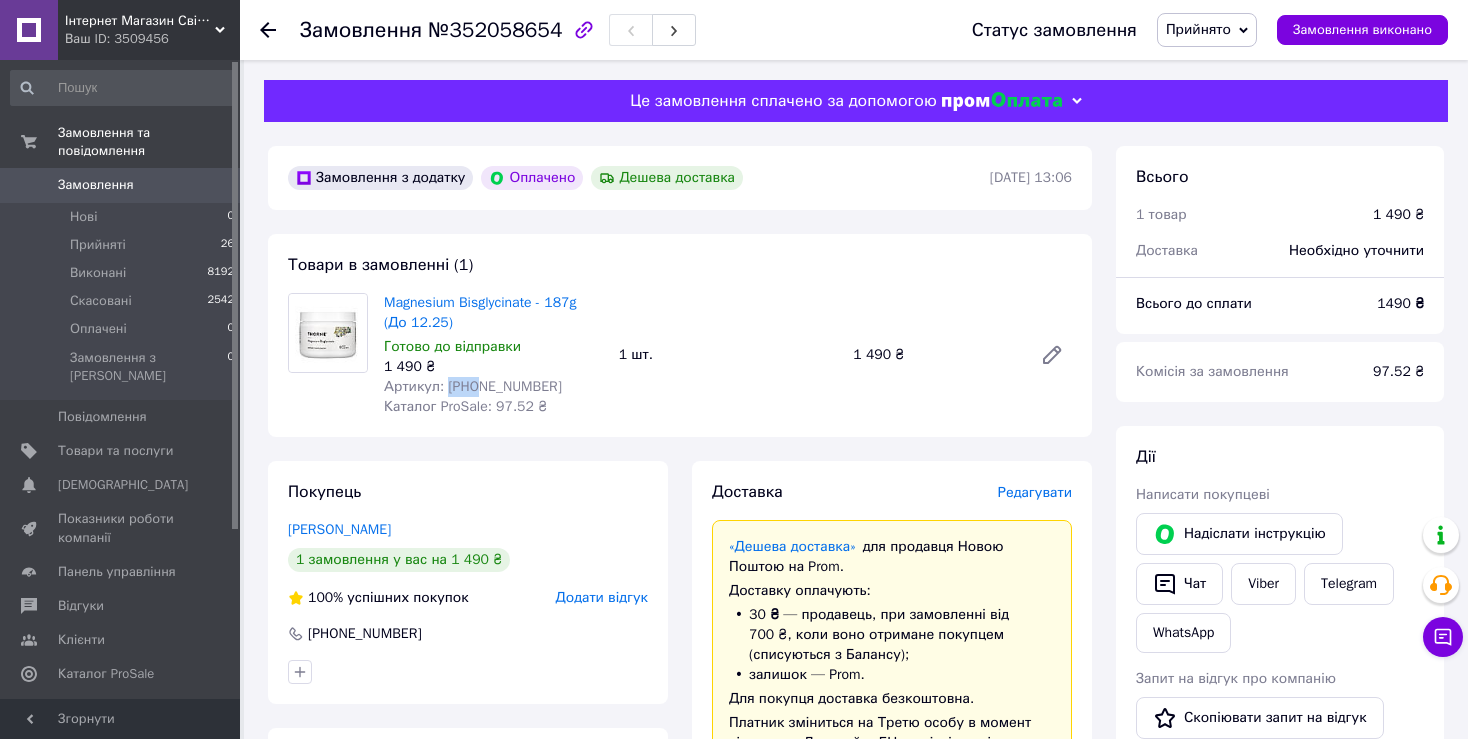 click on "Артикул: 2023-10-5492" at bounding box center (473, 386) 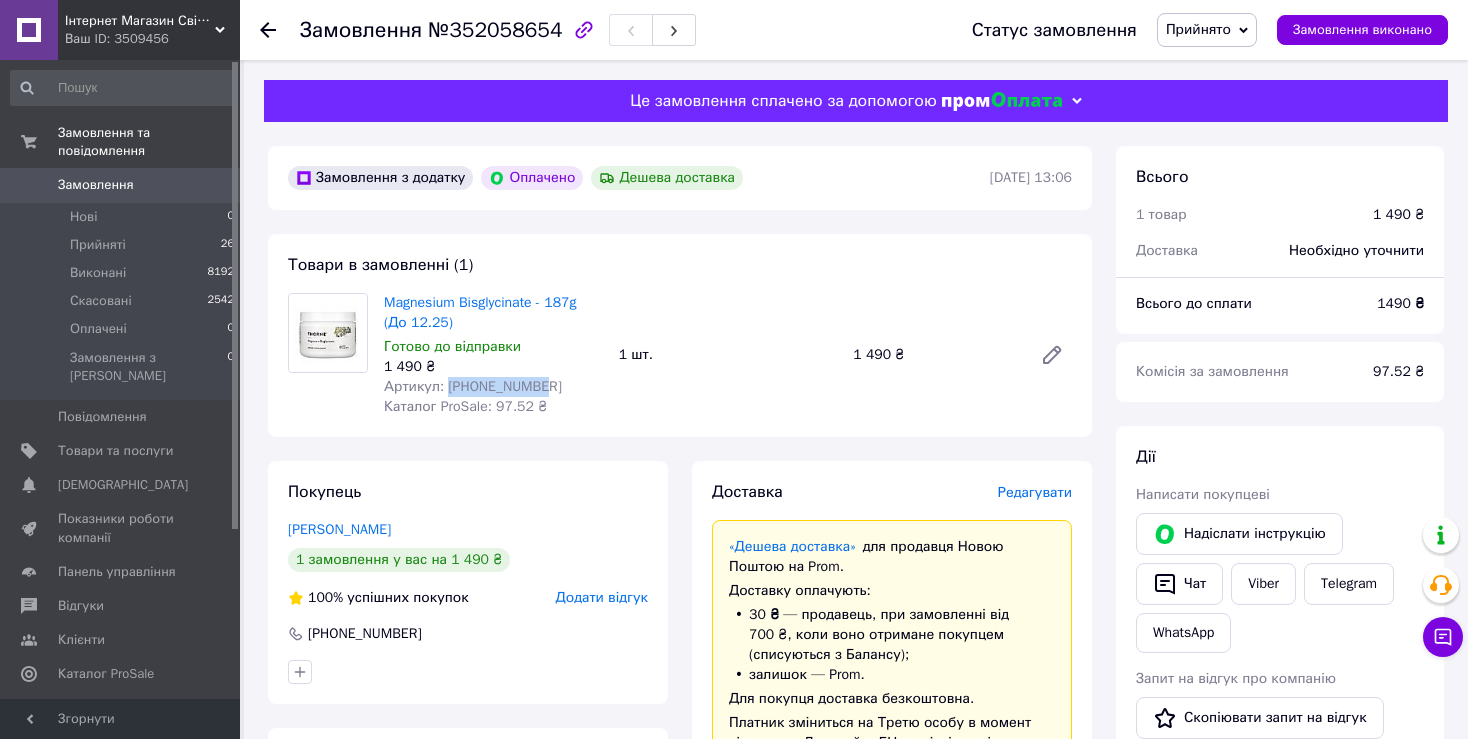 drag, startPoint x: 531, startPoint y: 388, endPoint x: 446, endPoint y: 394, distance: 85.2115 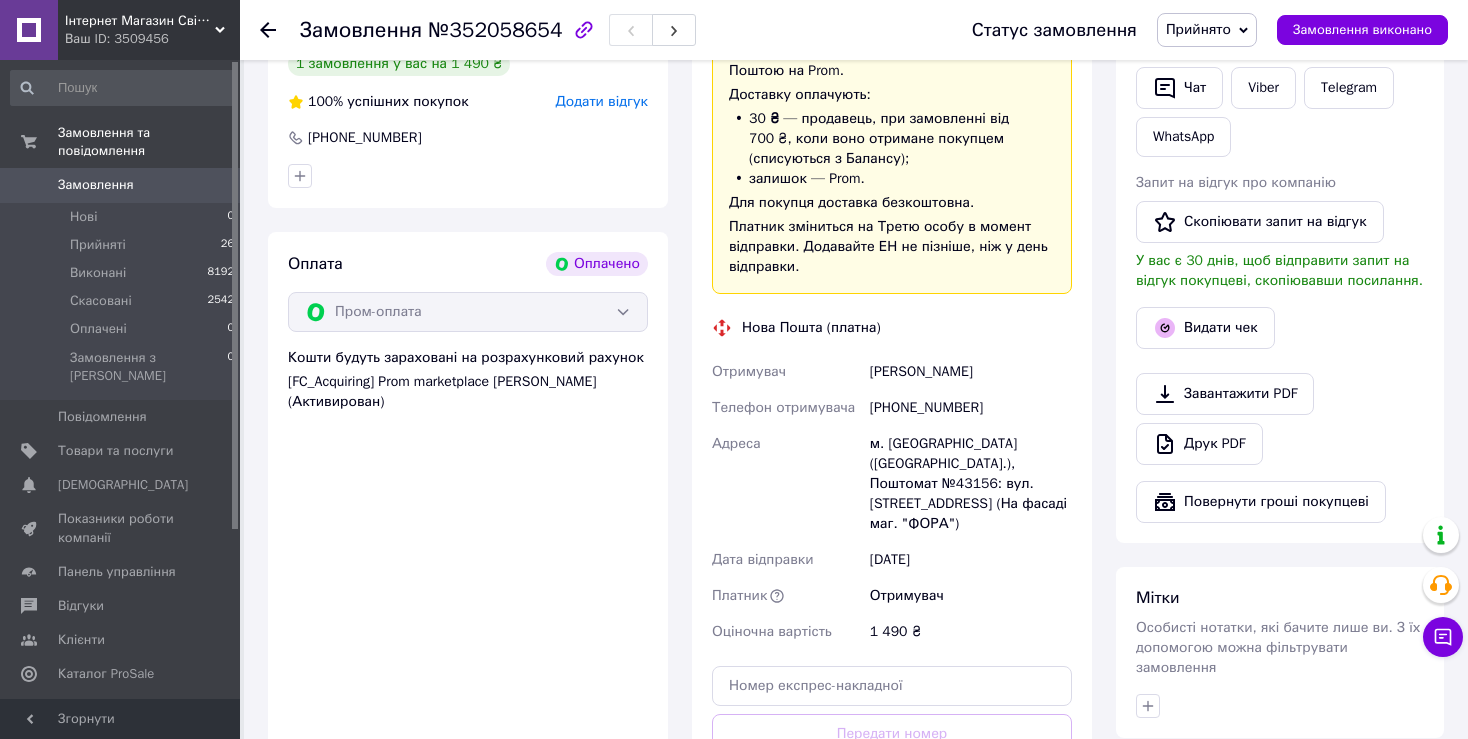 scroll, scrollTop: 500, scrollLeft: 0, axis: vertical 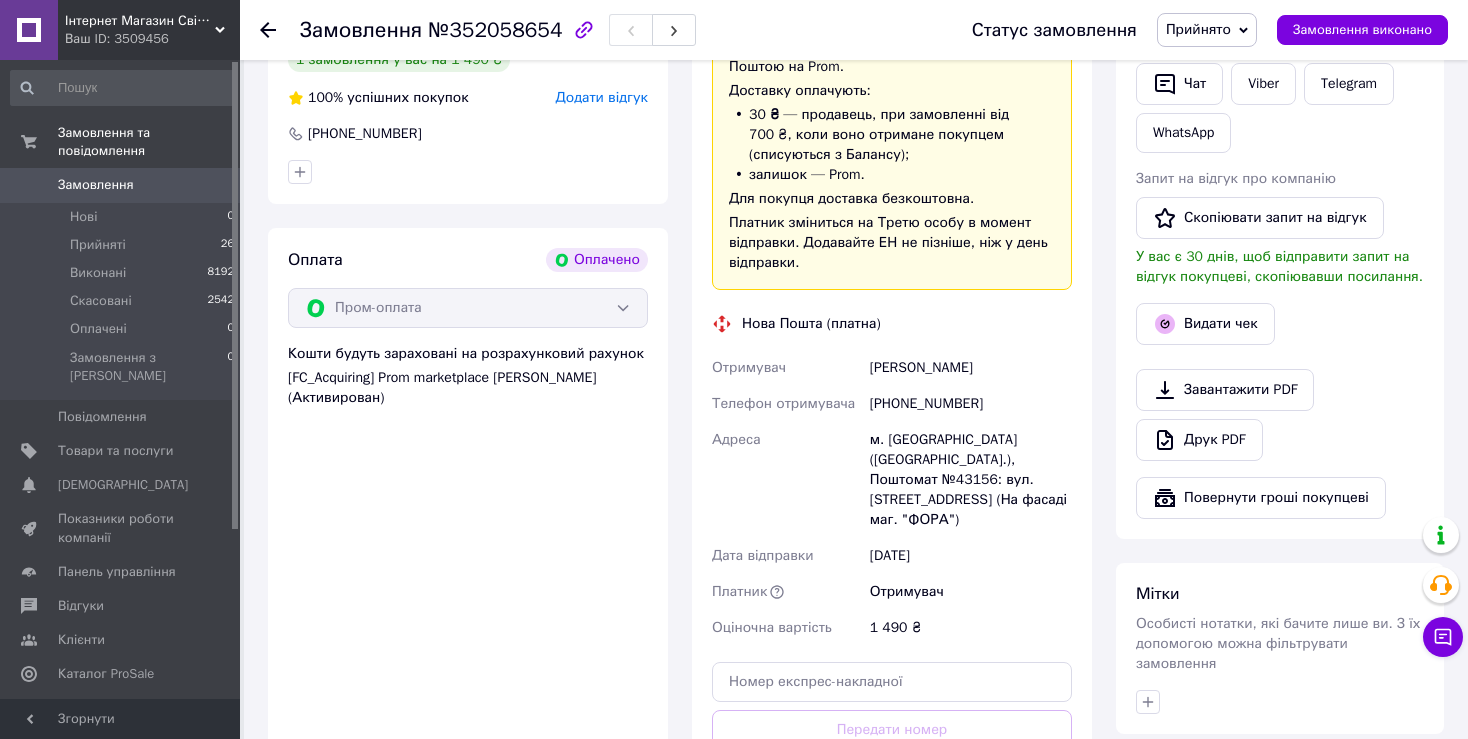 click on "+380936613612" at bounding box center (971, 404) 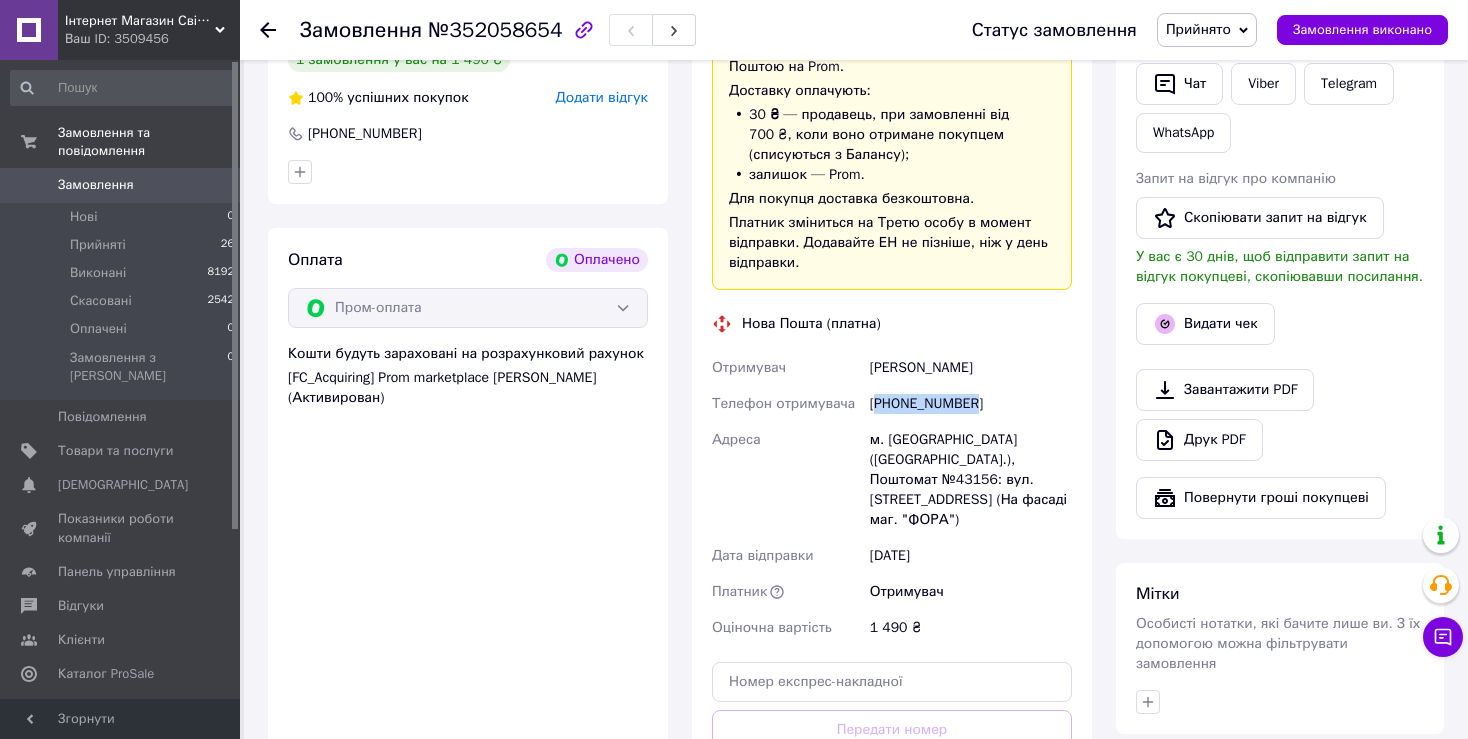 click on "+380936613612" at bounding box center (971, 404) 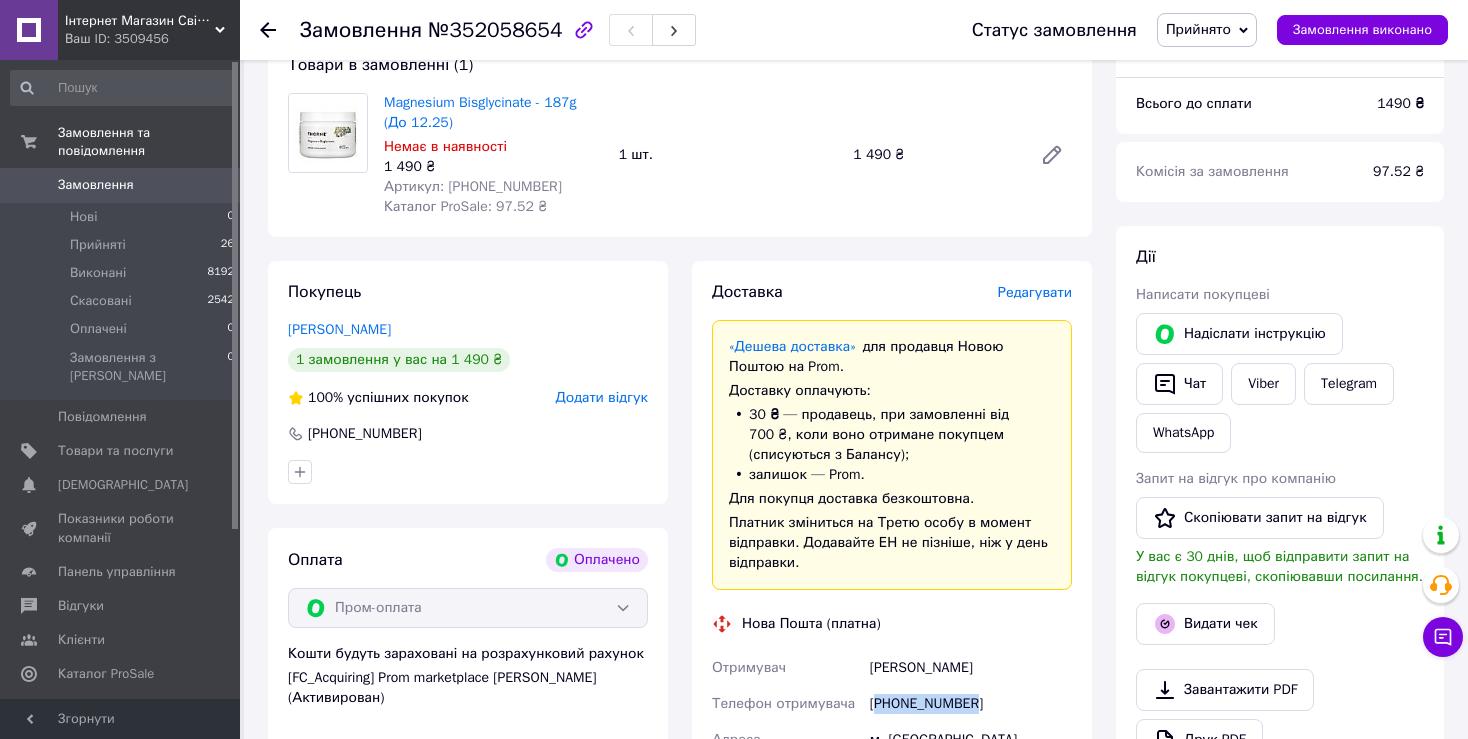 scroll, scrollTop: 0, scrollLeft: 0, axis: both 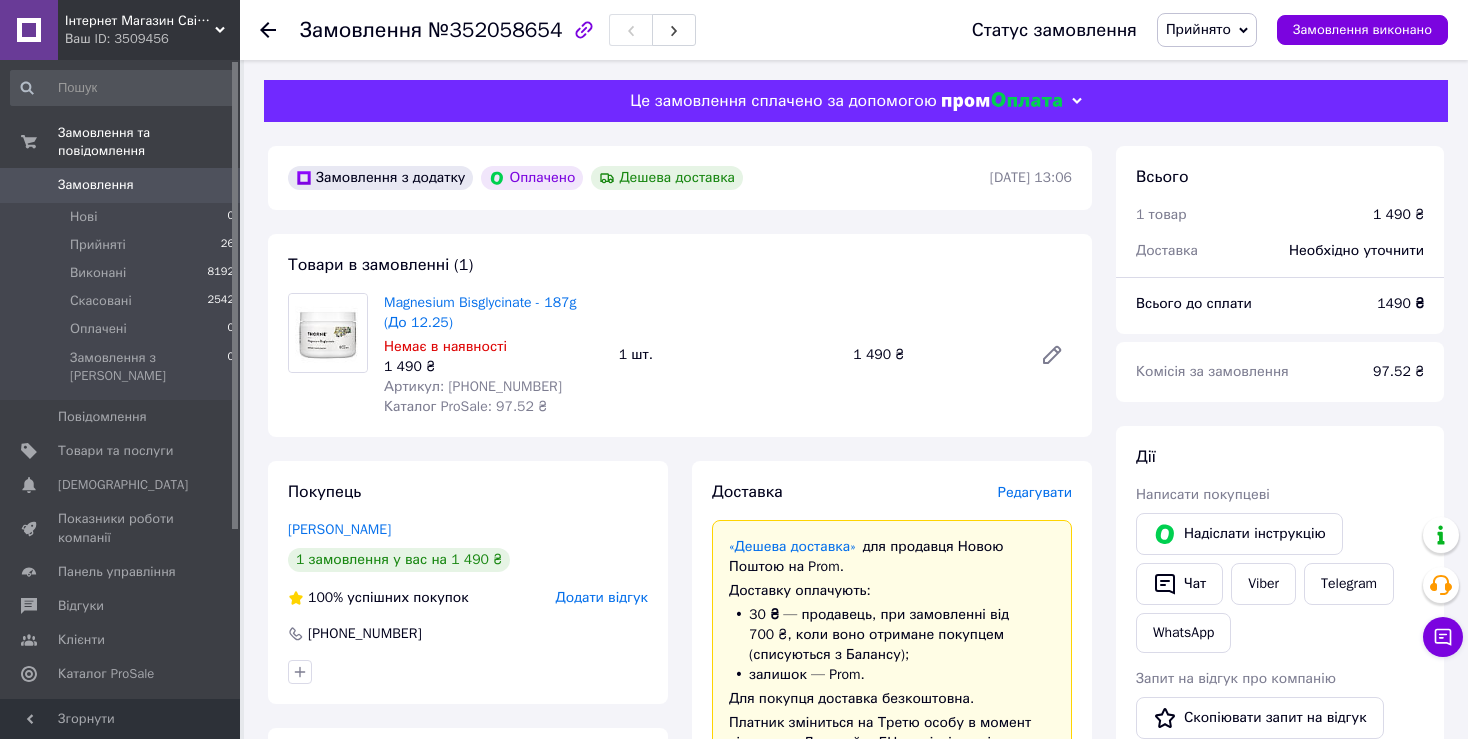 click on "Покупець Кирпель Максим 1 замовлення у вас на 1 490 ₴ 100%   успішних покупок Додати відгук +380936613612 Оплата Оплачено Пром-оплата Кошти будуть зараховані на розрахунковий рахунок [FC_Acquiring] Prom marketplace Олійник Дмитро Олегович (Активирован)" at bounding box center [468, 910] 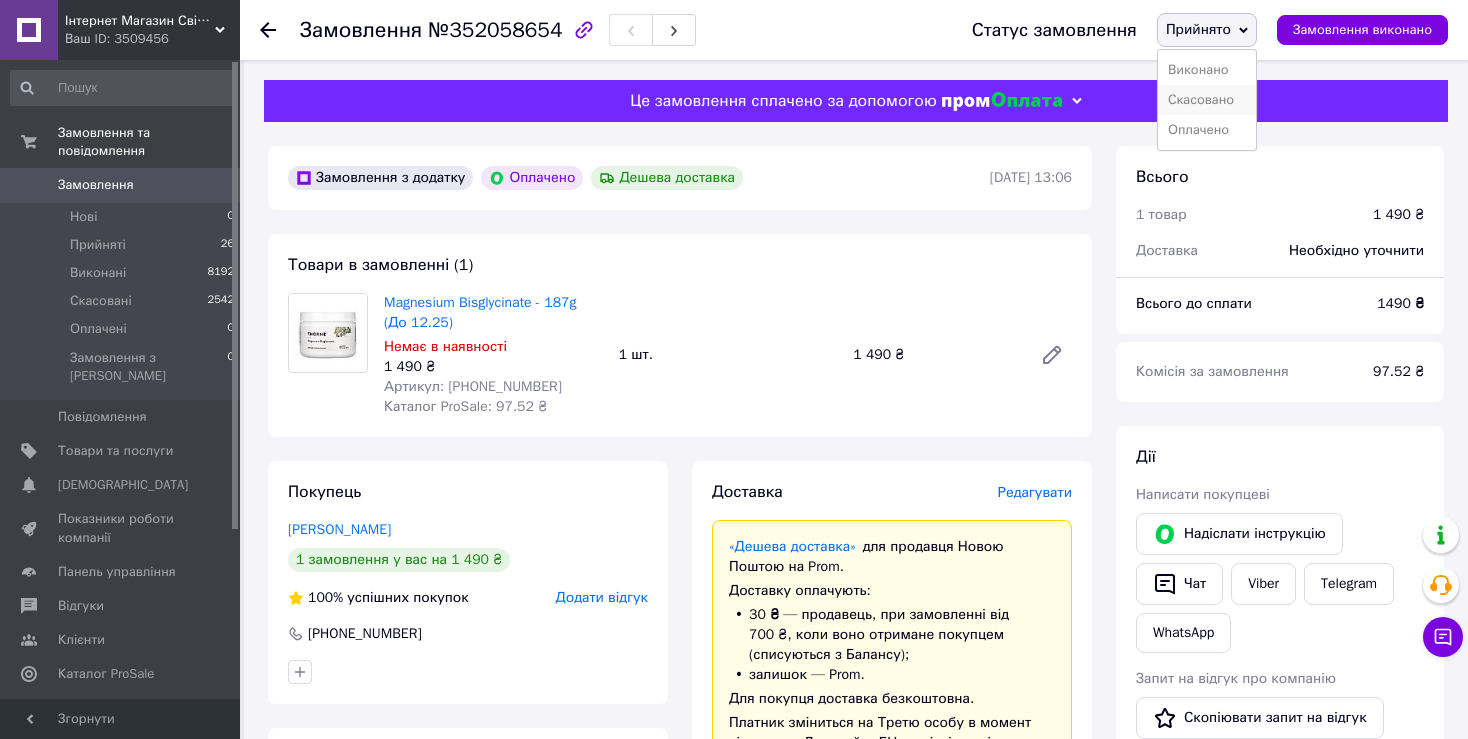 click on "Скасовано" at bounding box center (1207, 100) 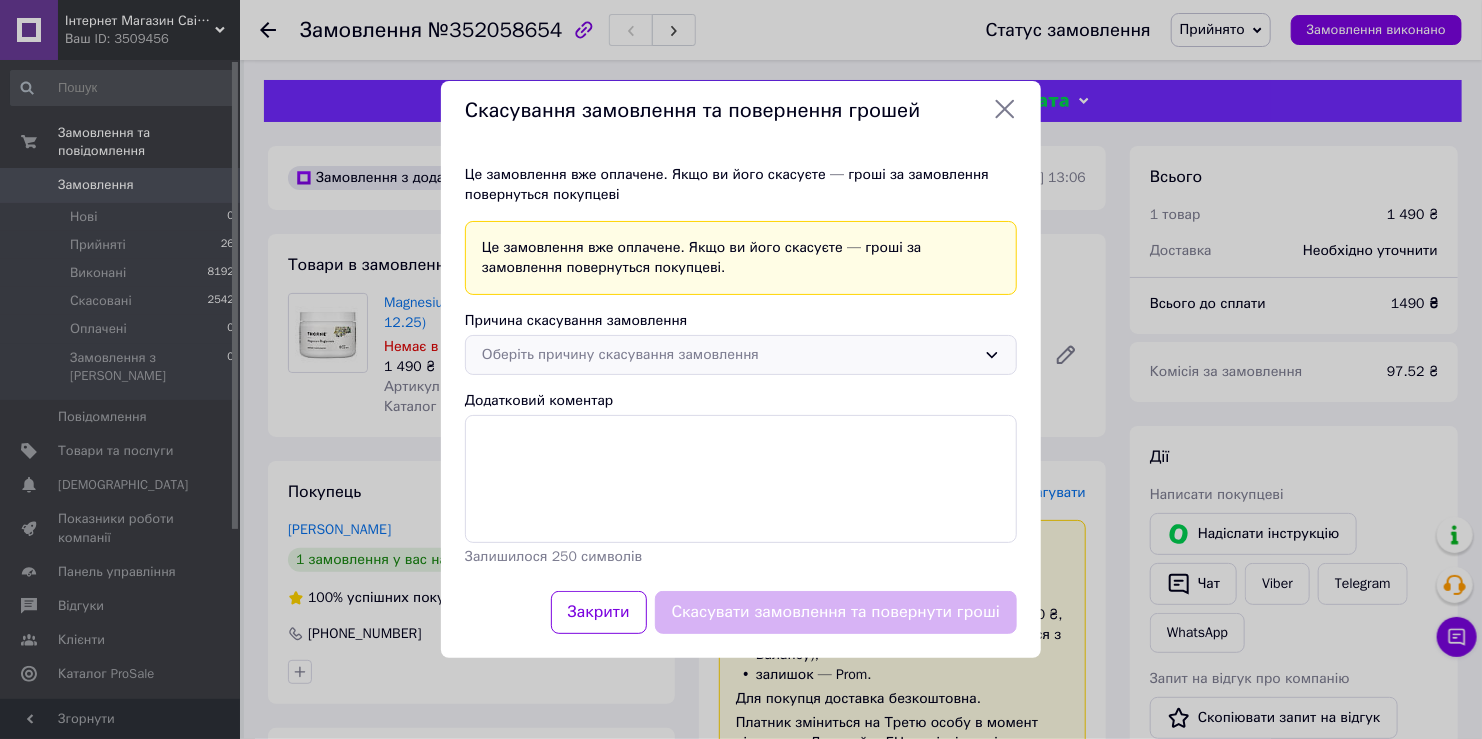 click on "Оберіть причину скасування замовлення" at bounding box center [729, 355] 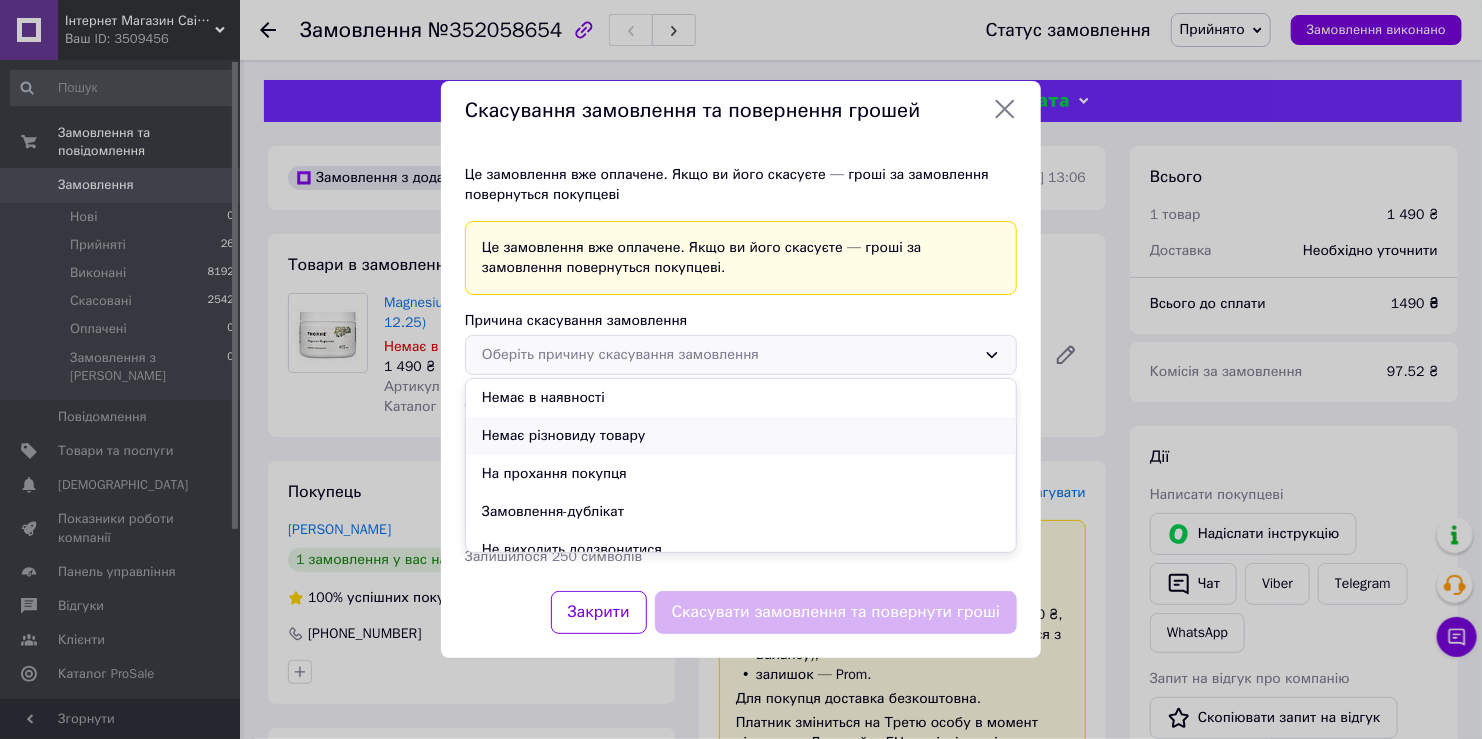 click on "Немає різновиду товару" at bounding box center (741, 436) 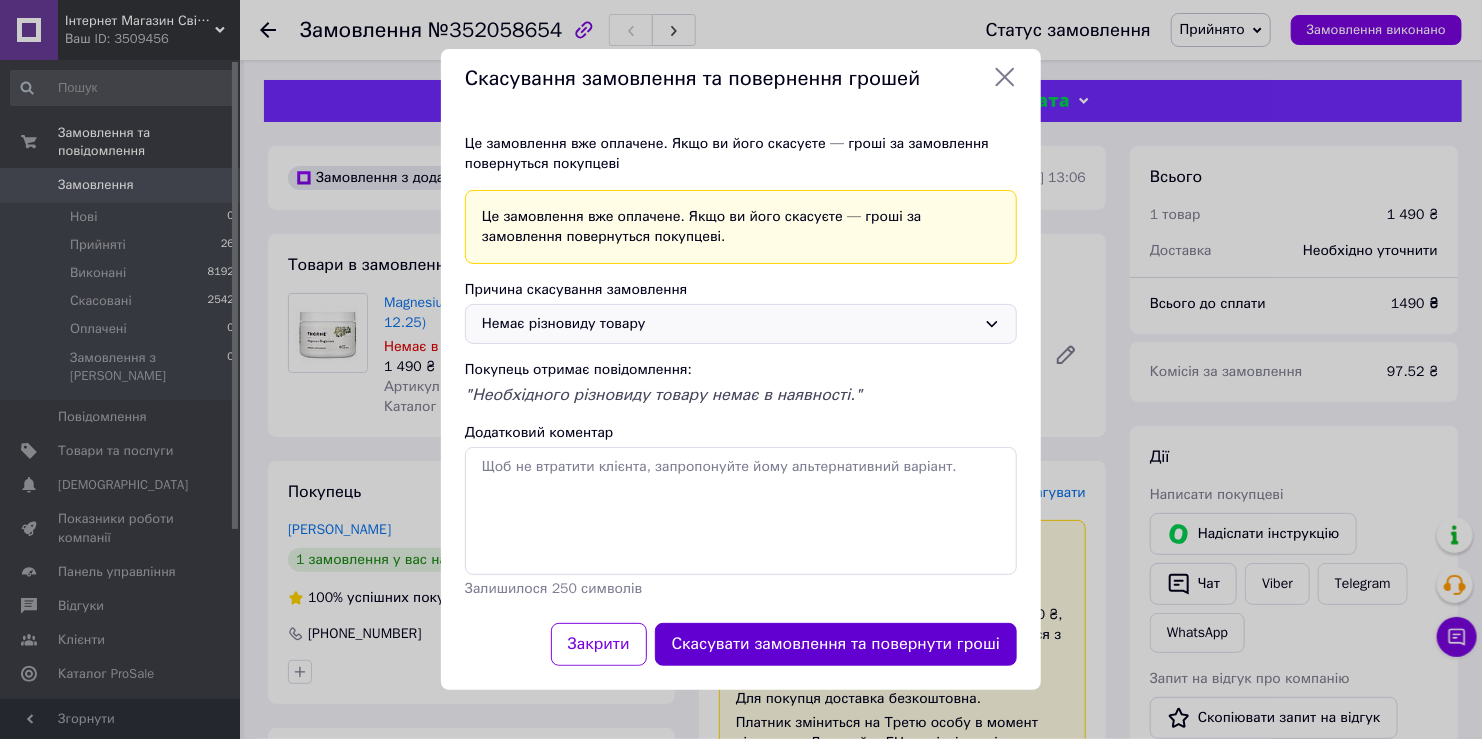 click on "Скасувати замовлення та повернути гроші" at bounding box center [836, 644] 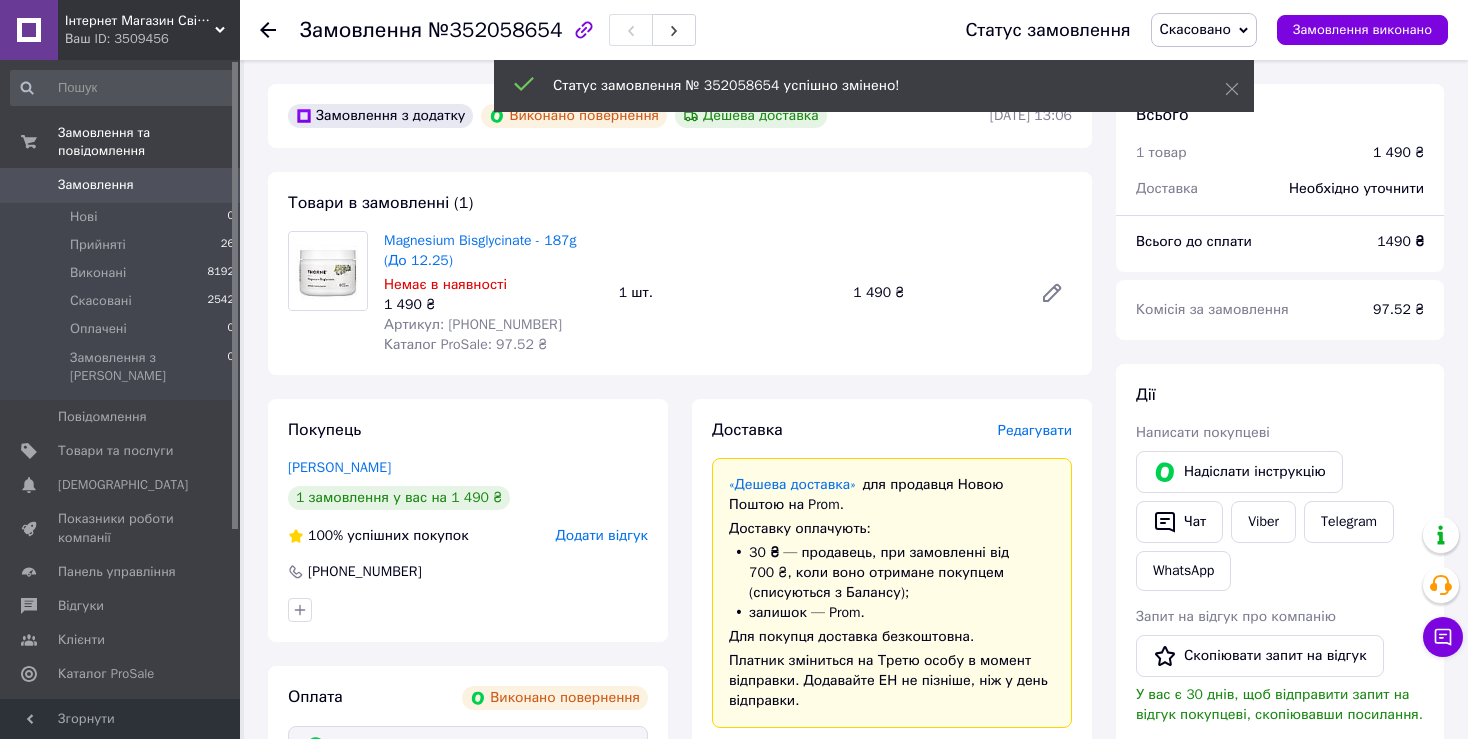 drag, startPoint x: 265, startPoint y: 27, endPoint x: 491, endPoint y: 491, distance: 516.11237 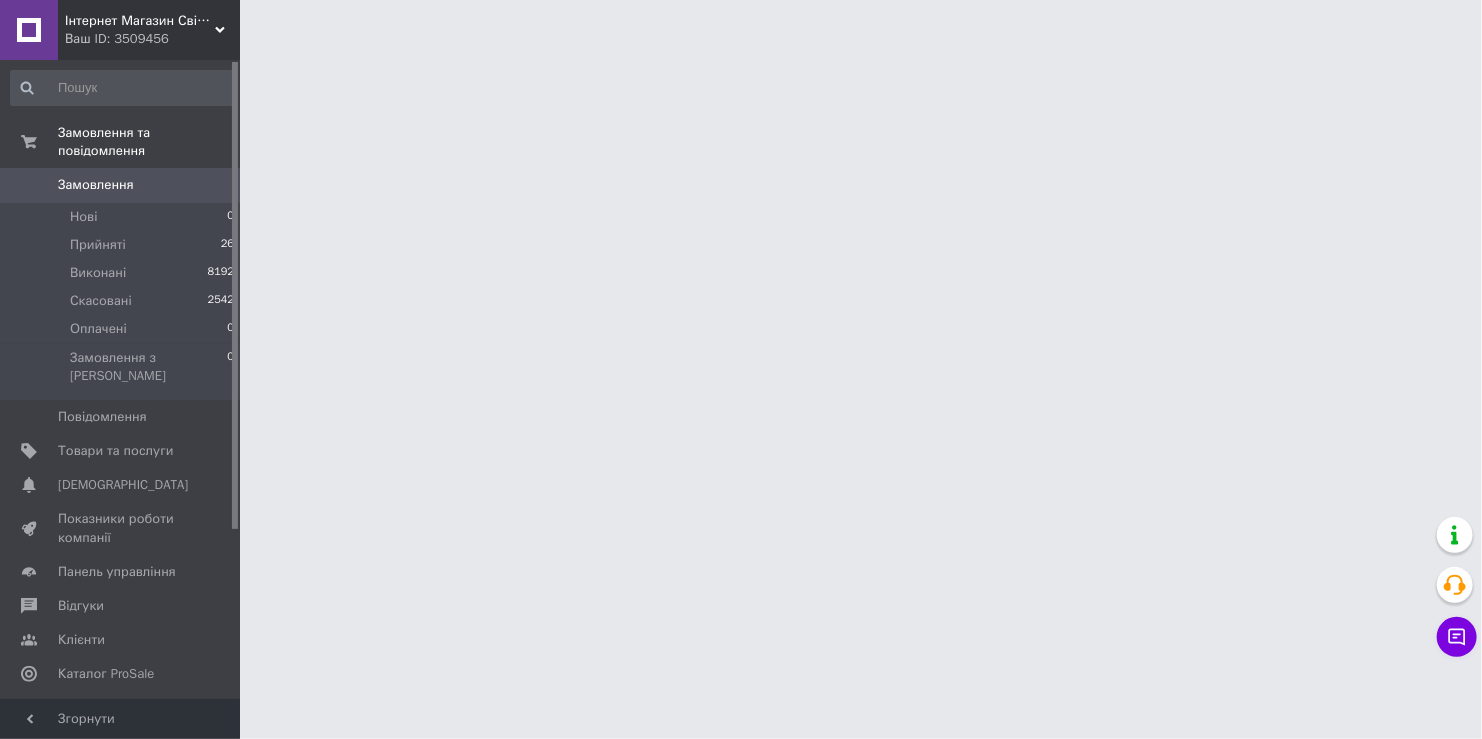 click on "Інтернет Магазин Світ Подарунків Ваш ID: 3509456 Сайт Інтернет Магазин Світ Подарунків Кабінет покупця Перевірити стан системи Сторінка на порталі Довідка Вийти Замовлення та повідомлення Замовлення 0 Нові 0 Прийняті 26 Виконані 8192 Скасовані 2542 Оплачені 0 Замовлення з Розетки 0 Повідомлення 0 Товари та послуги Сповіщення 0 0 Показники роботи компанії Панель управління Відгуки Клієнти Каталог ProSale Аналітика Інструменти веб-майстра та SEO Управління сайтом Гаманець компанії Маркет Налаштування Prom топ Згорнути" at bounding box center [741, 25] 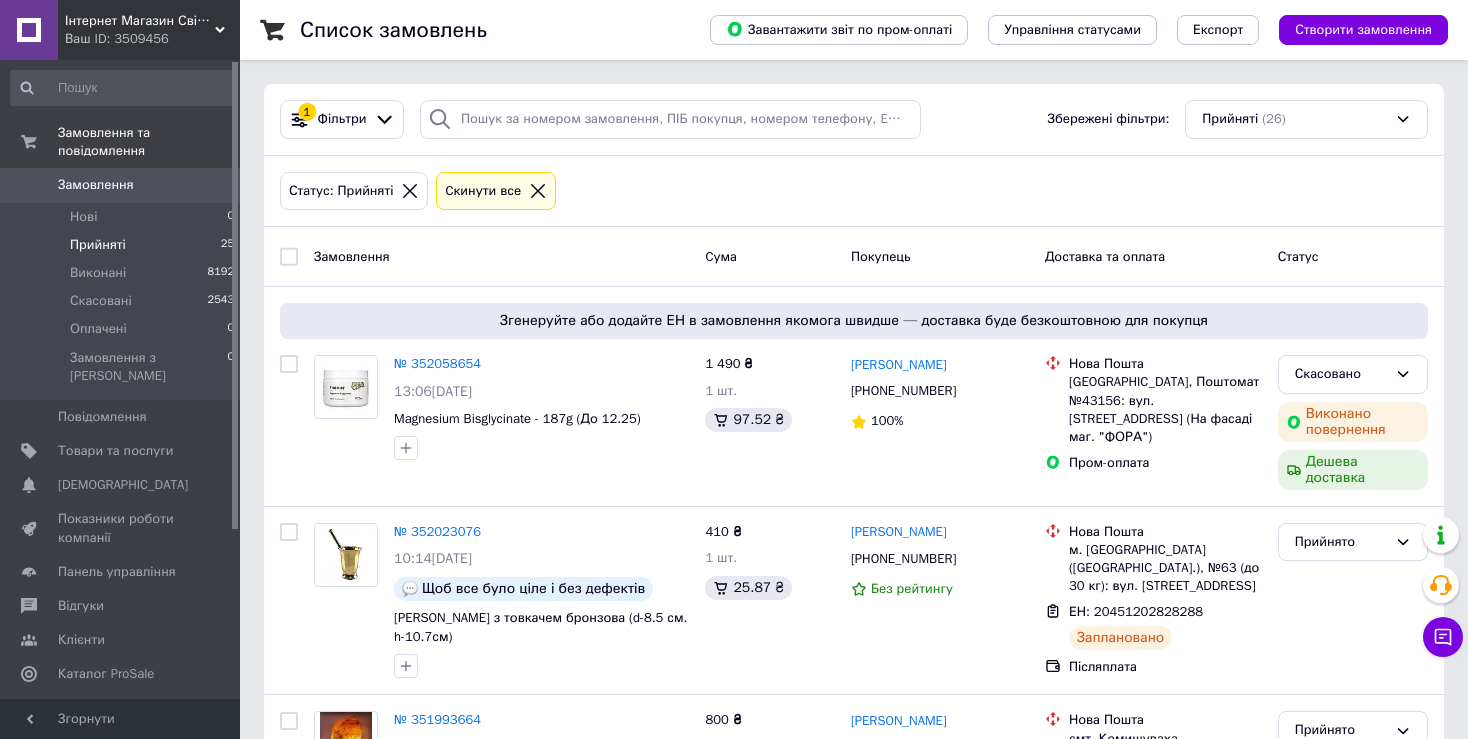 click on "Прийняті 25" at bounding box center (123, 245) 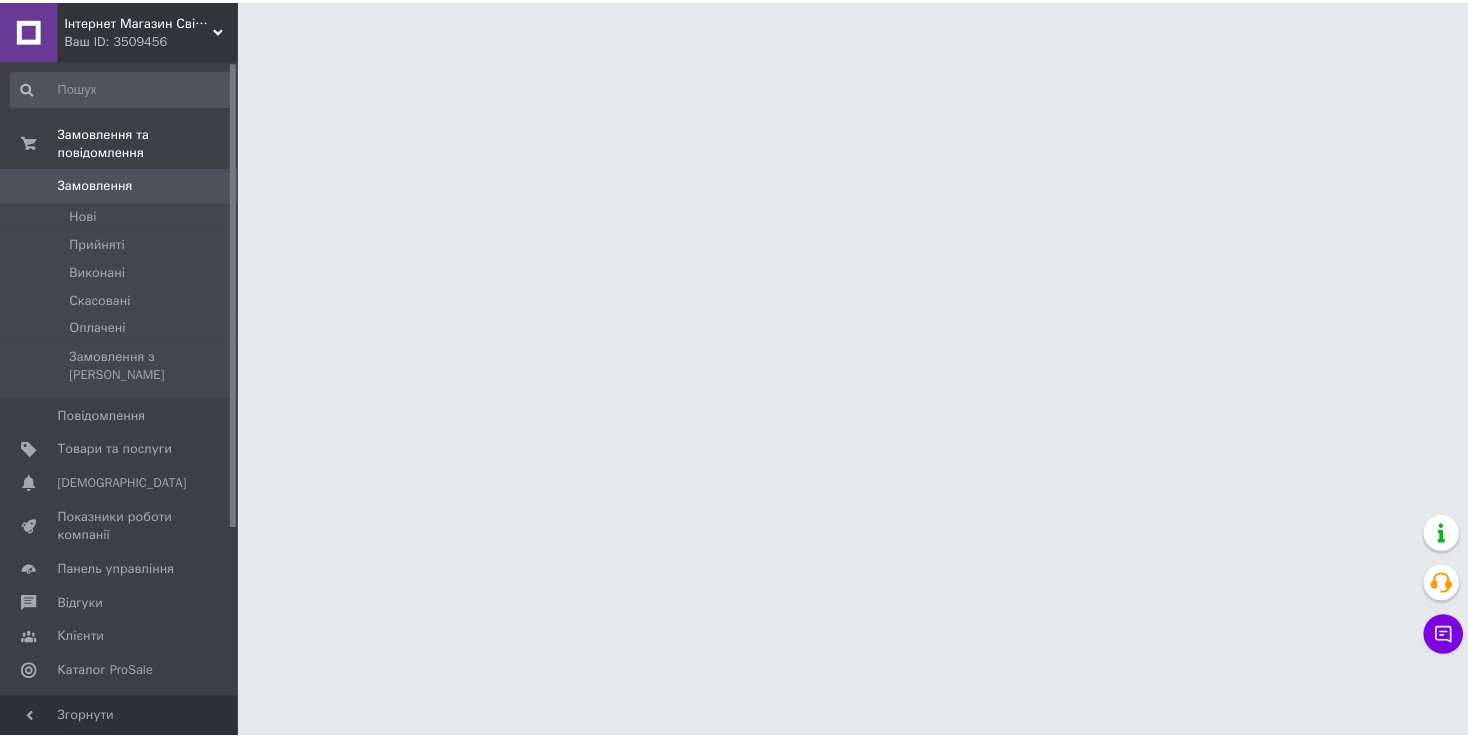 scroll, scrollTop: 0, scrollLeft: 0, axis: both 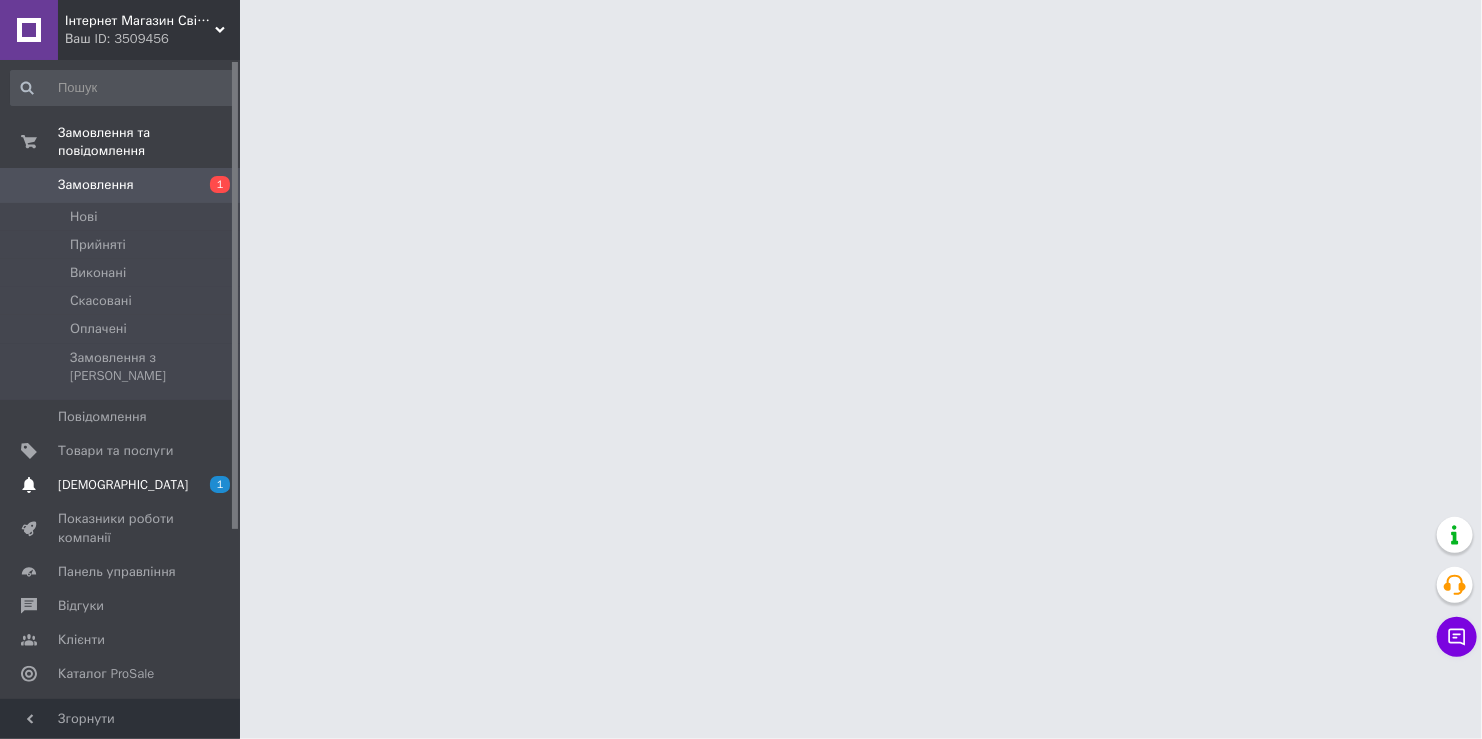 click on "[DEMOGRAPHIC_DATA]" at bounding box center (123, 485) 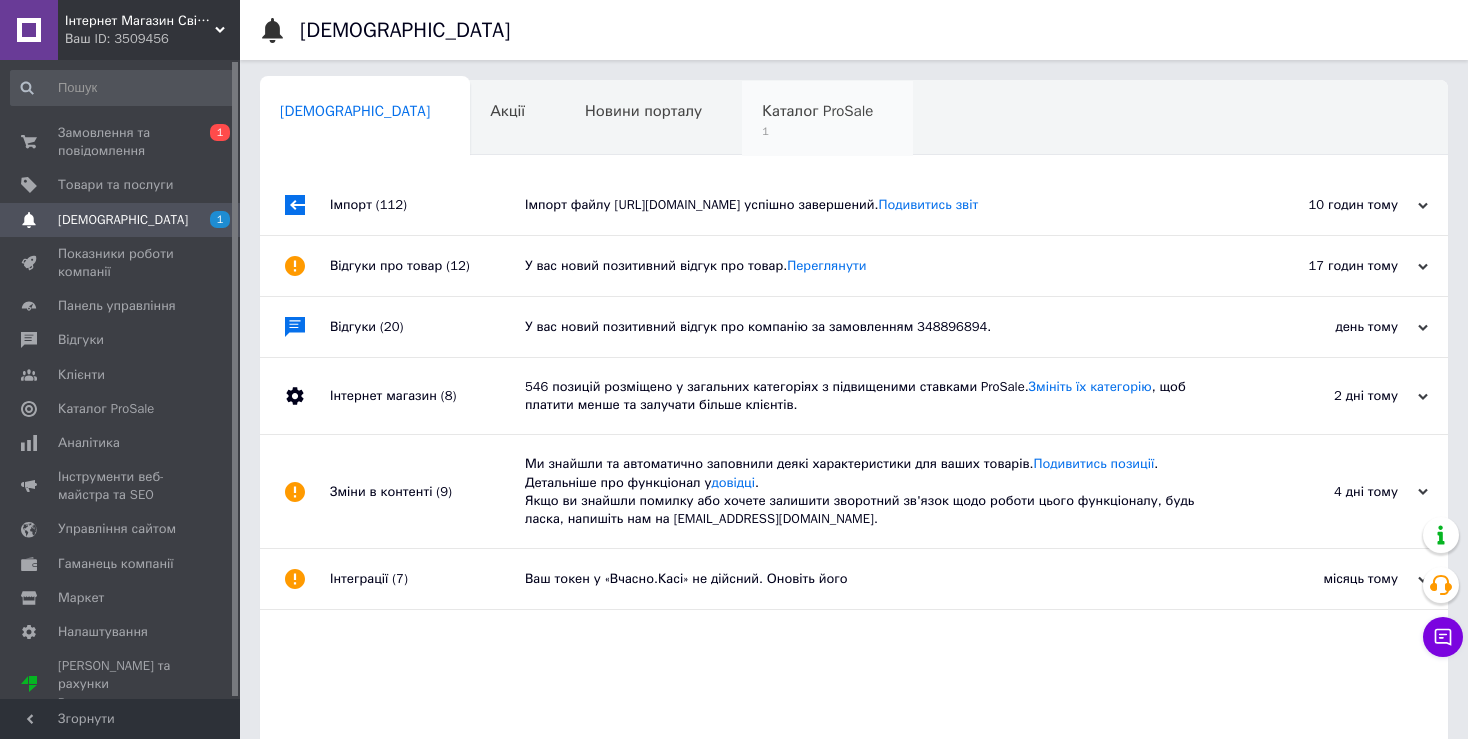 click on "1" at bounding box center [817, 131] 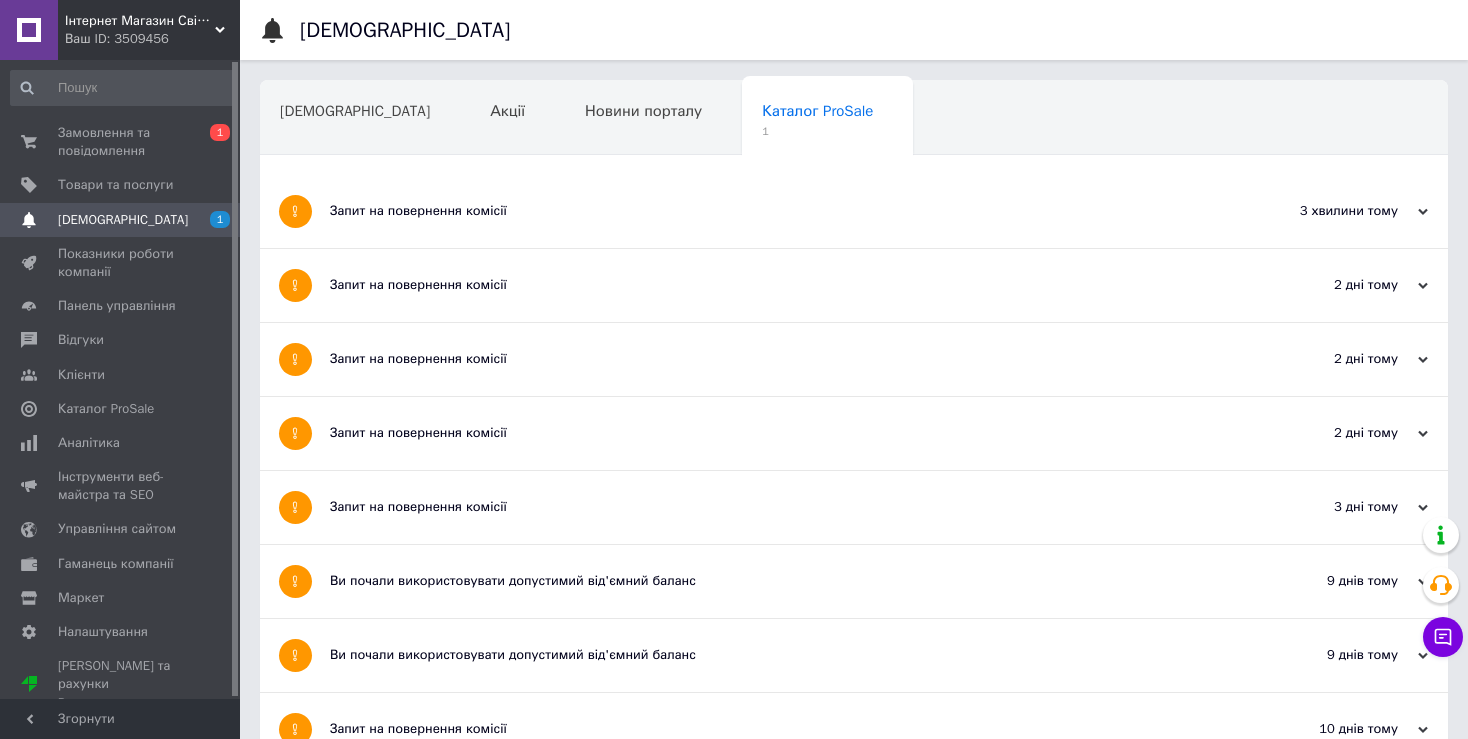 click on "Запит на повернення комісії" at bounding box center [779, 211] 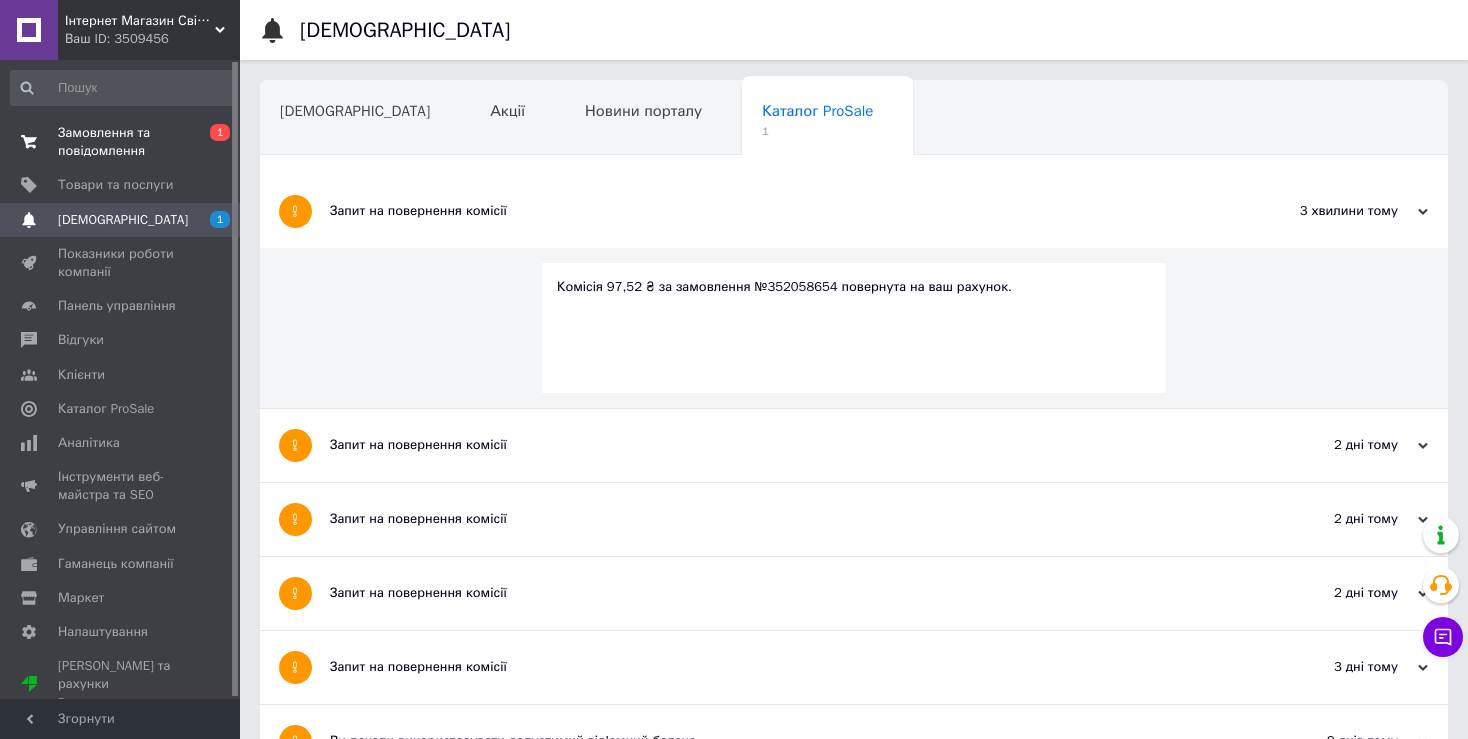 click on "Замовлення та повідомлення" at bounding box center [121, 142] 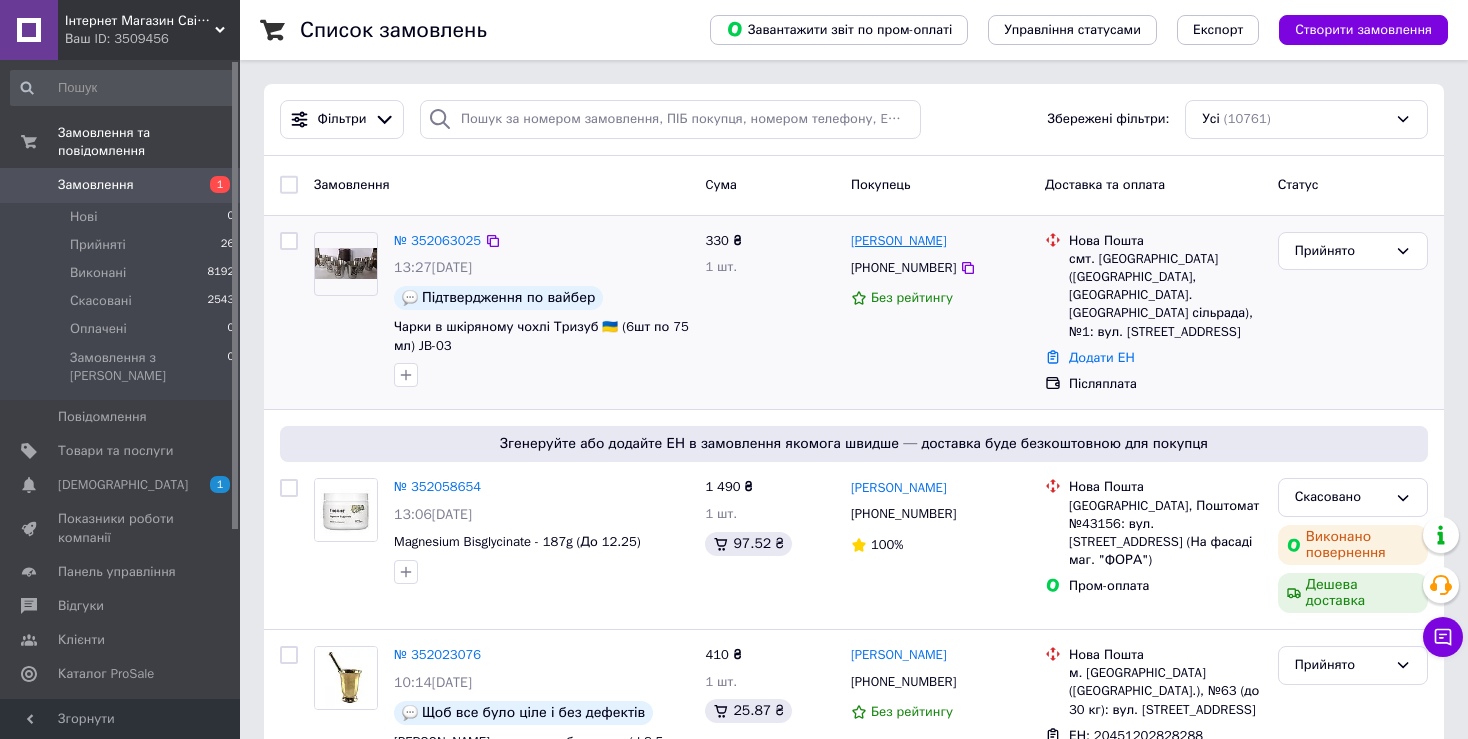 click on "[PERSON_NAME]" at bounding box center [899, 241] 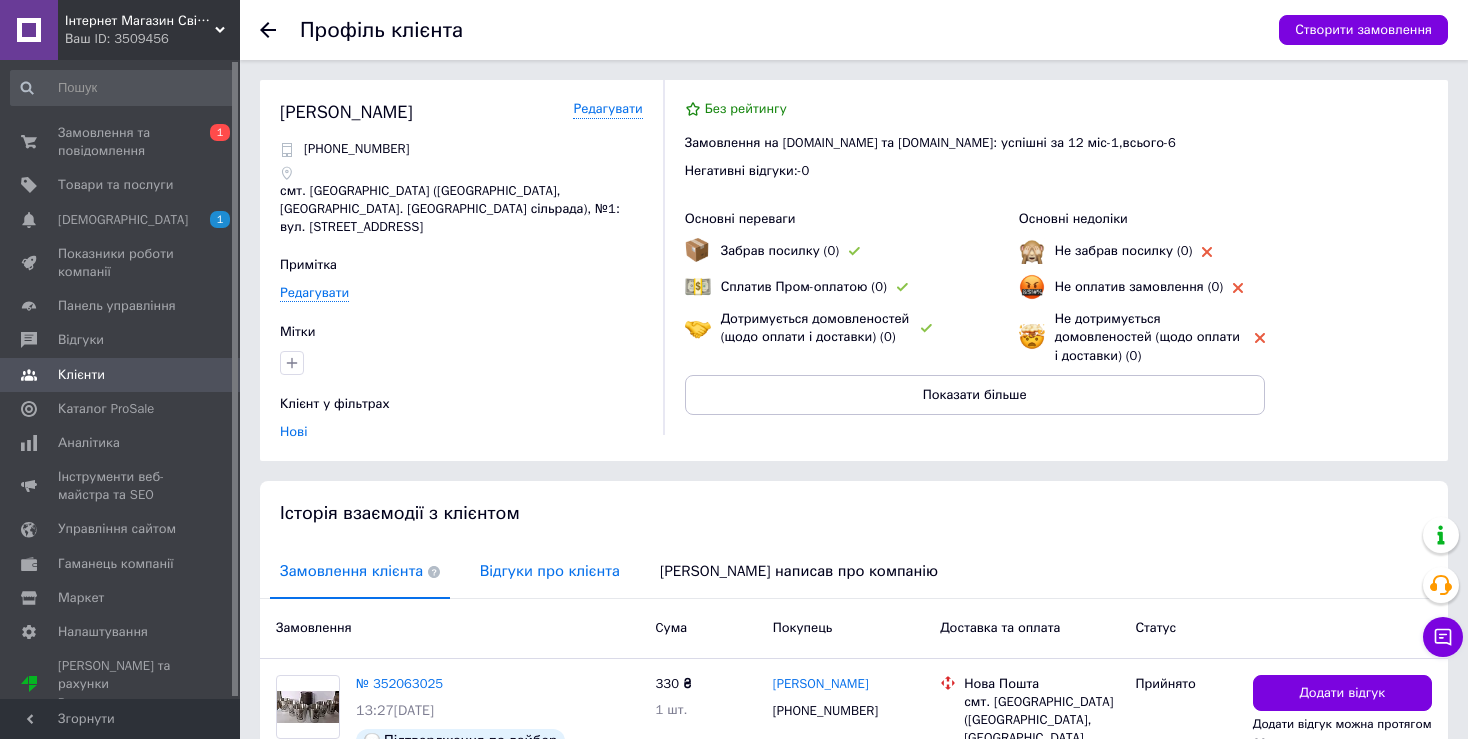 click on "Відгуки про клієнта" at bounding box center [550, 571] 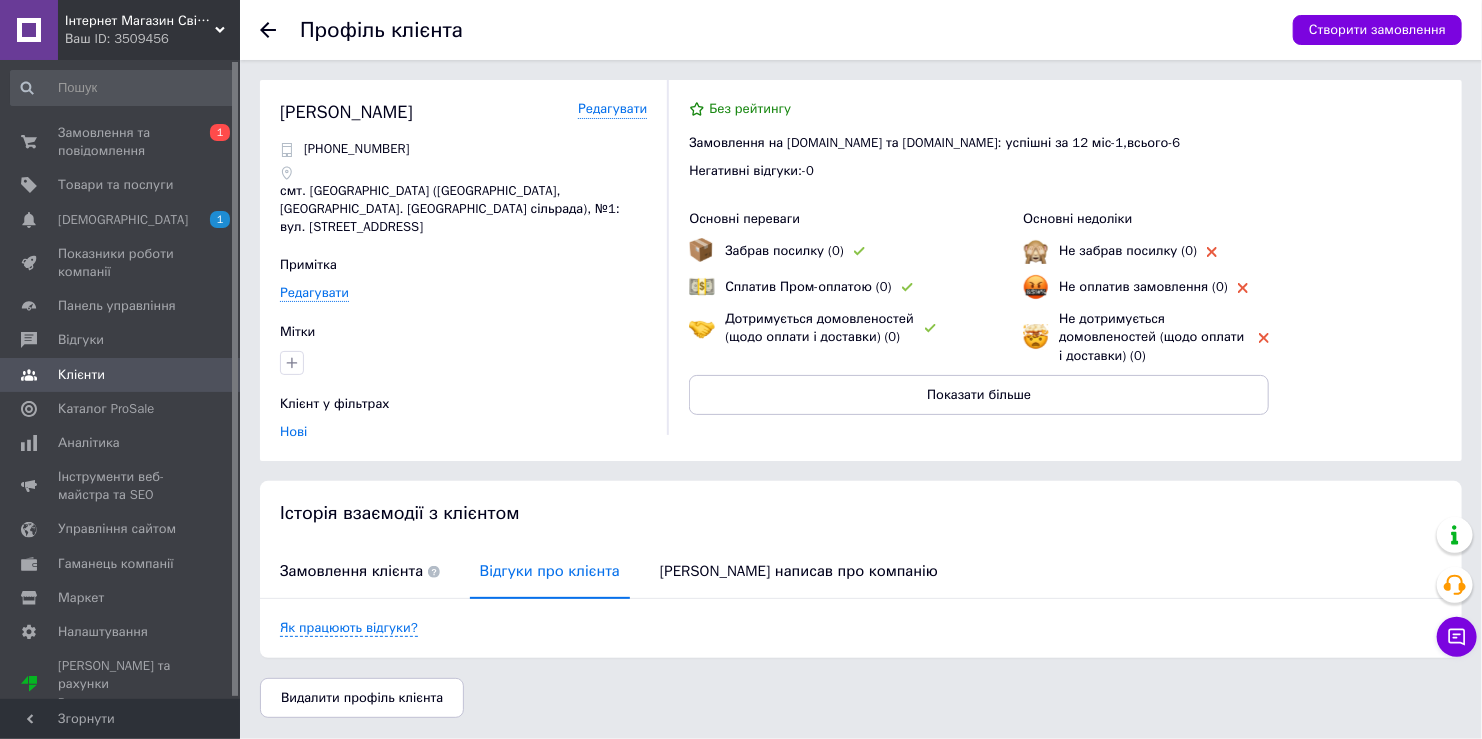 click 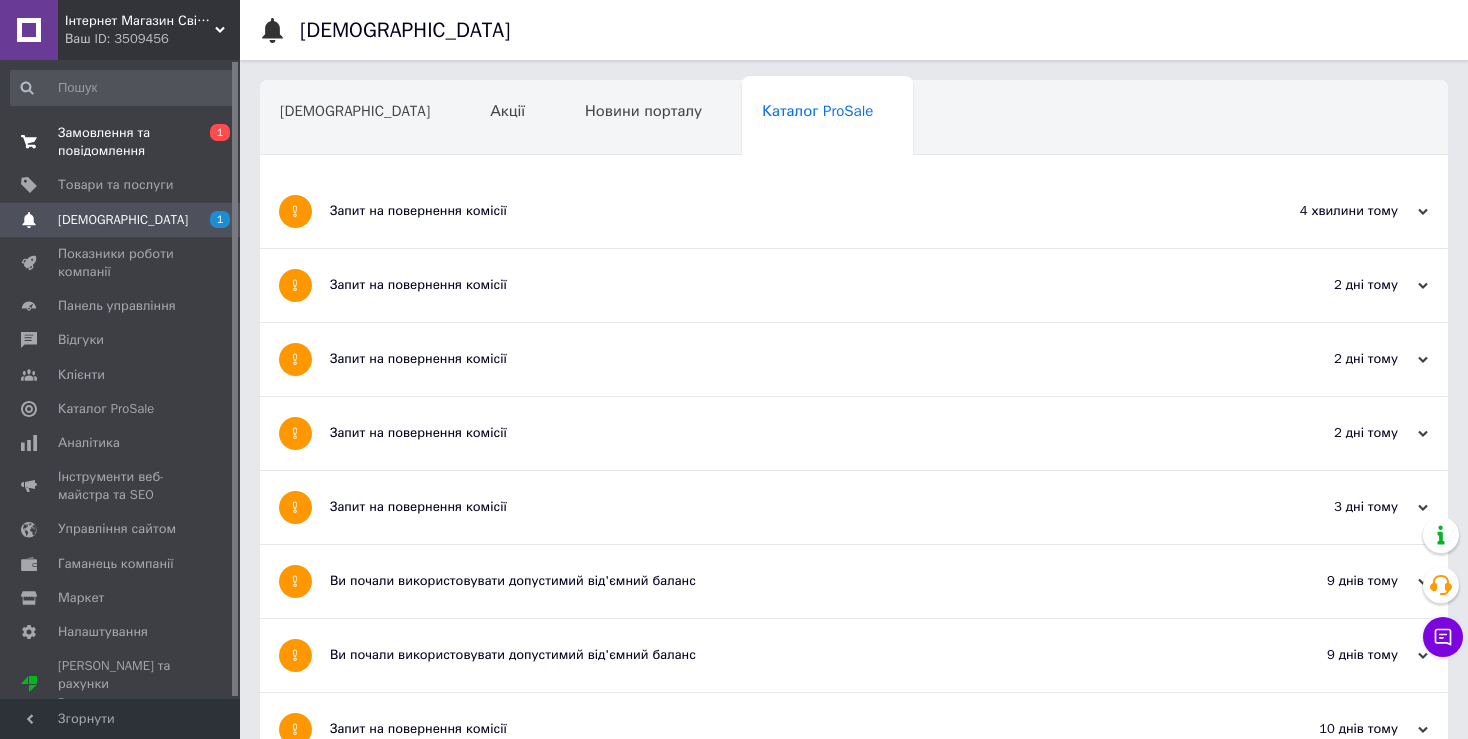 click on "Замовлення та повідомлення" at bounding box center (121, 142) 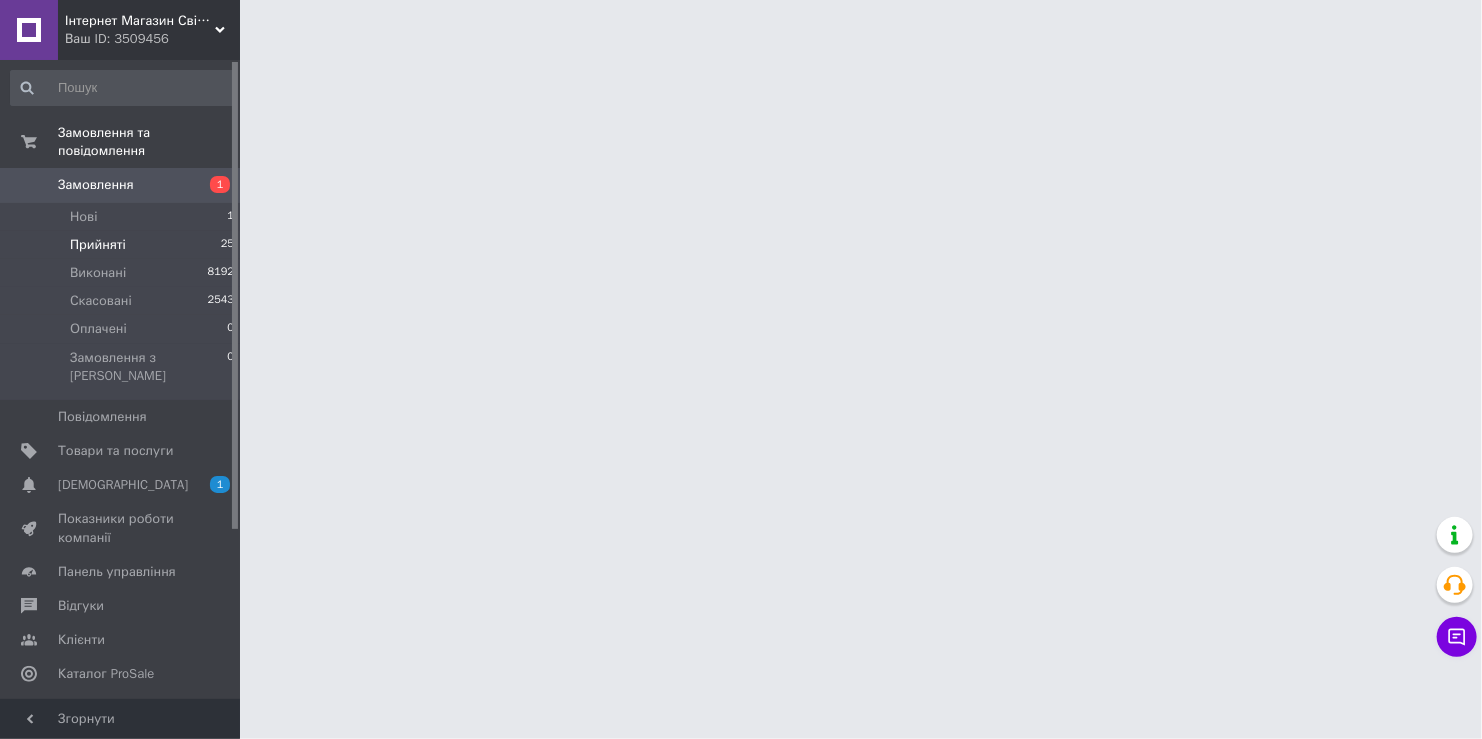 click on "Прийняті" at bounding box center (98, 245) 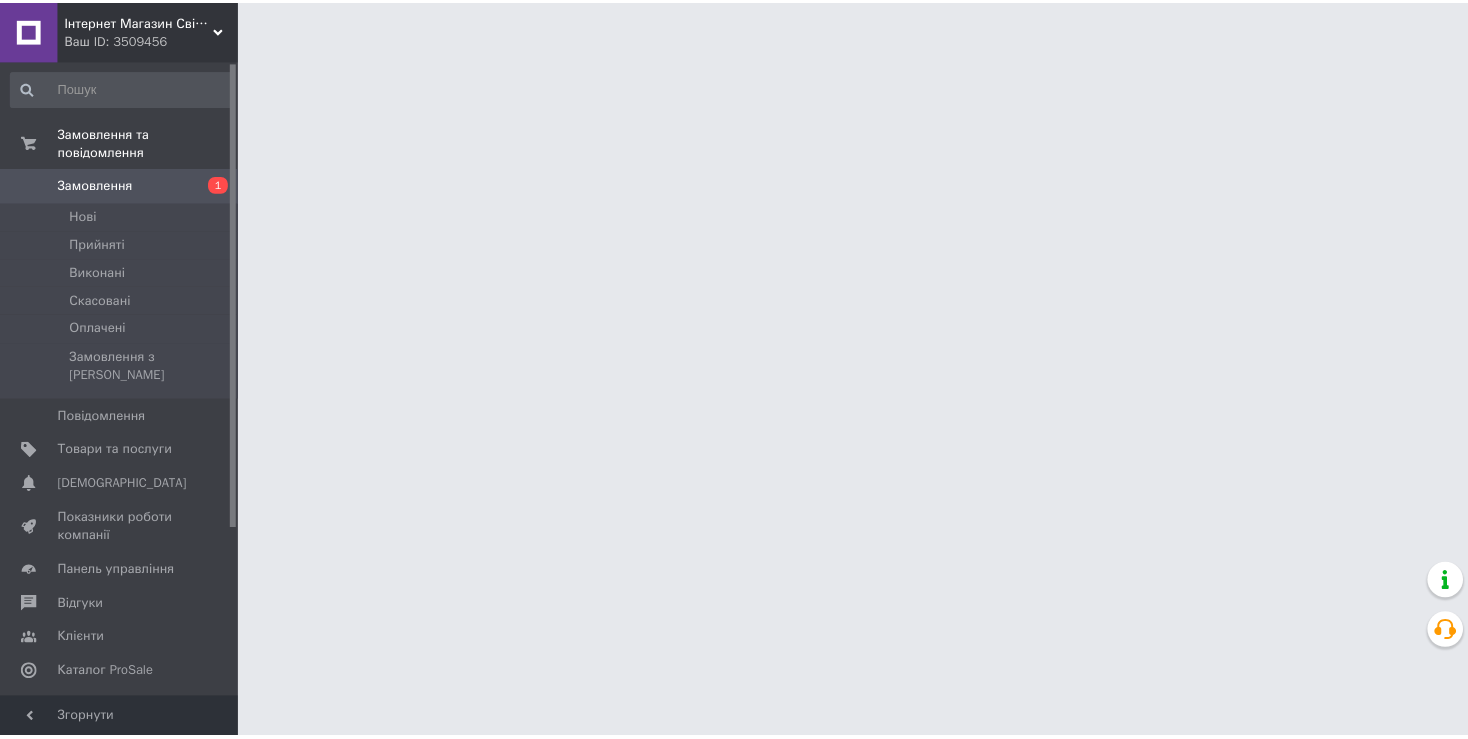 scroll, scrollTop: 0, scrollLeft: 0, axis: both 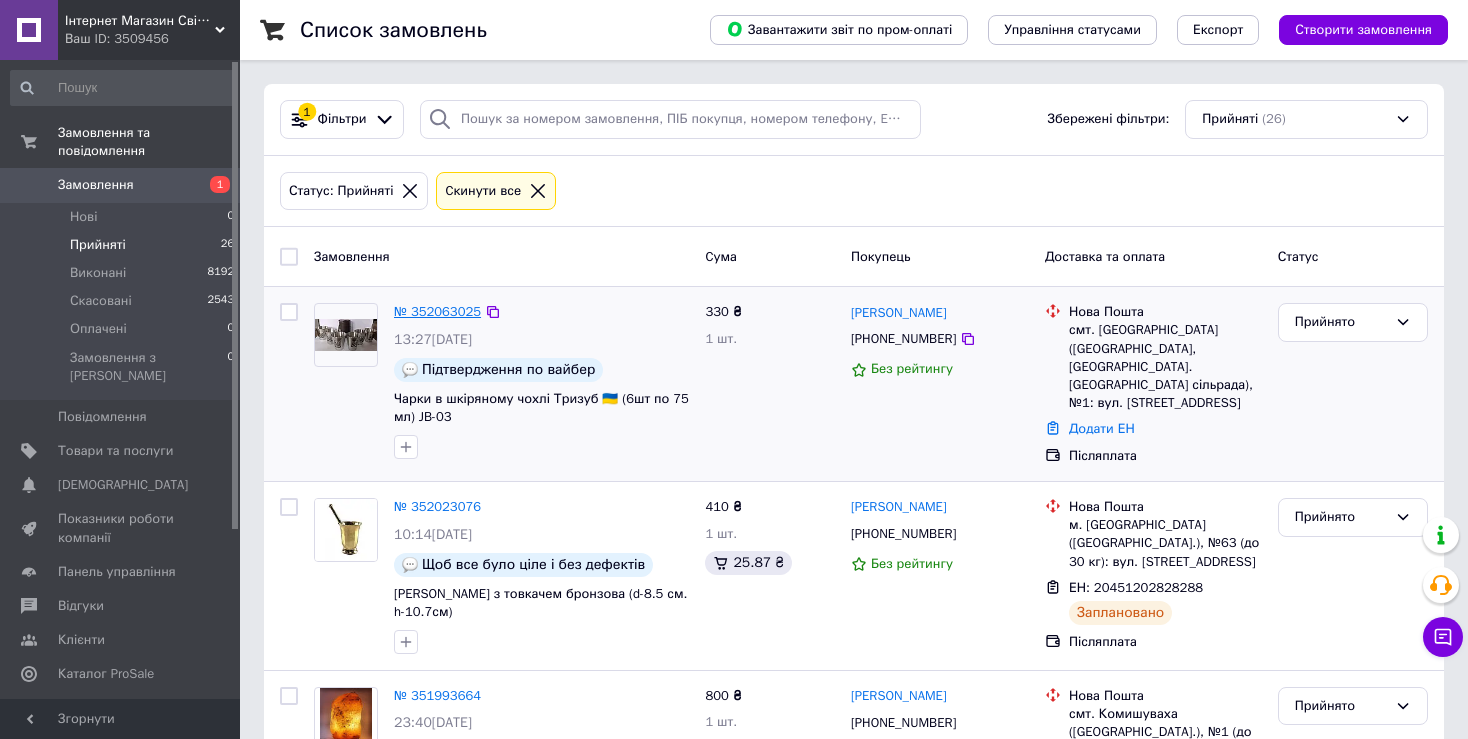click on "№ 352063025" at bounding box center (437, 311) 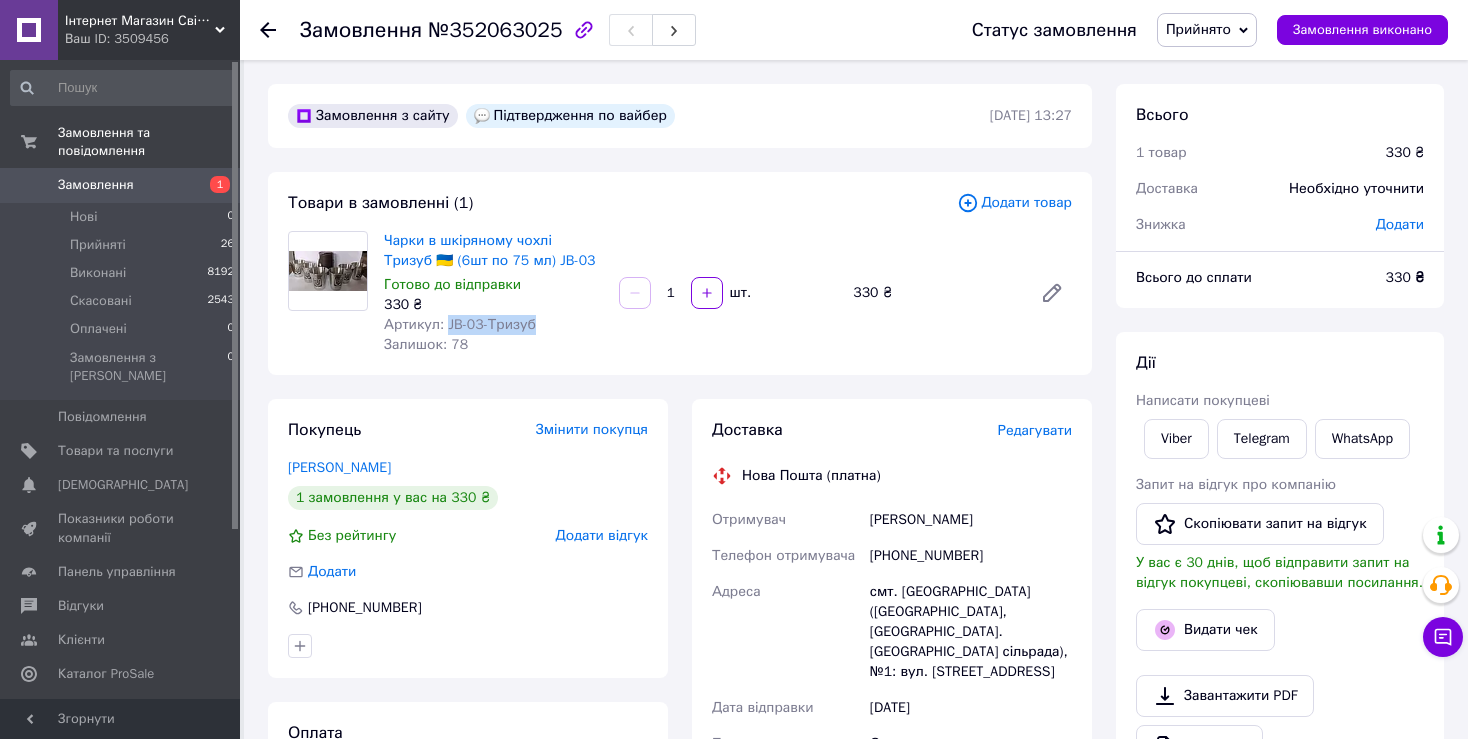 drag, startPoint x: 534, startPoint y: 329, endPoint x: 444, endPoint y: 328, distance: 90.005554 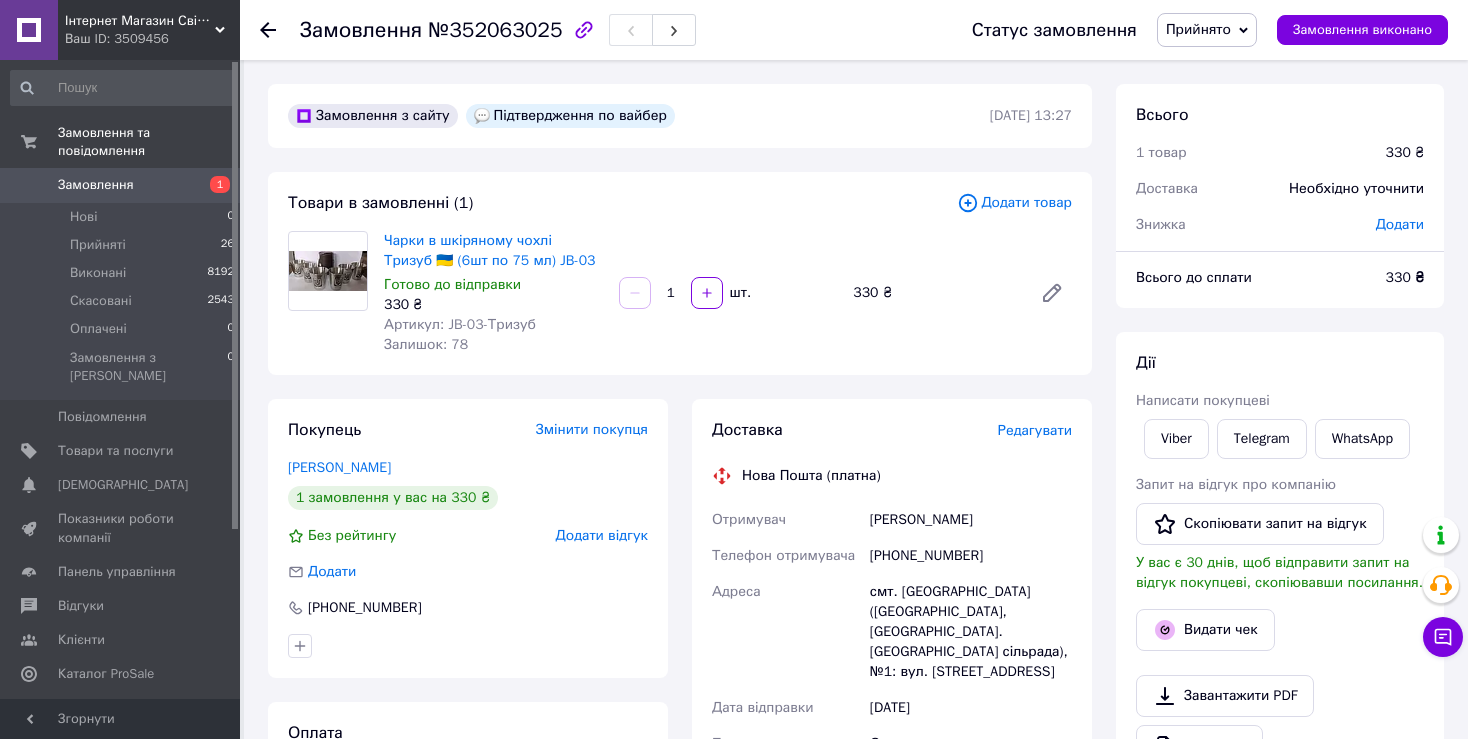 click 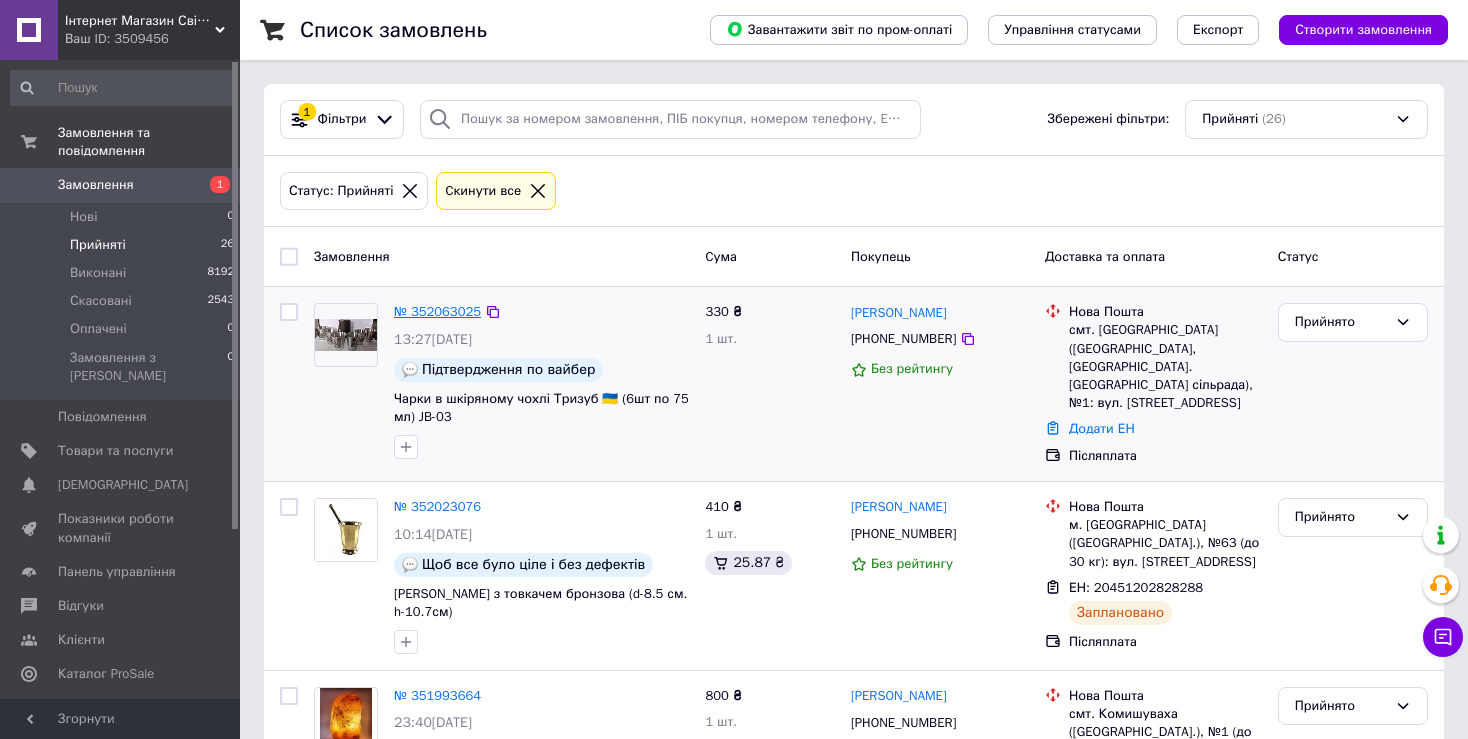 click on "№ 352063025" at bounding box center [437, 311] 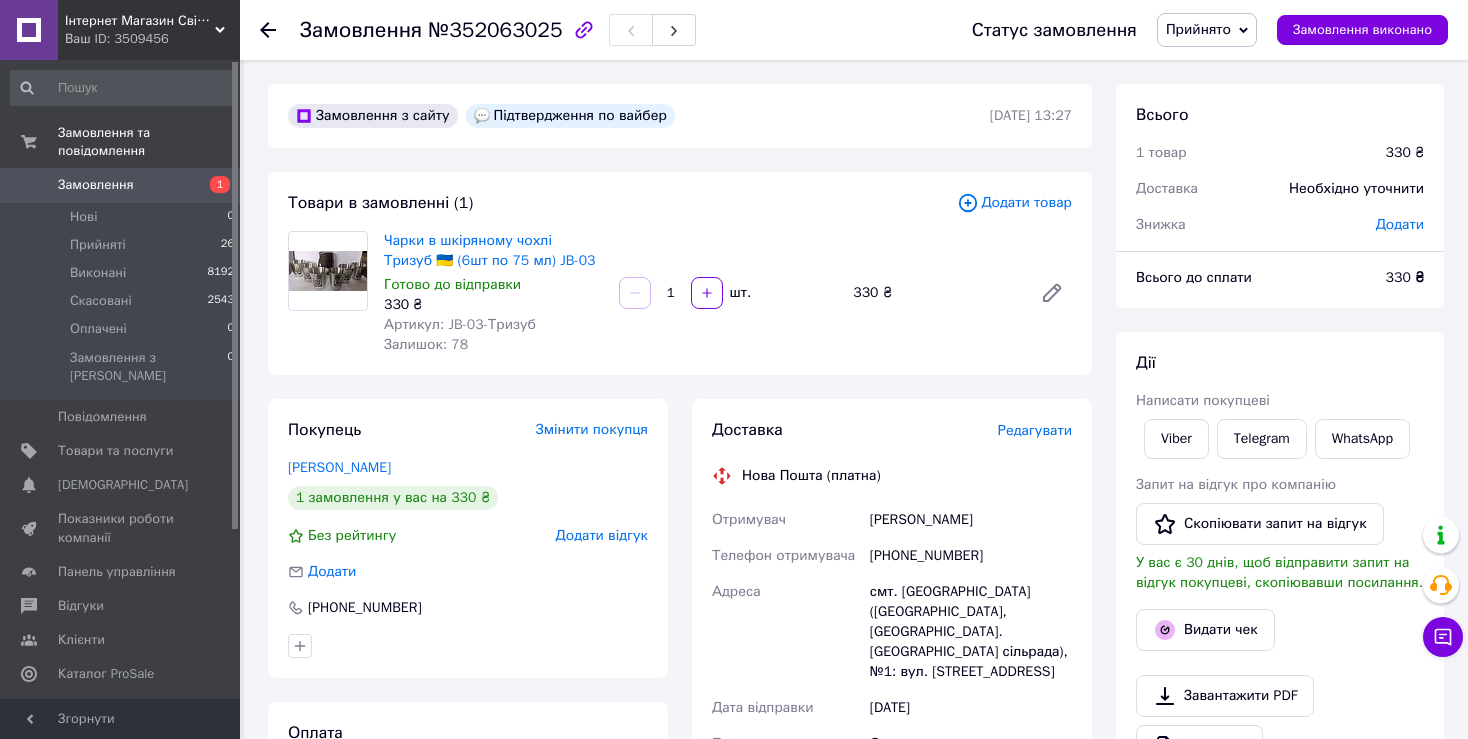 click on "[PHONE_NUMBER]" at bounding box center [971, 556] 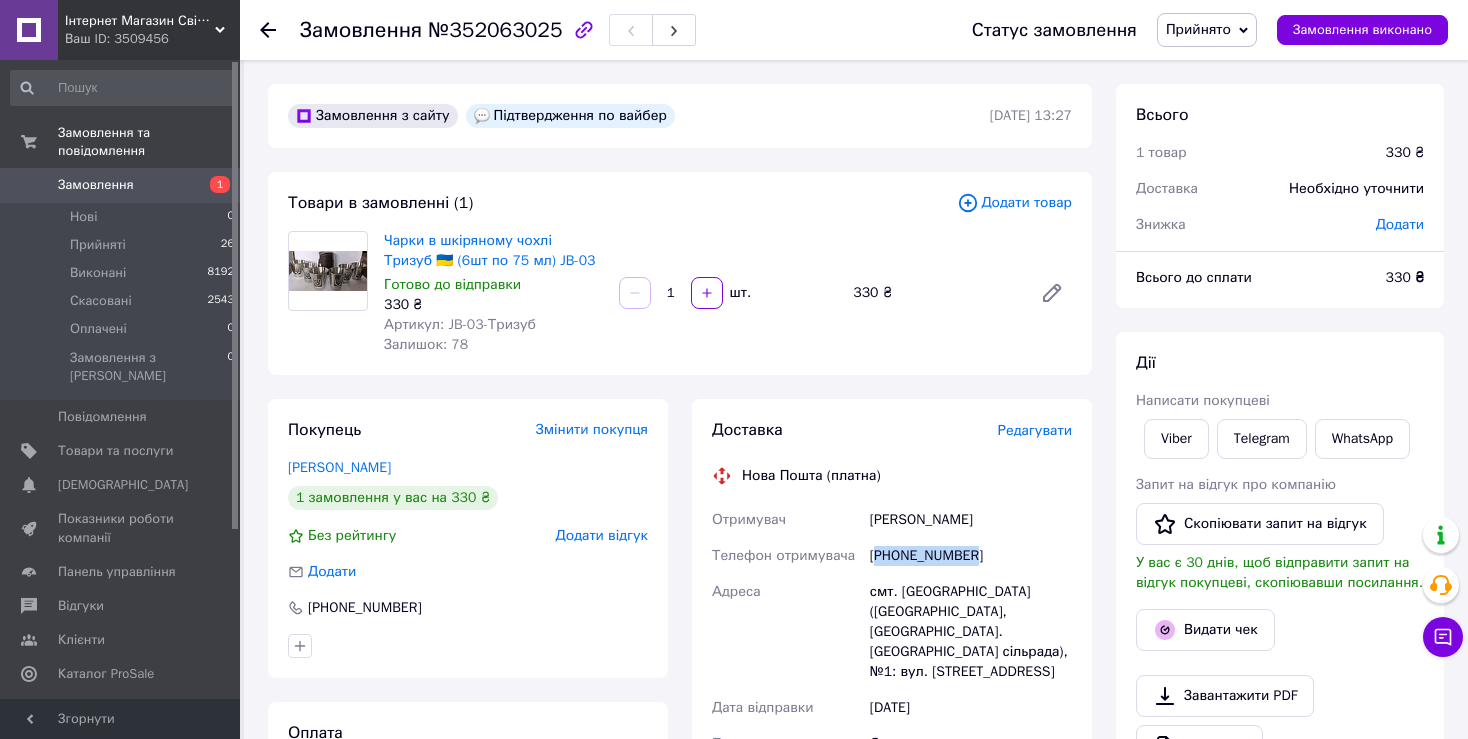 click on "[PHONE_NUMBER]" at bounding box center [971, 556] 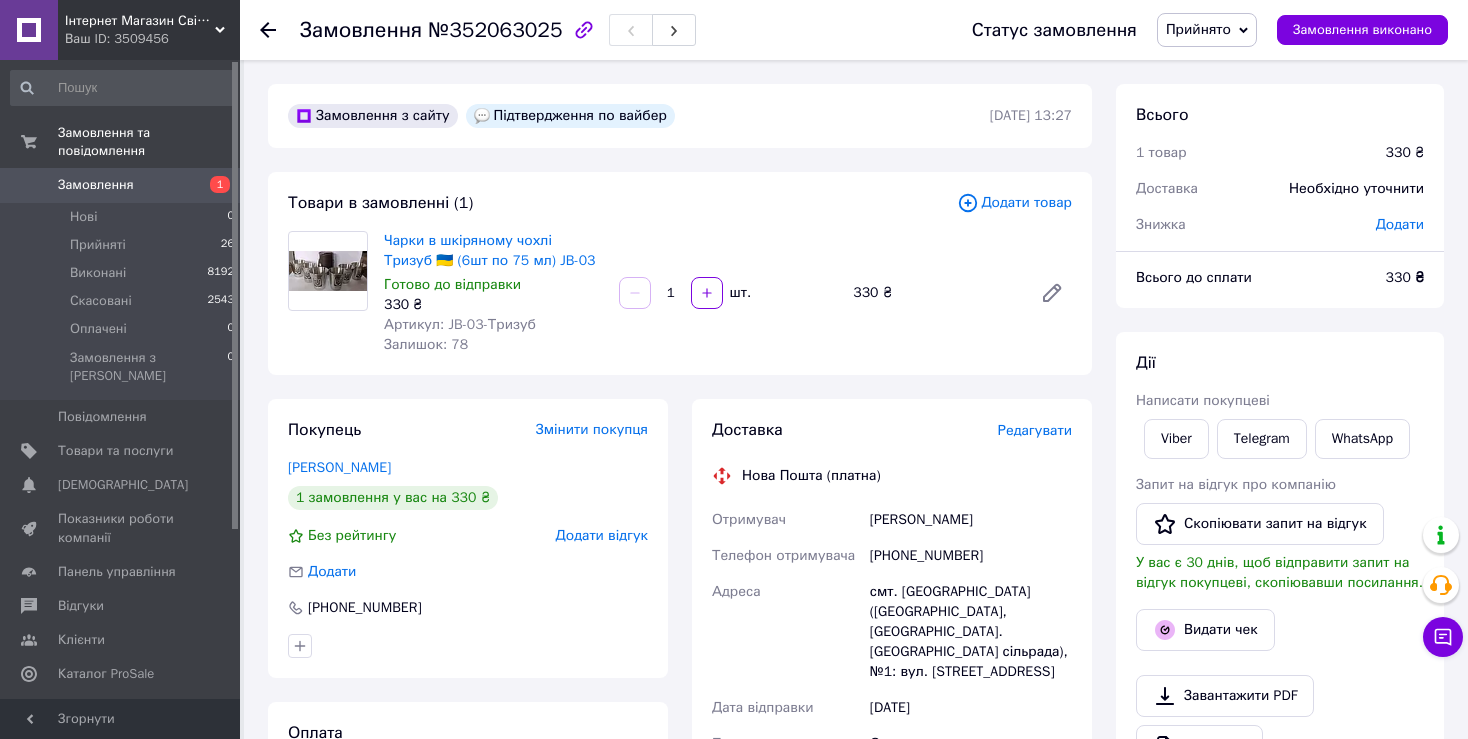 click on "Замовлення №352063025 Статус замовлення Прийнято Виконано Скасовано Оплачено Замовлення виконано Замовлення з сайту Підтвердження по вайбер 10.07.2025 | 13:27 Товари в замовленні (1) Додати товар Чарки в шкіряному чохлі Тризуб 🇺🇦 (6шт по 75 мл) JB-03 Готово до відправки 330 ₴ Артикул: JB-03-Тризуб Залишок: 78 1   шт. 330 ₴ Покупець Змінити покупця Григоришин Олег 1 замовлення у вас на 330 ₴ Без рейтингу   Додати відгук Додати +380969106653 Оплата Післяплата Доставка Редагувати Нова Пошта (платна) Отримувач Григоришин Олег Телефон отримувача +380969106653 Адреса Дата відправки 10.07.2025 330 ₴ <" at bounding box center [856, 707] 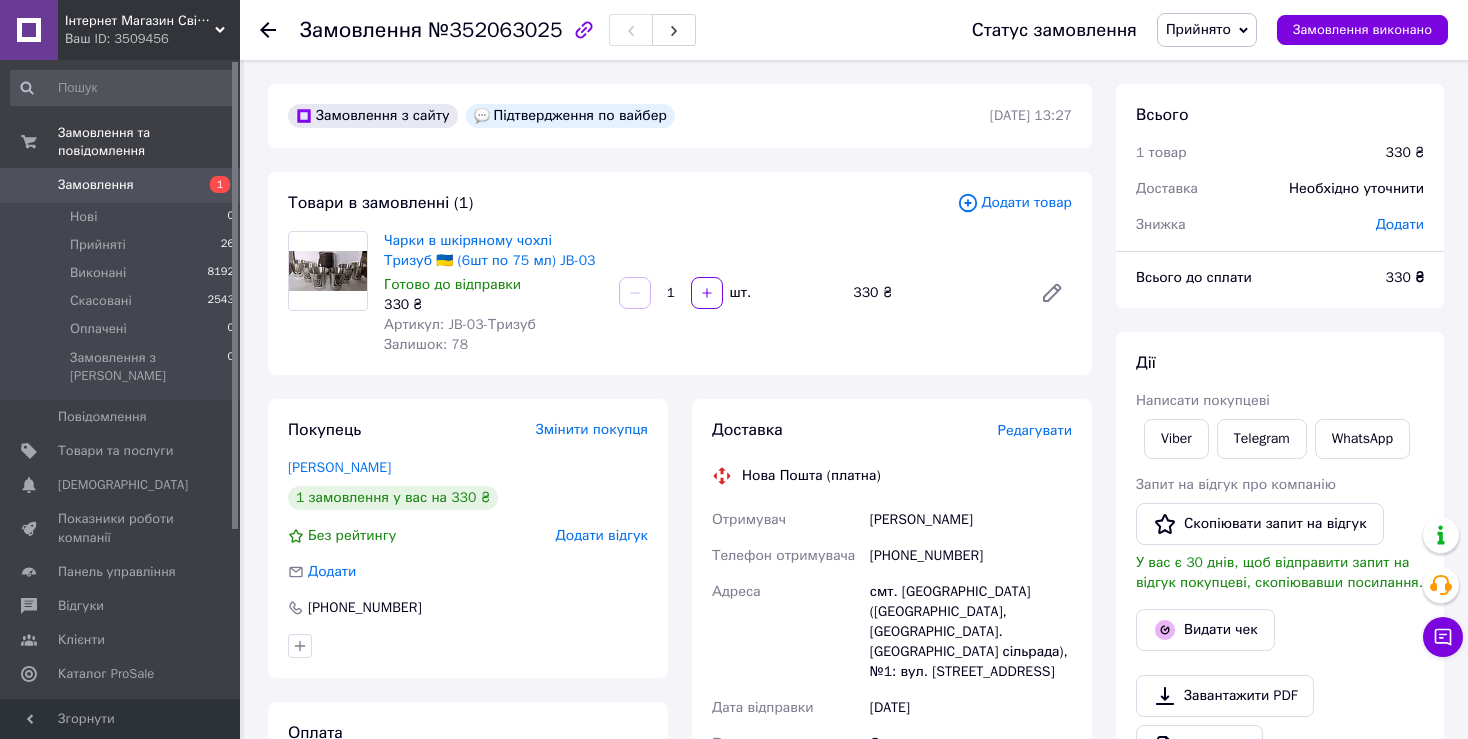 click on "Замовлення №352063025 Статус замовлення Прийнято Виконано Скасовано Оплачено Замовлення виконано Замовлення з сайту Підтвердження по вайбер 10.07.2025 | 13:27 Товари в замовленні (1) Додати товар Чарки в шкіряному чохлі Тризуб 🇺🇦 (6шт по 75 мл) JB-03 Готово до відправки 330 ₴ Артикул: JB-03-Тризуб Залишок: 78 1   шт. 330 ₴ Покупець Змінити покупця Григоришин Олег 1 замовлення у вас на 330 ₴ Без рейтингу   Додати відгук Додати +380969106653 Оплата Післяплата Доставка Редагувати Нова Пошта (платна) Отримувач Григоришин Олег Телефон отримувача +380969106653 Адреса Дата відправки 10.07.2025 330 ₴ <" at bounding box center [856, 707] 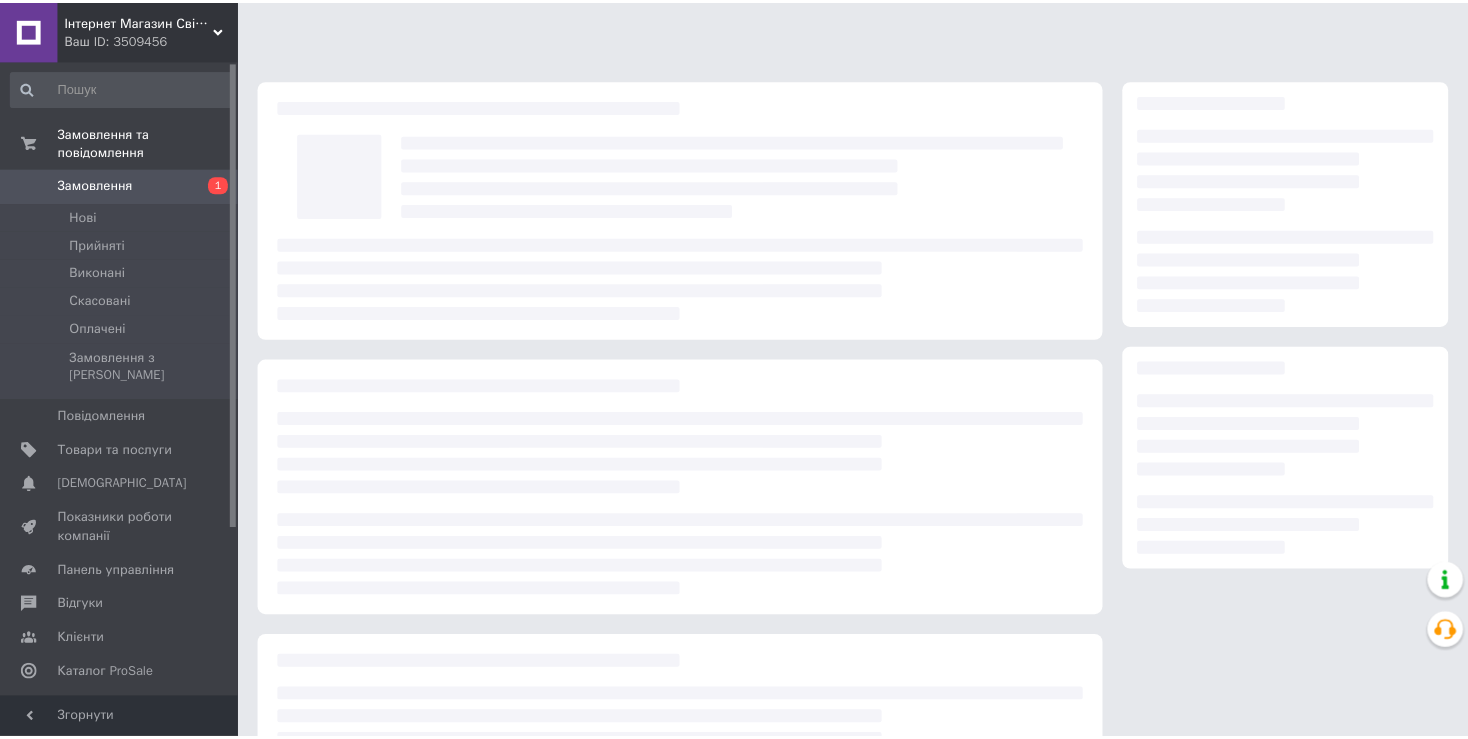 scroll, scrollTop: 0, scrollLeft: 0, axis: both 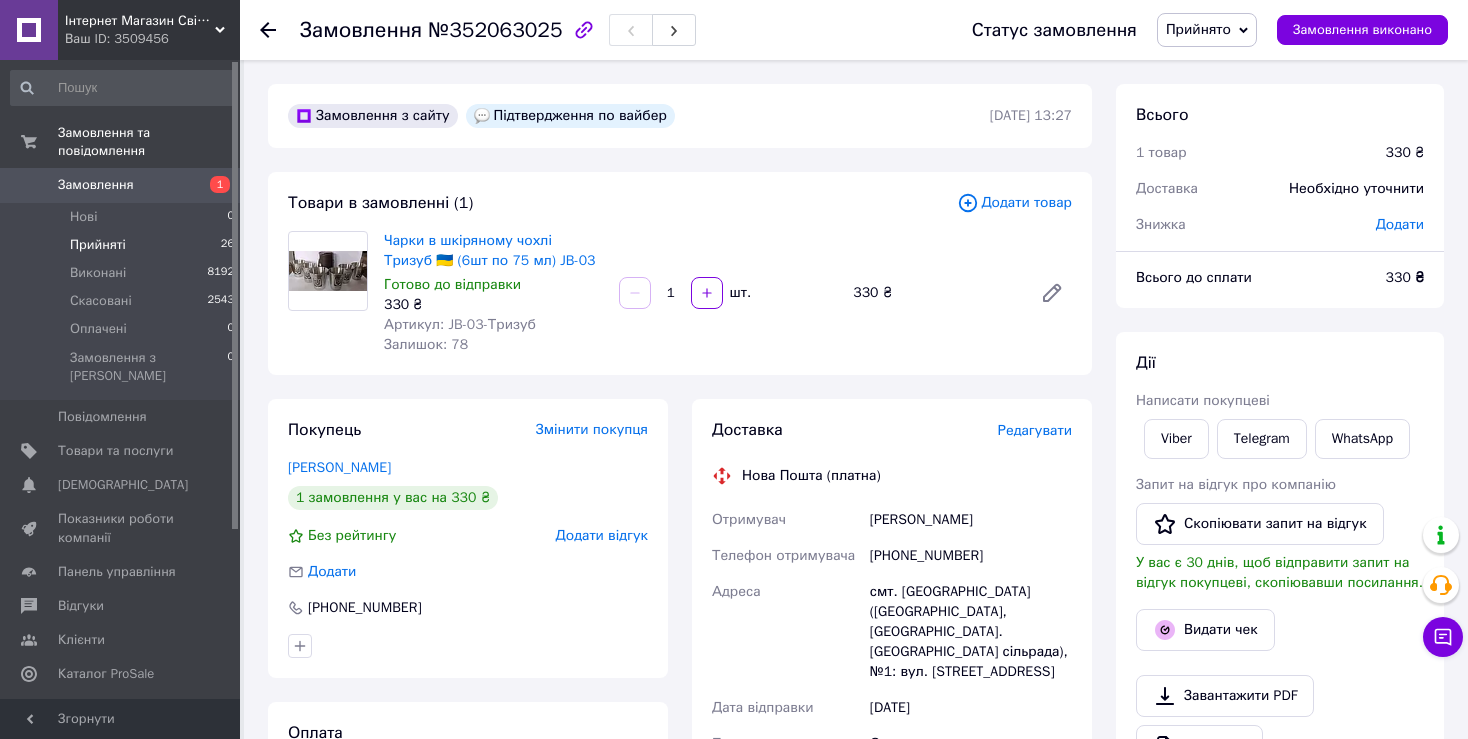 click on "Прийняті" at bounding box center [98, 245] 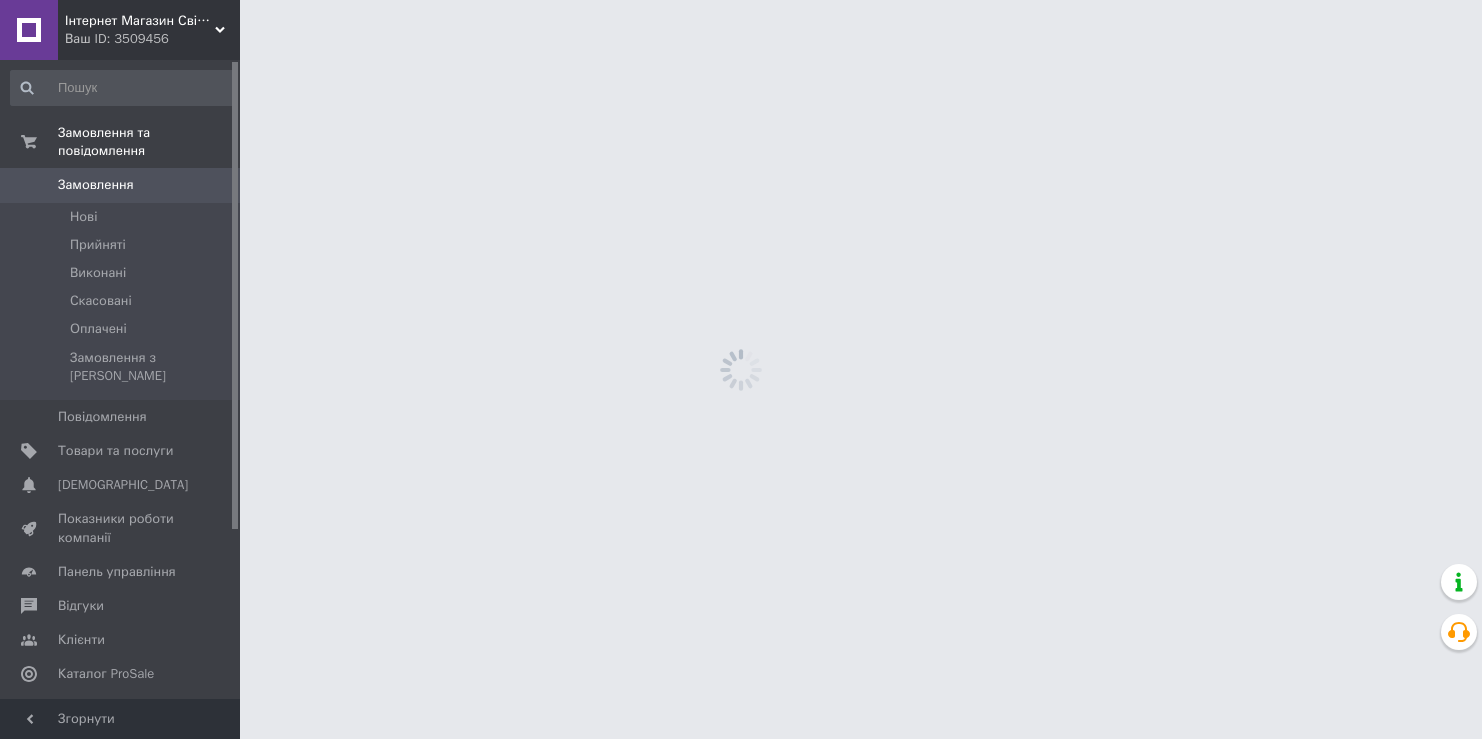 scroll, scrollTop: 0, scrollLeft: 0, axis: both 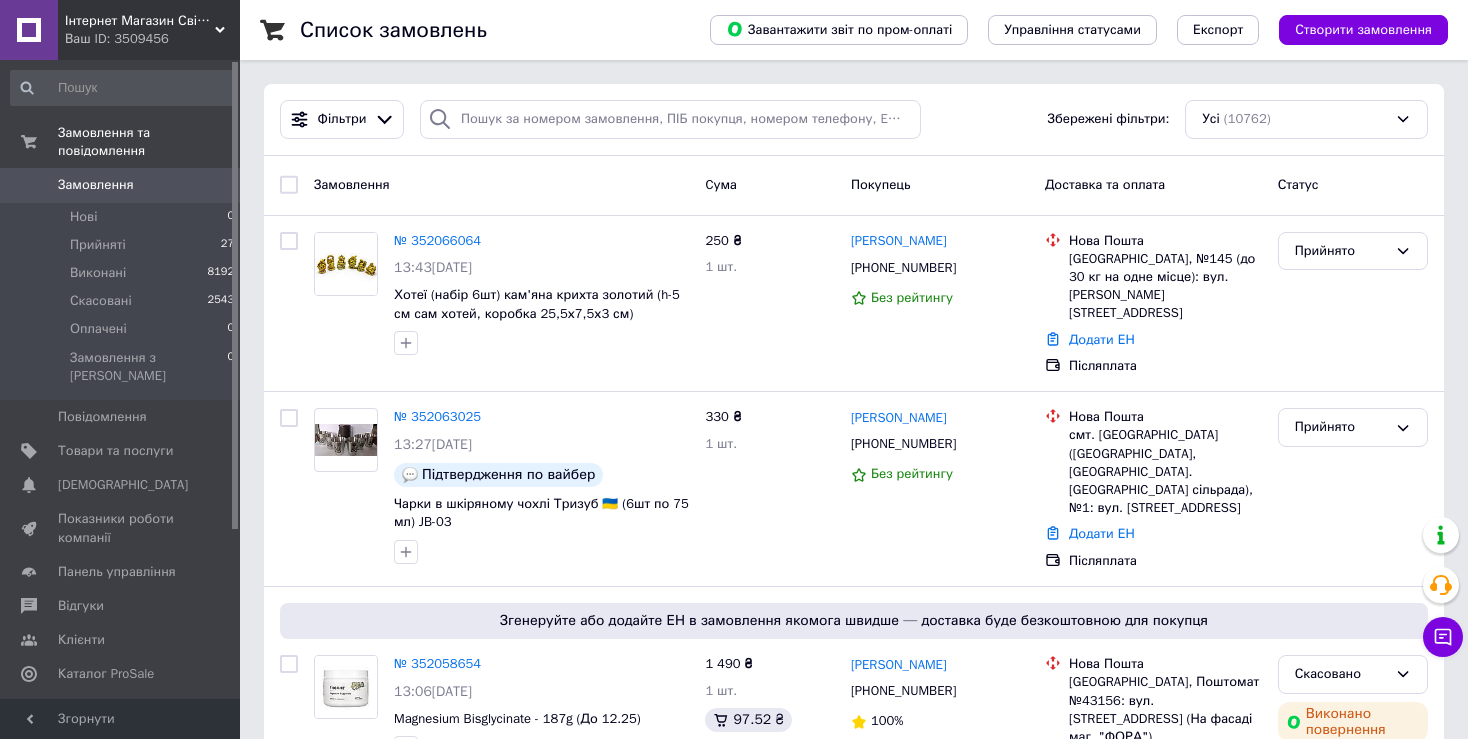 click on "Список замовлень   Завантажити звіт по пром-оплаті Управління статусами Експорт Створити замовлення Фільтри Збережені фільтри: Усі (10762) Замовлення Cума Покупець Доставка та оплата Статус № 352066064 13:43, 10.07.2025 Хотеї (набір 6шт) кам'яна крихта золотий (h-5 см сам хотей, коробка 25,5х7,5х3 см) 250 ₴ 1 шт. Микола Онищенко +380992830324 Без рейтингу Нова Пошта Одеса, №145 (до 30 кг на одне місце): вул. Євгена Чикаленка, 50А/1 Додати ЕН Післяплата Прийнято № 352063025 13:27, 10.07.2025 Підтвердження по вайбер Чарки в шкіряному чохлі Тризуб 🇺🇦 (6шт по 75 мл) JB-03 330 ₴ 1 шт. Олег Григоришин +380969106653 № 352058654" at bounding box center (854, 4858) 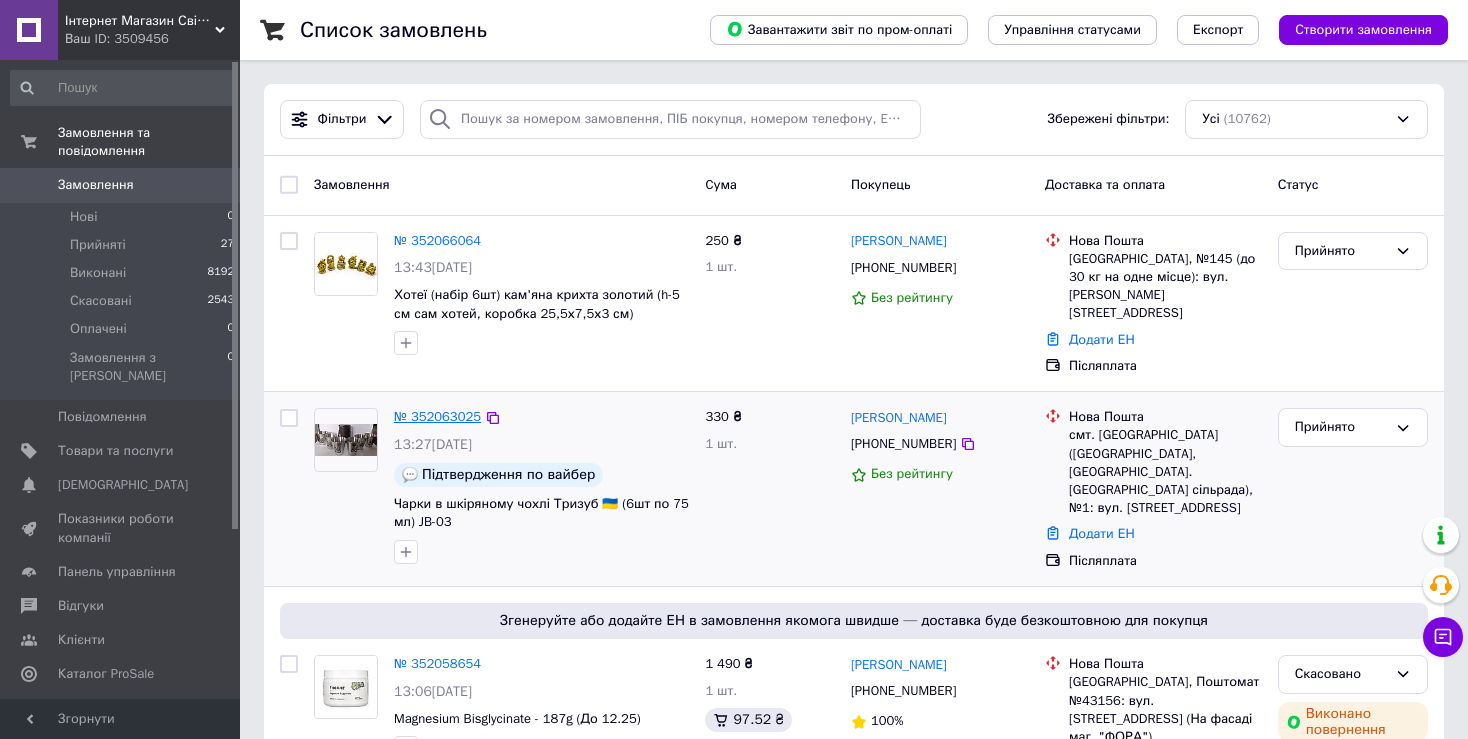 click on "№ 352063025" at bounding box center [437, 416] 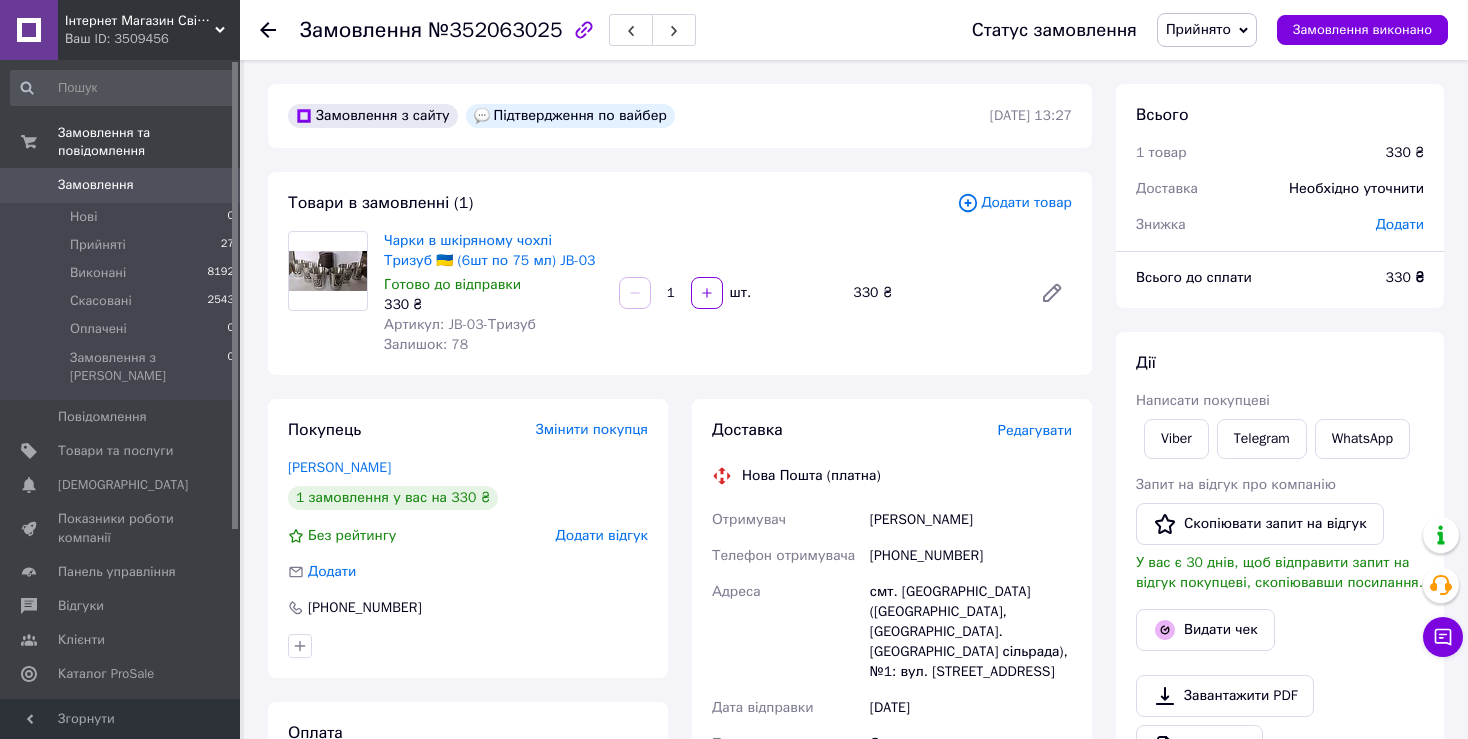 click on "Редагувати" at bounding box center [1035, 430] 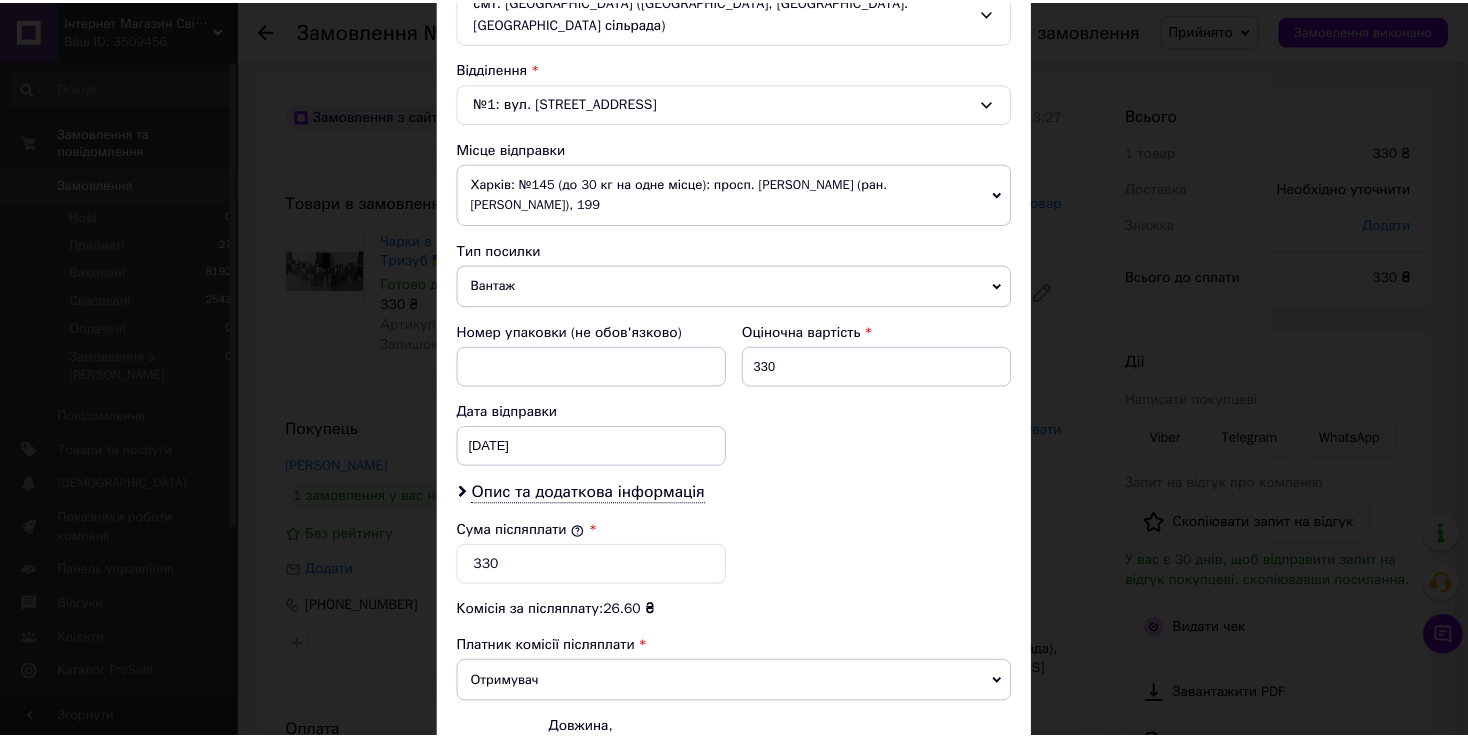 scroll, scrollTop: 800, scrollLeft: 0, axis: vertical 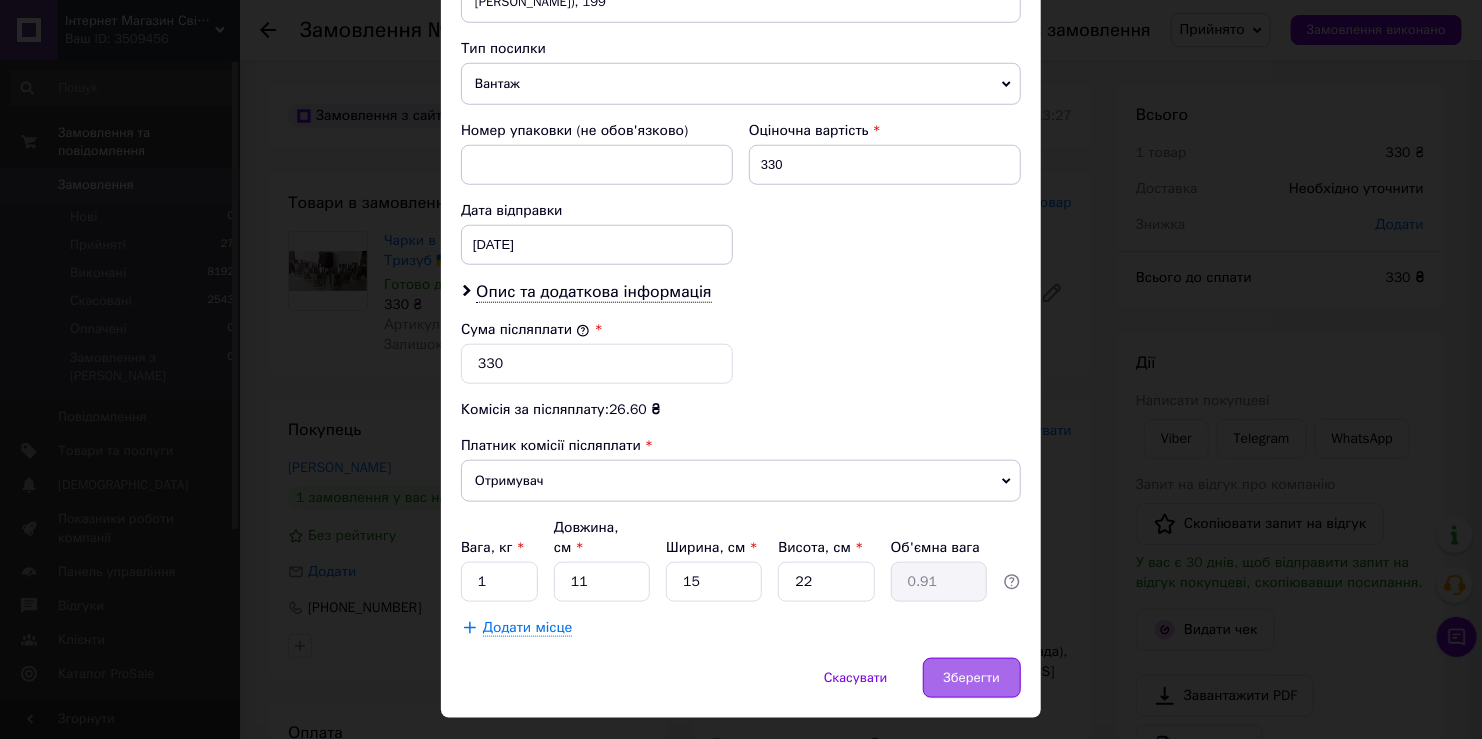 click on "Зберегти" at bounding box center [972, 678] 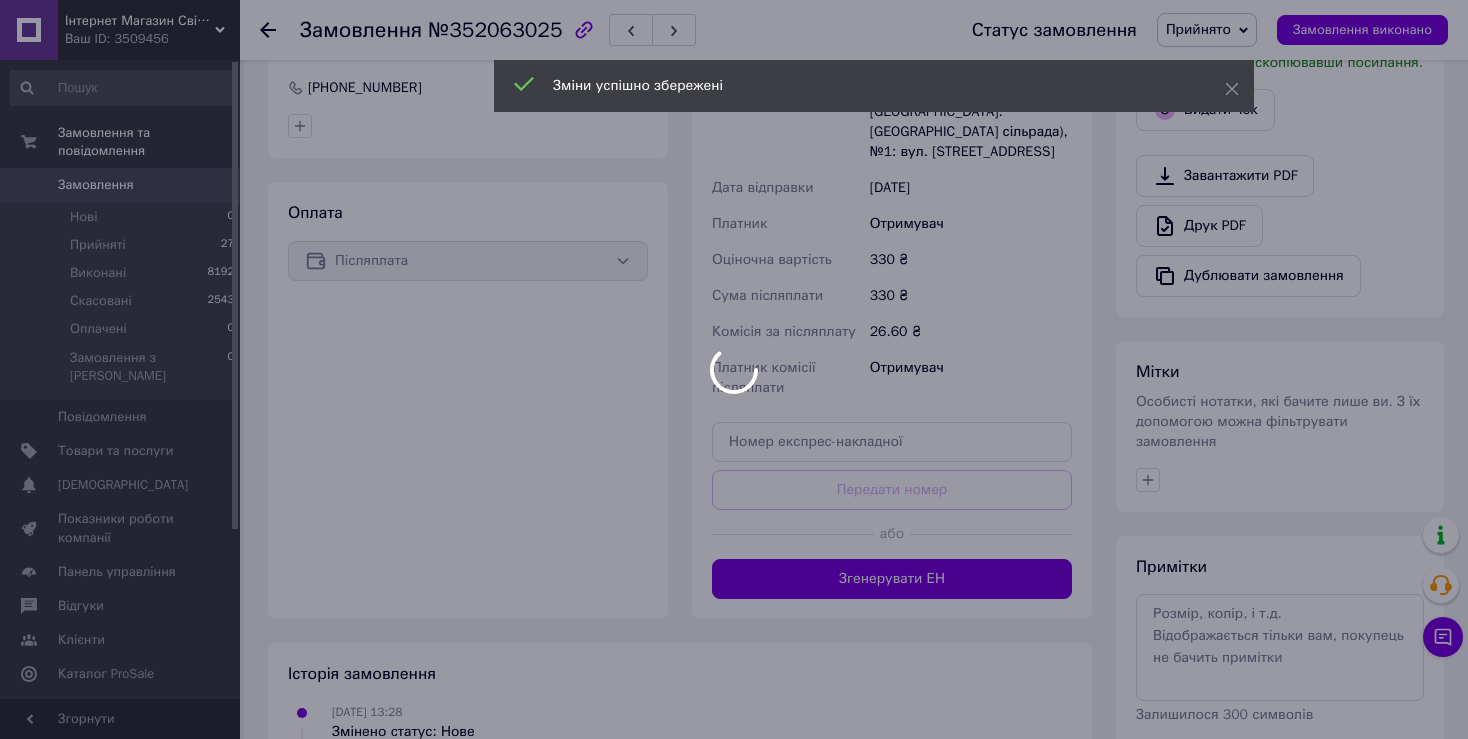 scroll, scrollTop: 594, scrollLeft: 0, axis: vertical 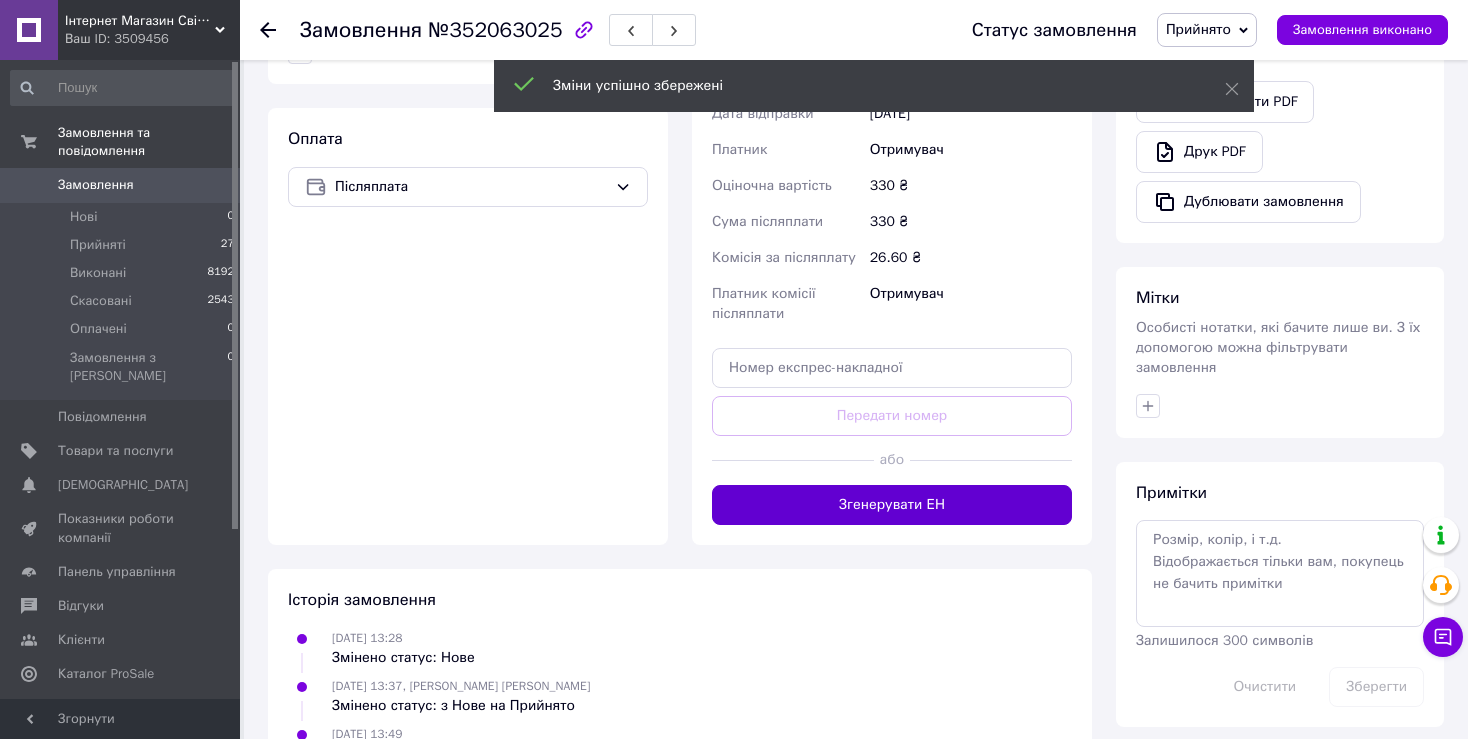 click on "Згенерувати ЕН" at bounding box center (892, 505) 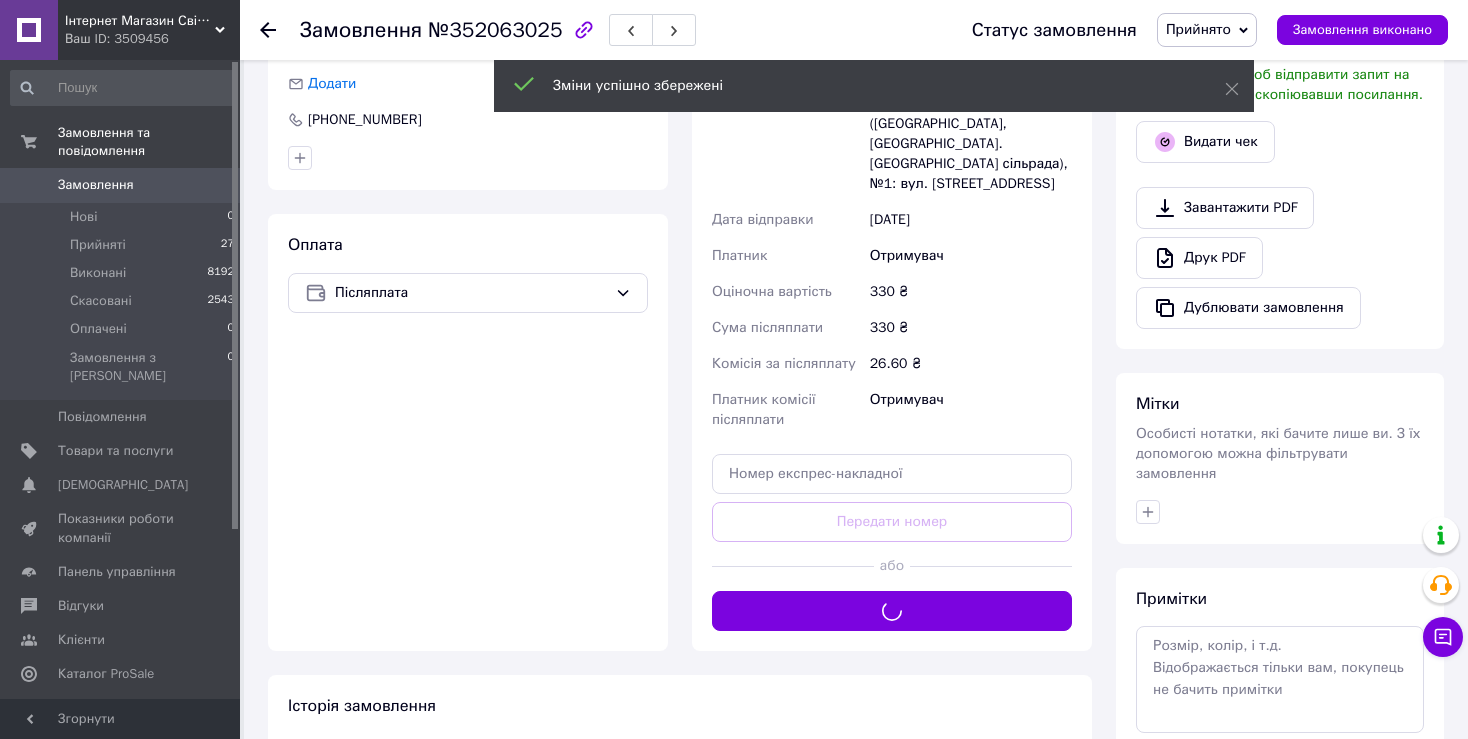 scroll, scrollTop: 294, scrollLeft: 0, axis: vertical 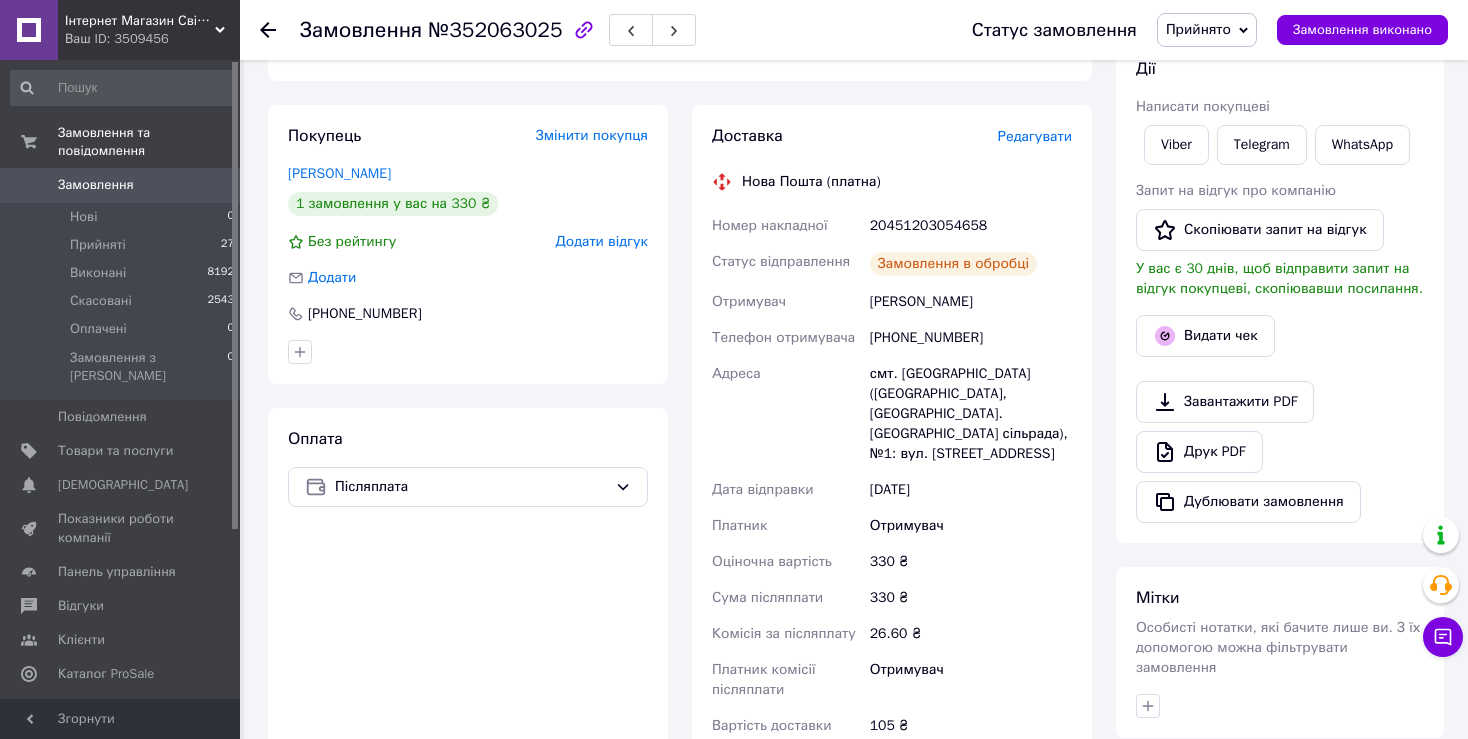 click on "20451203054658" at bounding box center [971, 226] 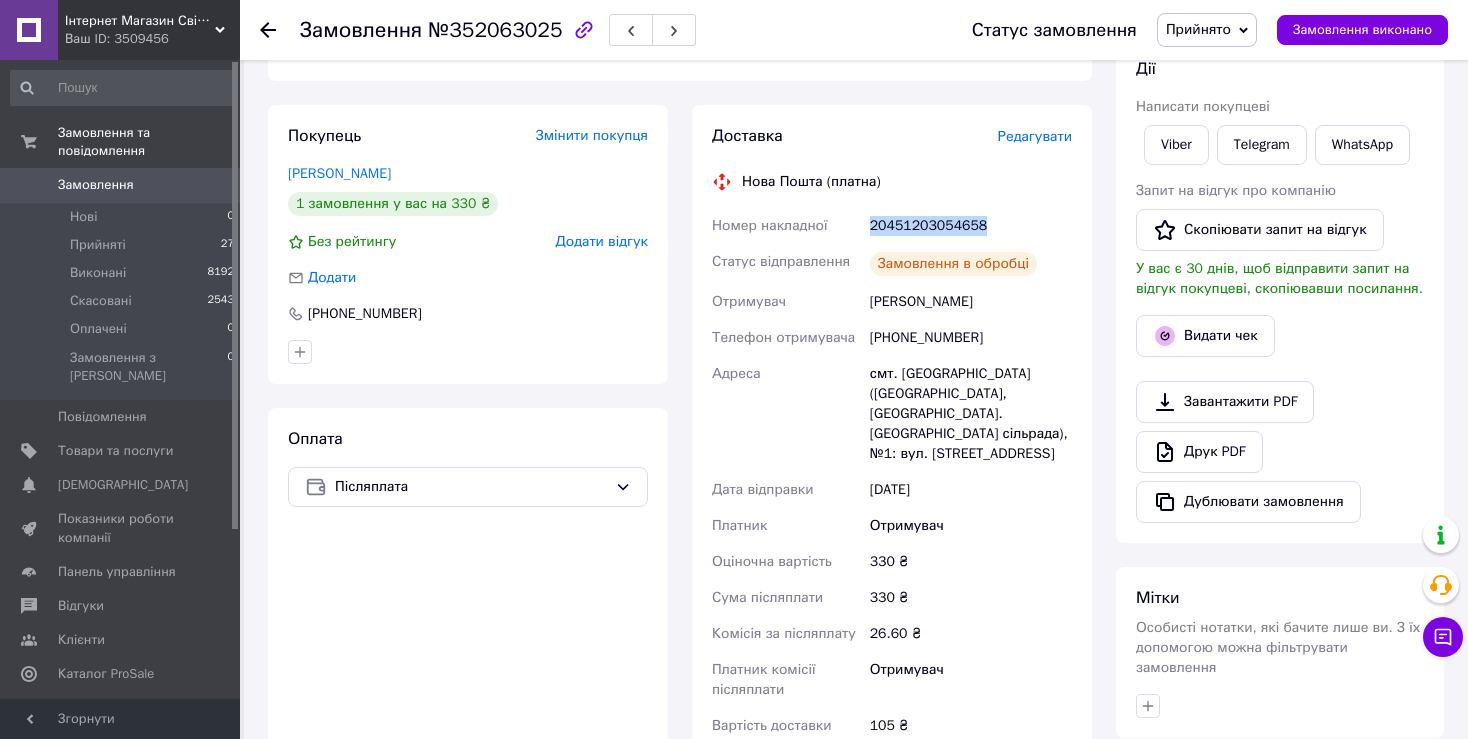 click on "20451203054658" at bounding box center (971, 226) 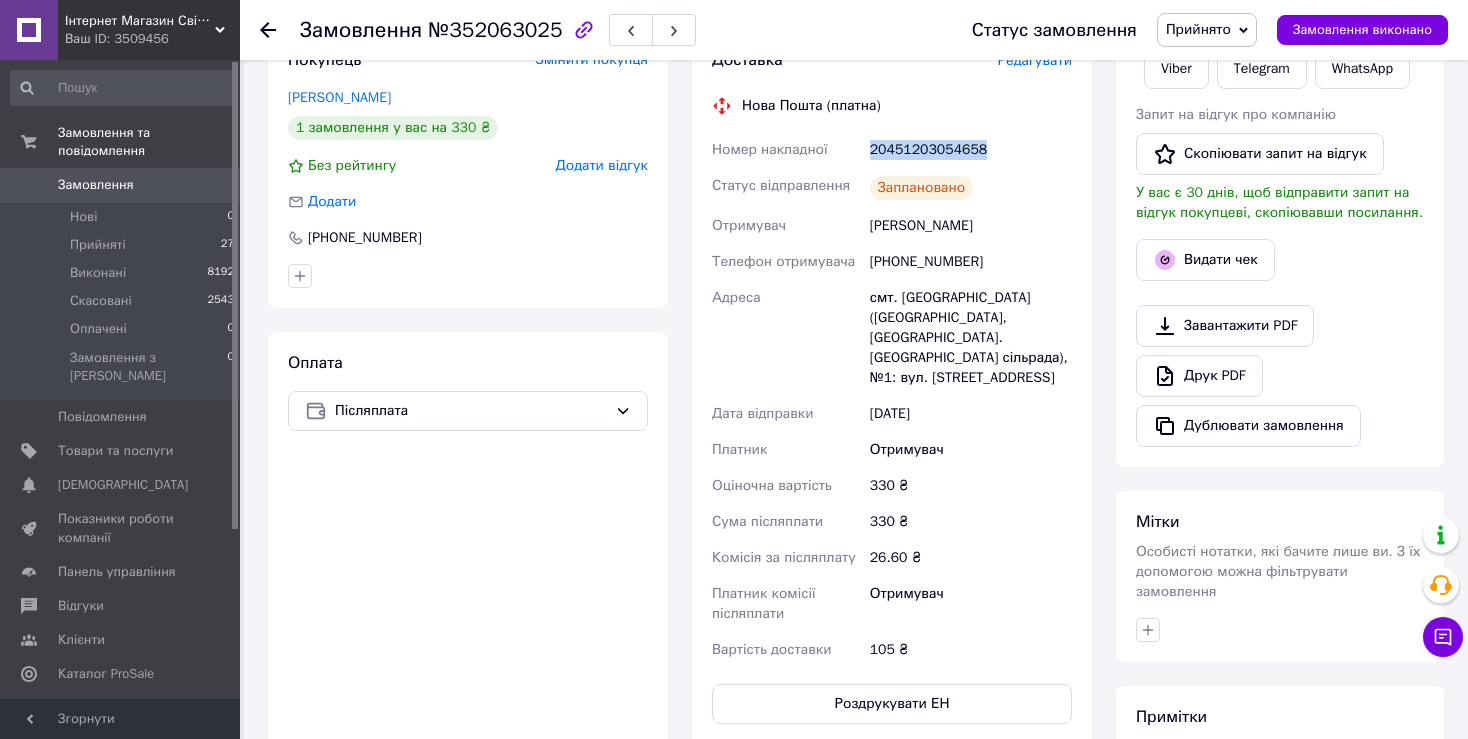 scroll, scrollTop: 400, scrollLeft: 0, axis: vertical 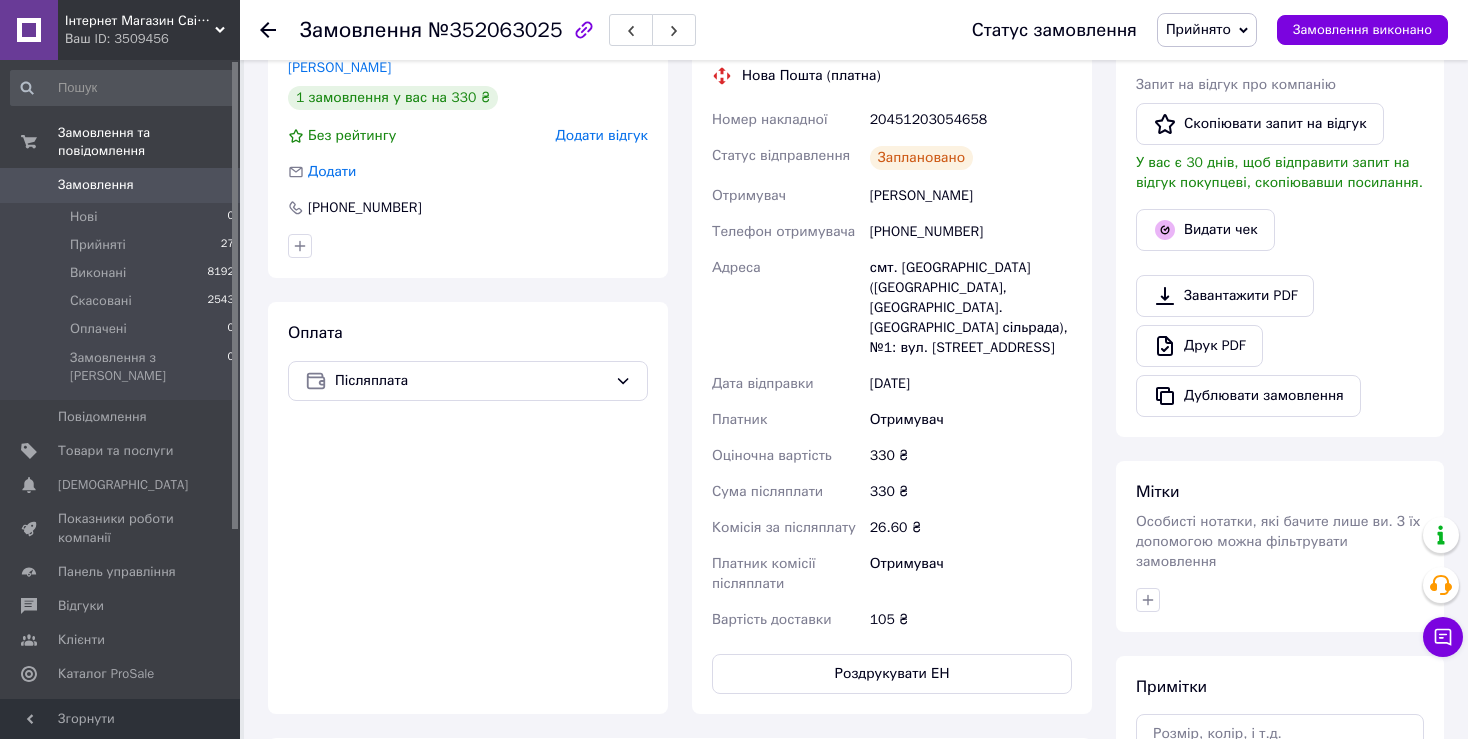 drag, startPoint x: 271, startPoint y: 687, endPoint x: 274, endPoint y: 660, distance: 27.166155 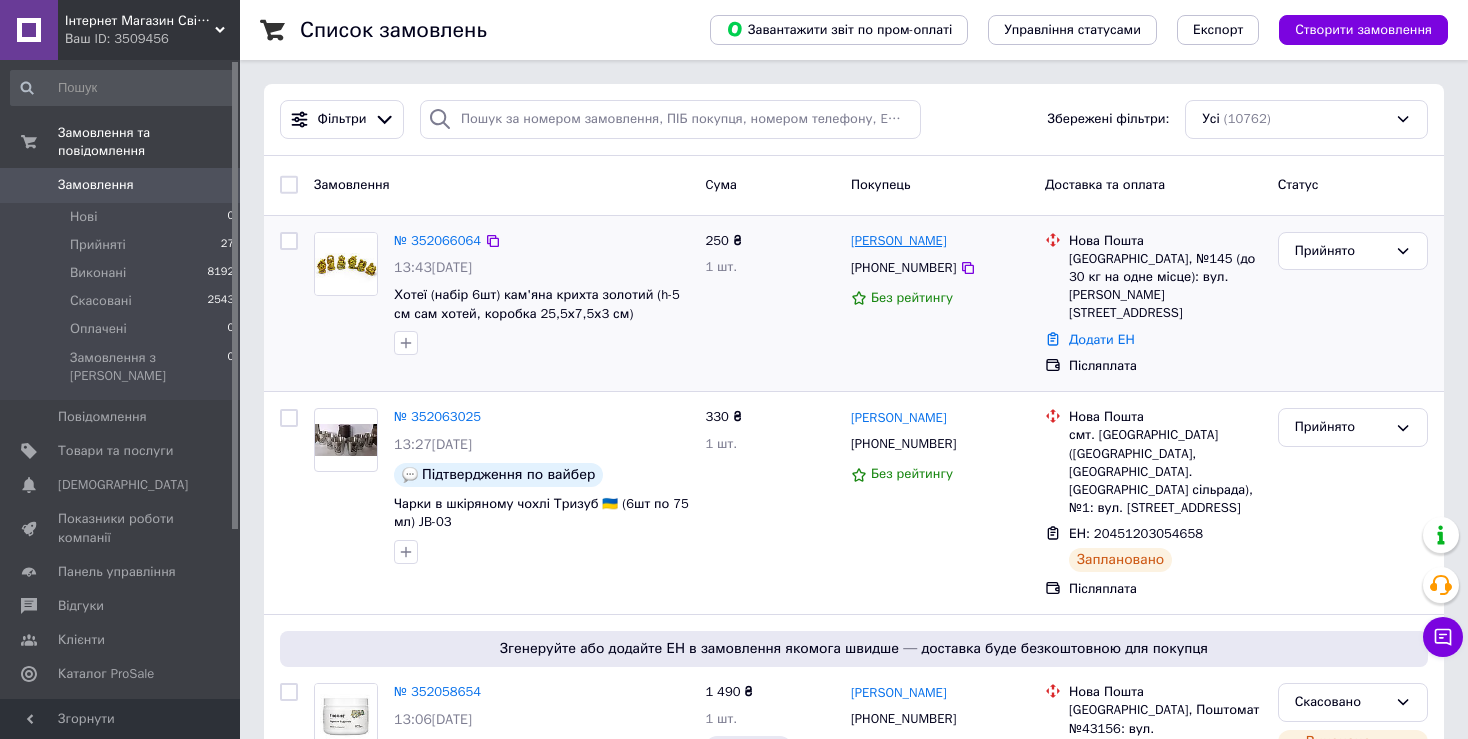 click on "[PERSON_NAME]" at bounding box center (899, 241) 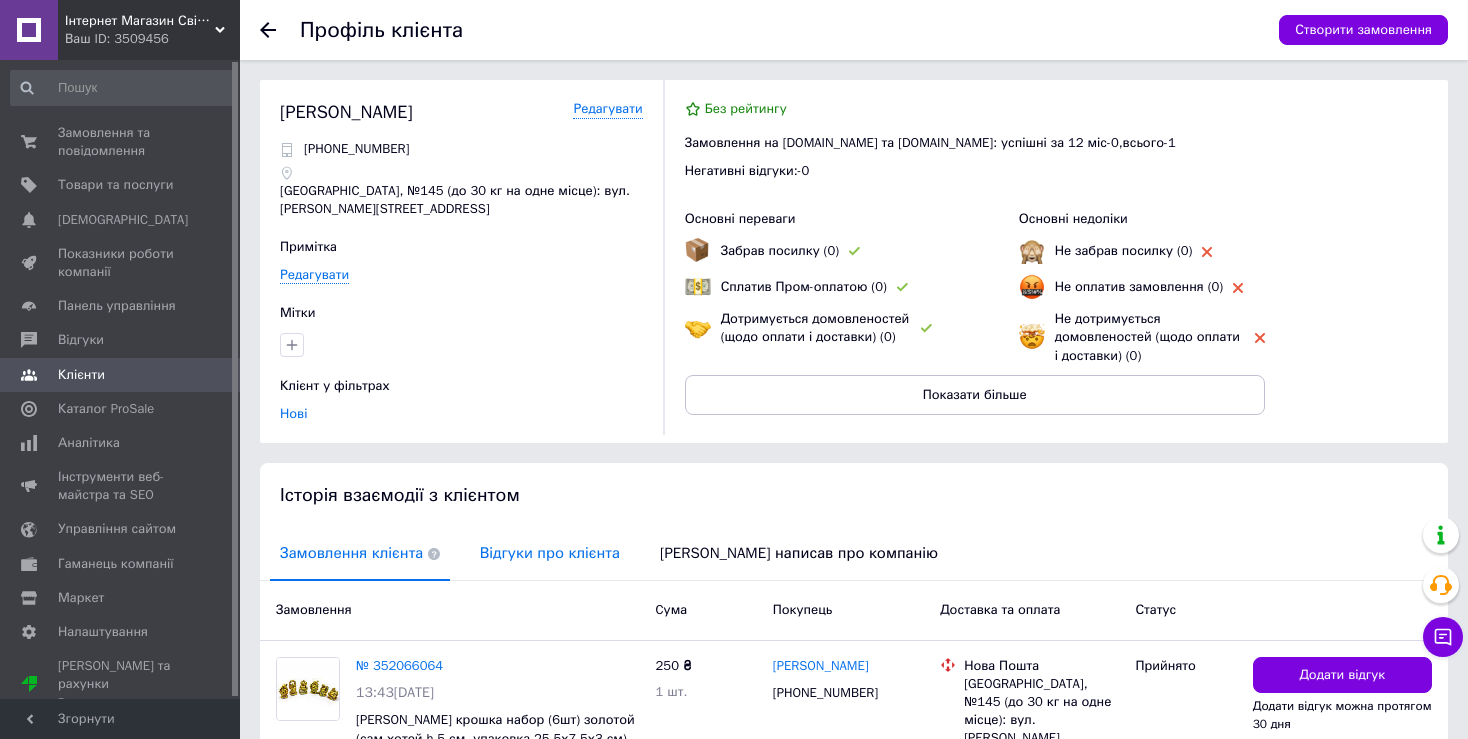 click on "Відгуки про клієнта" at bounding box center [550, 553] 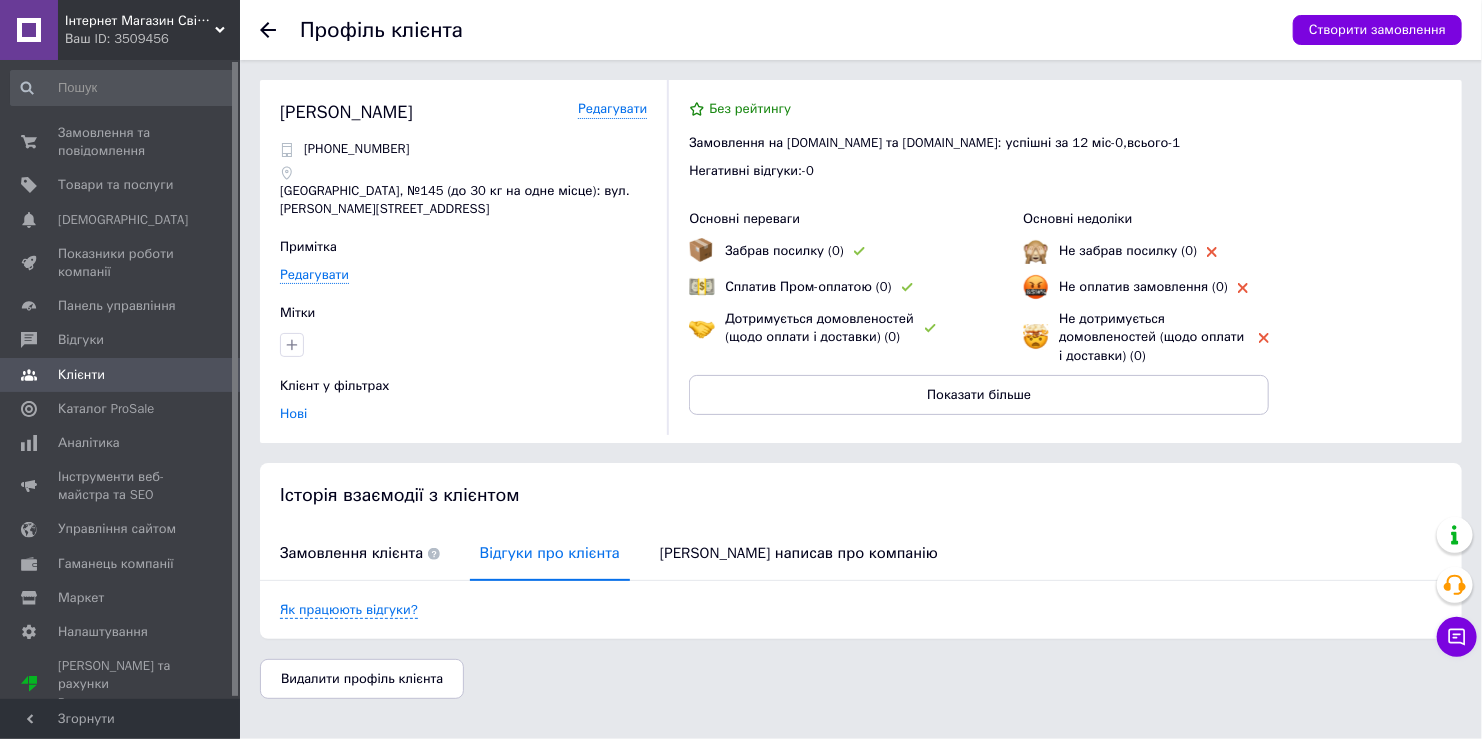 click 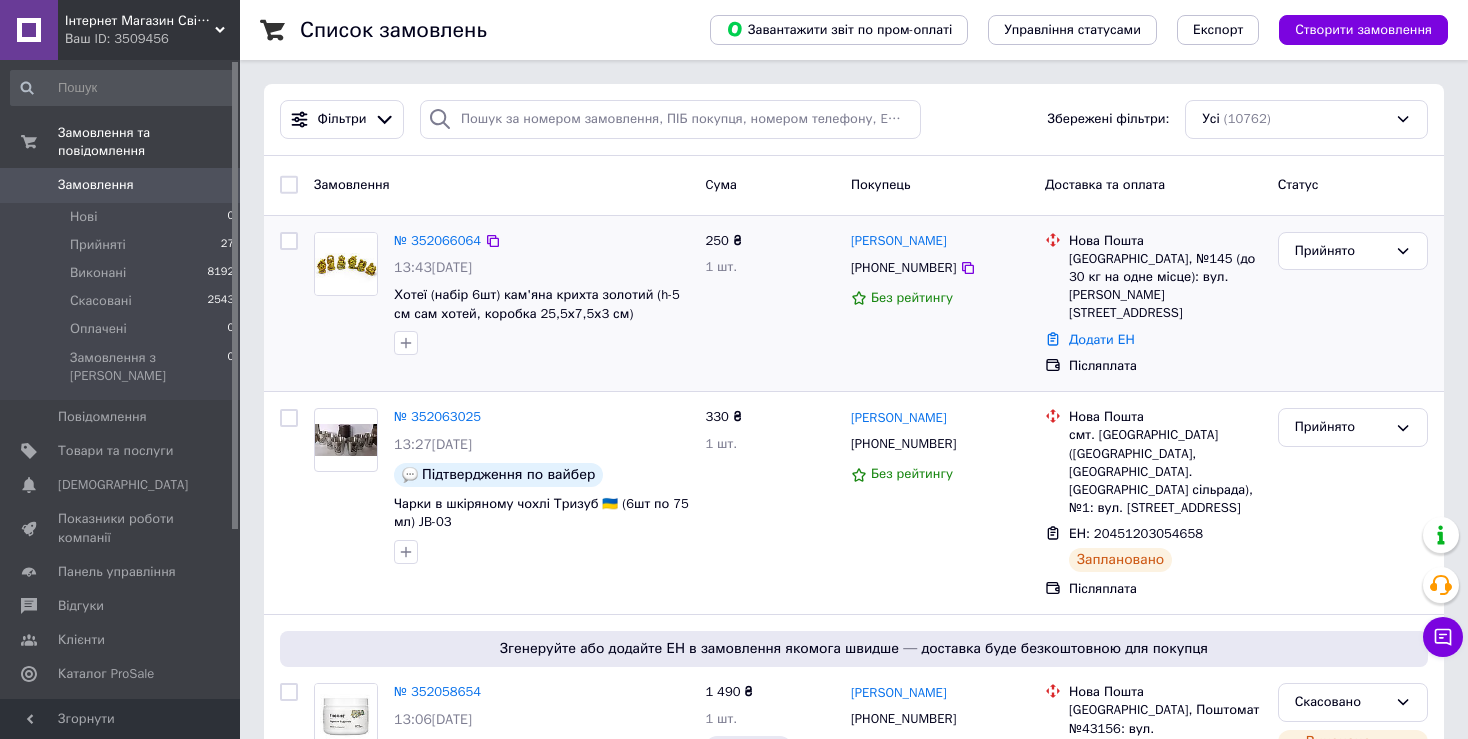 drag, startPoint x: 955, startPoint y: 268, endPoint x: 899, endPoint y: 326, distance: 80.622574 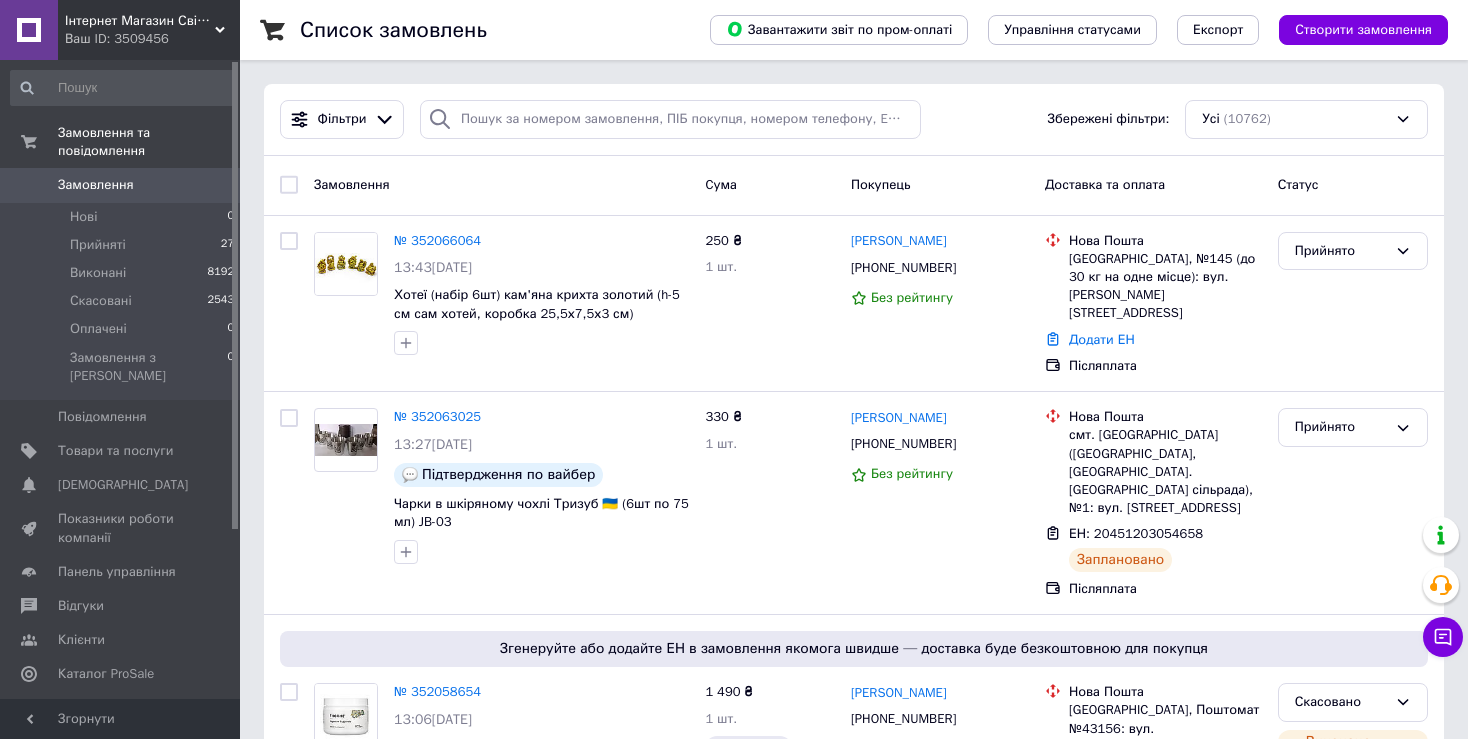 click on "Список замовлень   Завантажити звіт по пром-оплаті Управління статусами Експорт Створити замовлення Фільтри Збережені фільтри: Усі (10762) Замовлення Cума Покупець Доставка та оплата Статус № 352066064 13:43, 10.07.2025 Хотеї (набір 6шт) кам'яна крихта золотий (h-5 см сам хотей, коробка 25,5х7,5х3 см) 250 ₴ 1 шт. Микола Онищенко +380992830324 Без рейтингу Нова Пошта Одеса, №145 (до 30 кг на одне місце): вул. Євгена Чикаленка, 50А/1 Додати ЕН Післяплата Прийнято № 352063025 13:27, 10.07.2025 Підтвердження по вайбер Чарки в шкіряному чохлі Тризуб 🇺🇦 (6шт по 75 мл) JB-03 330 ₴ 1 шт. Олег Григоришин +380969106653 № 352058654" at bounding box center (854, 4872) 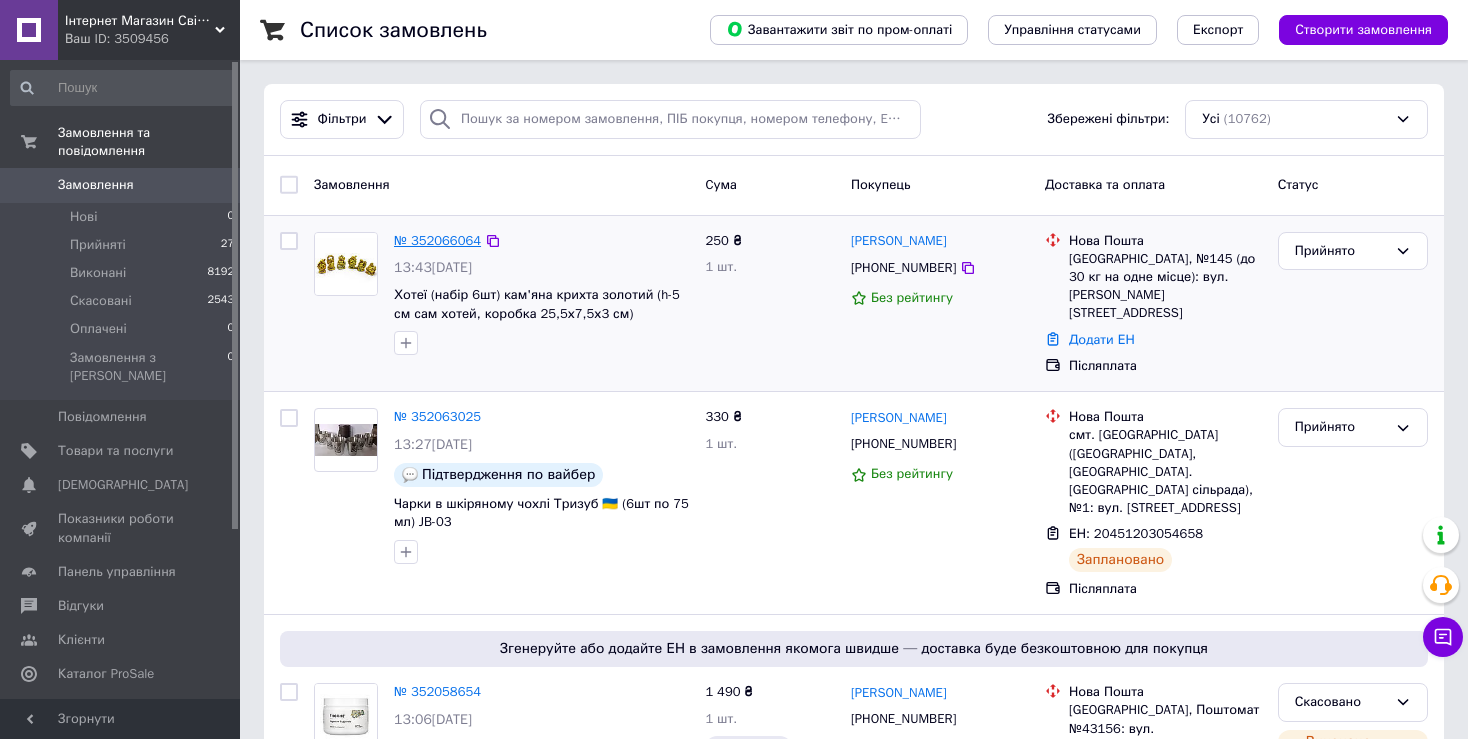 click on "№ 352066064" at bounding box center (437, 240) 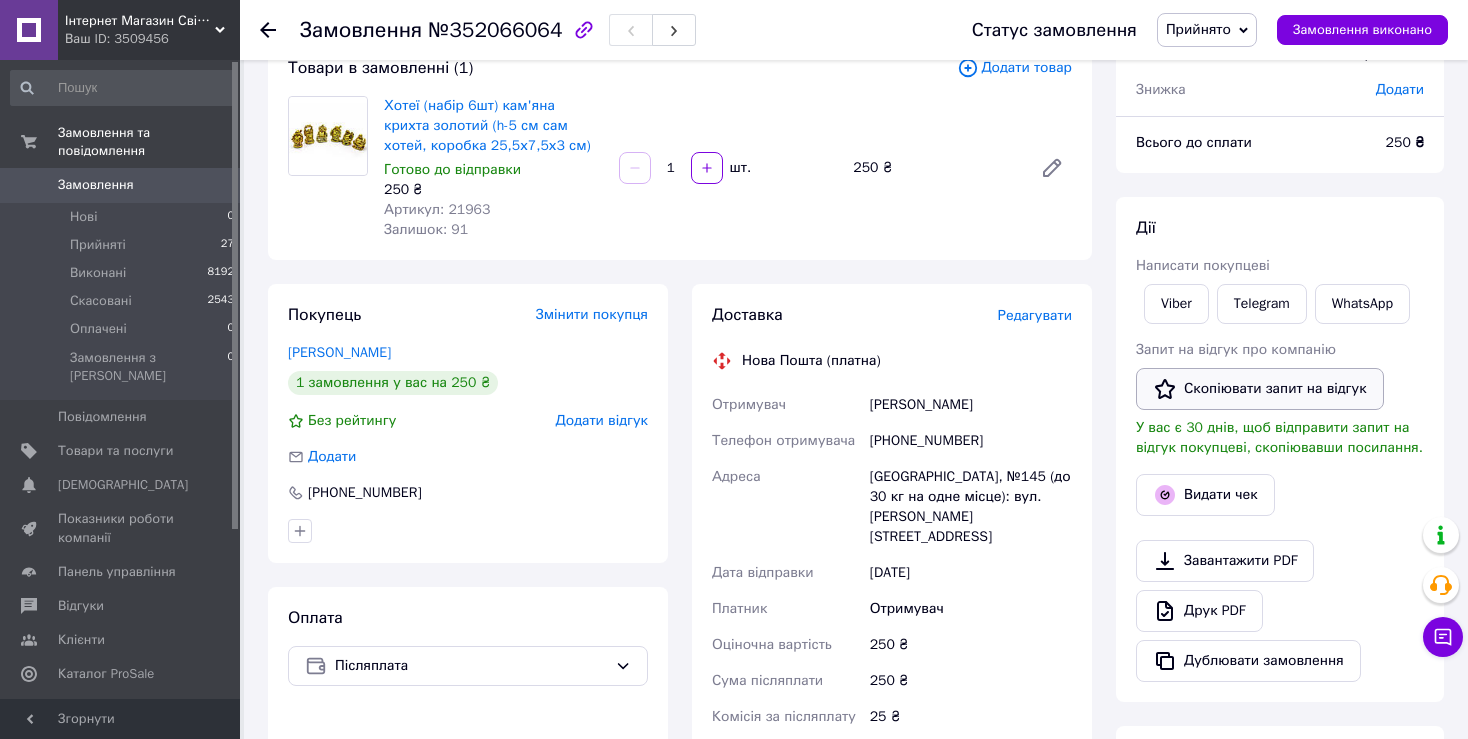 scroll, scrollTop: 100, scrollLeft: 0, axis: vertical 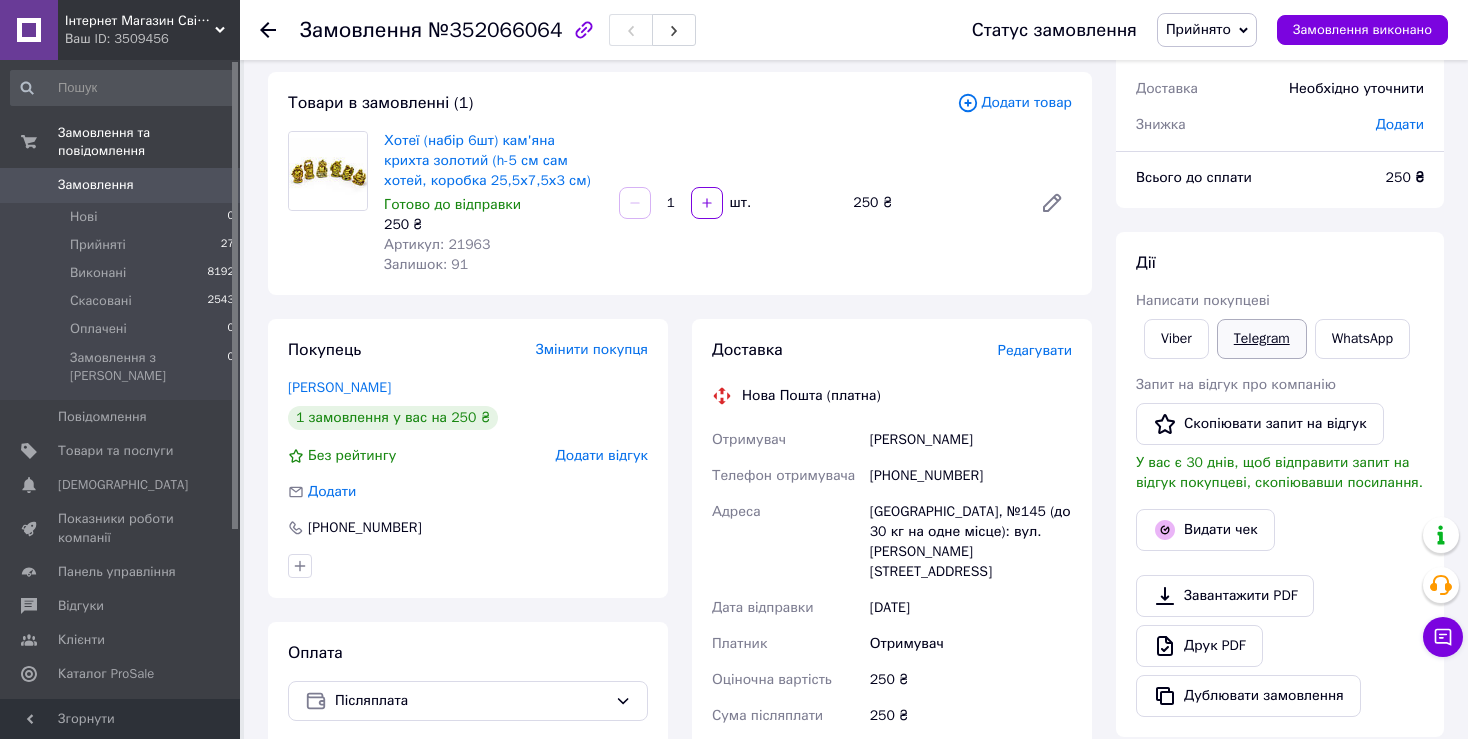 click on "Telegram" at bounding box center [1262, 339] 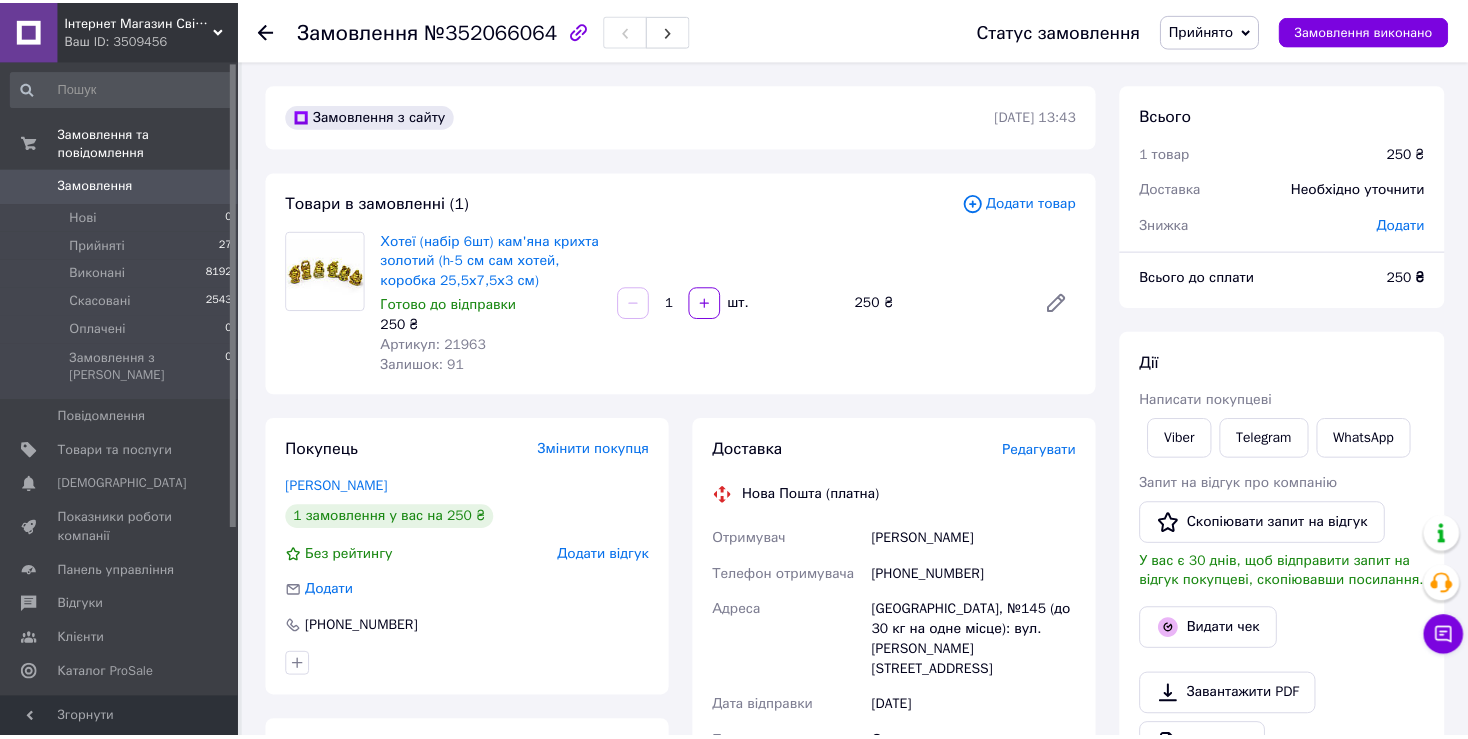 scroll, scrollTop: 100, scrollLeft: 0, axis: vertical 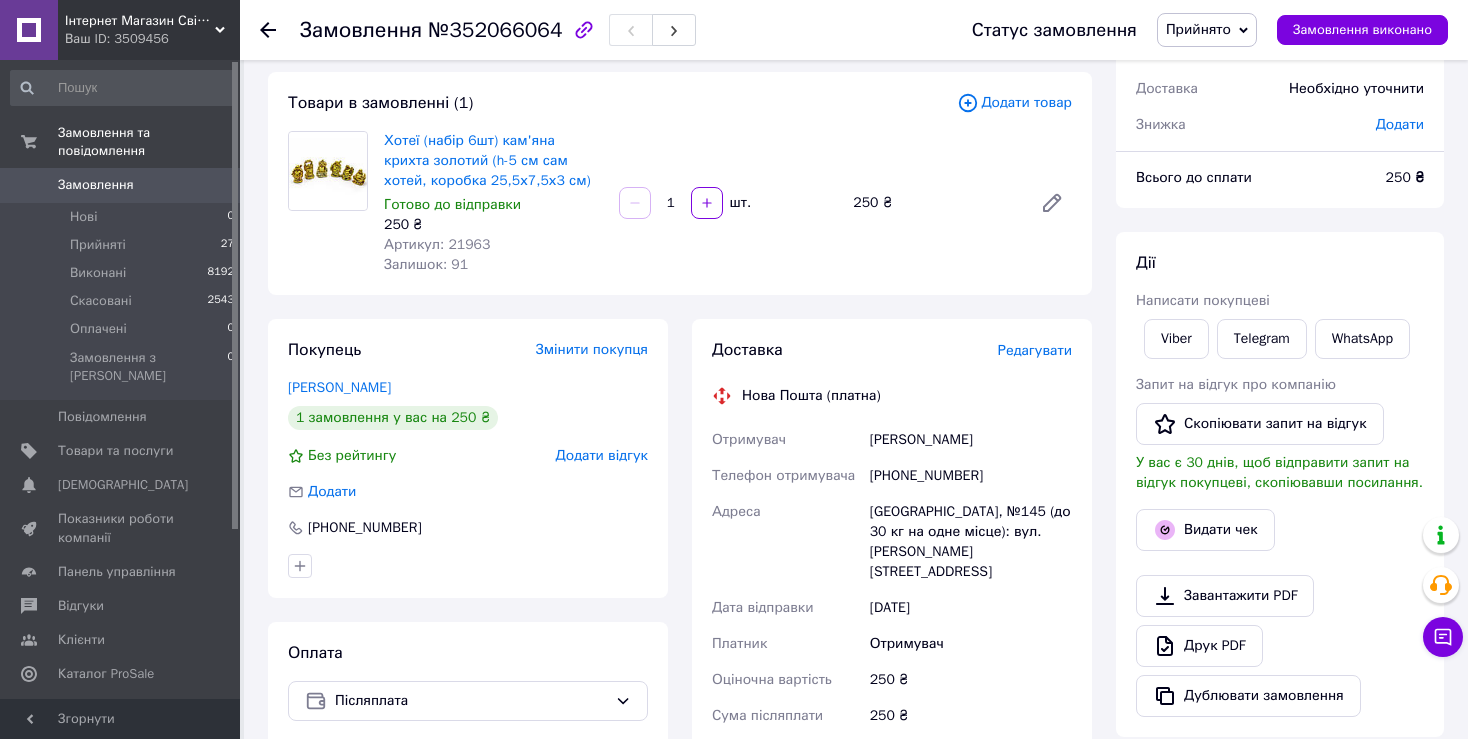 click on "Артикул: 21963" at bounding box center [437, 244] 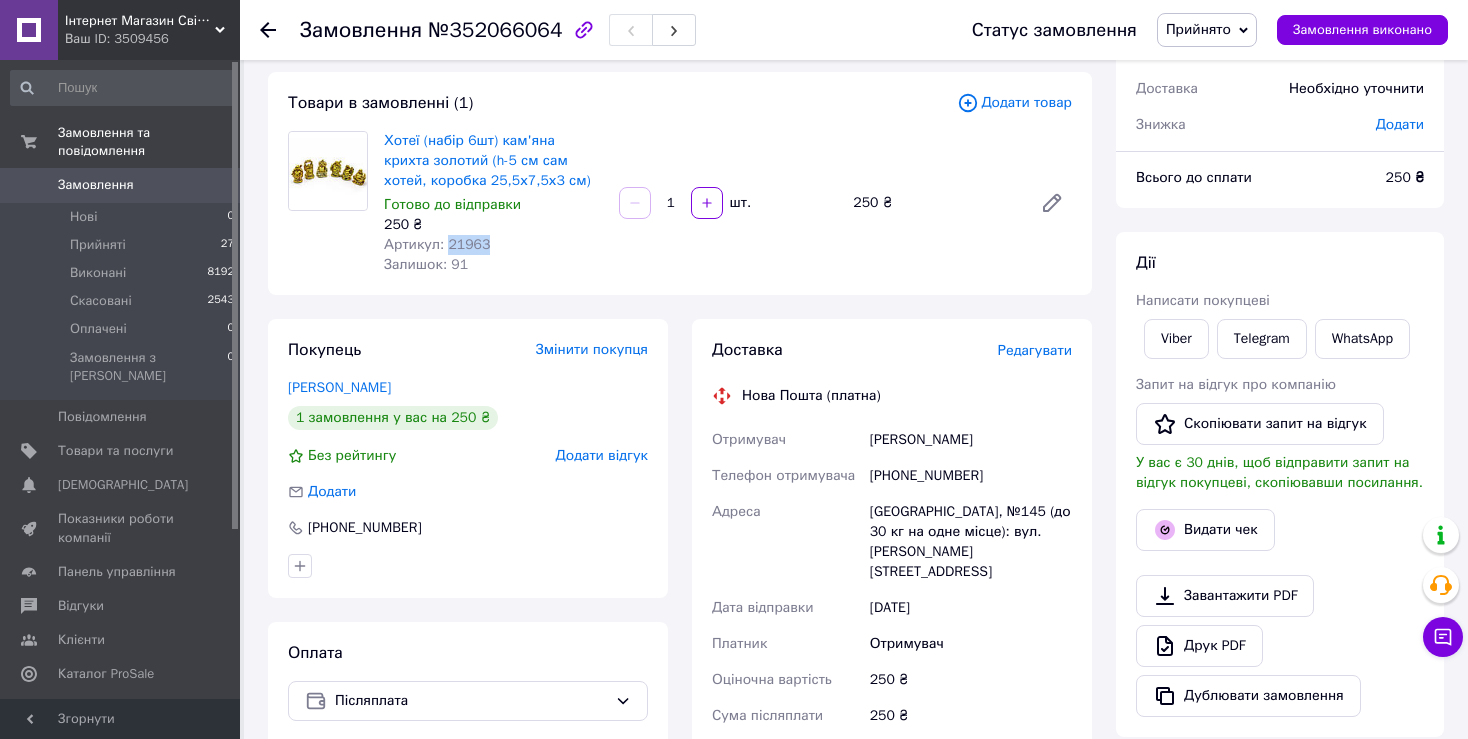 click on "Артикул: 21963" at bounding box center (437, 244) 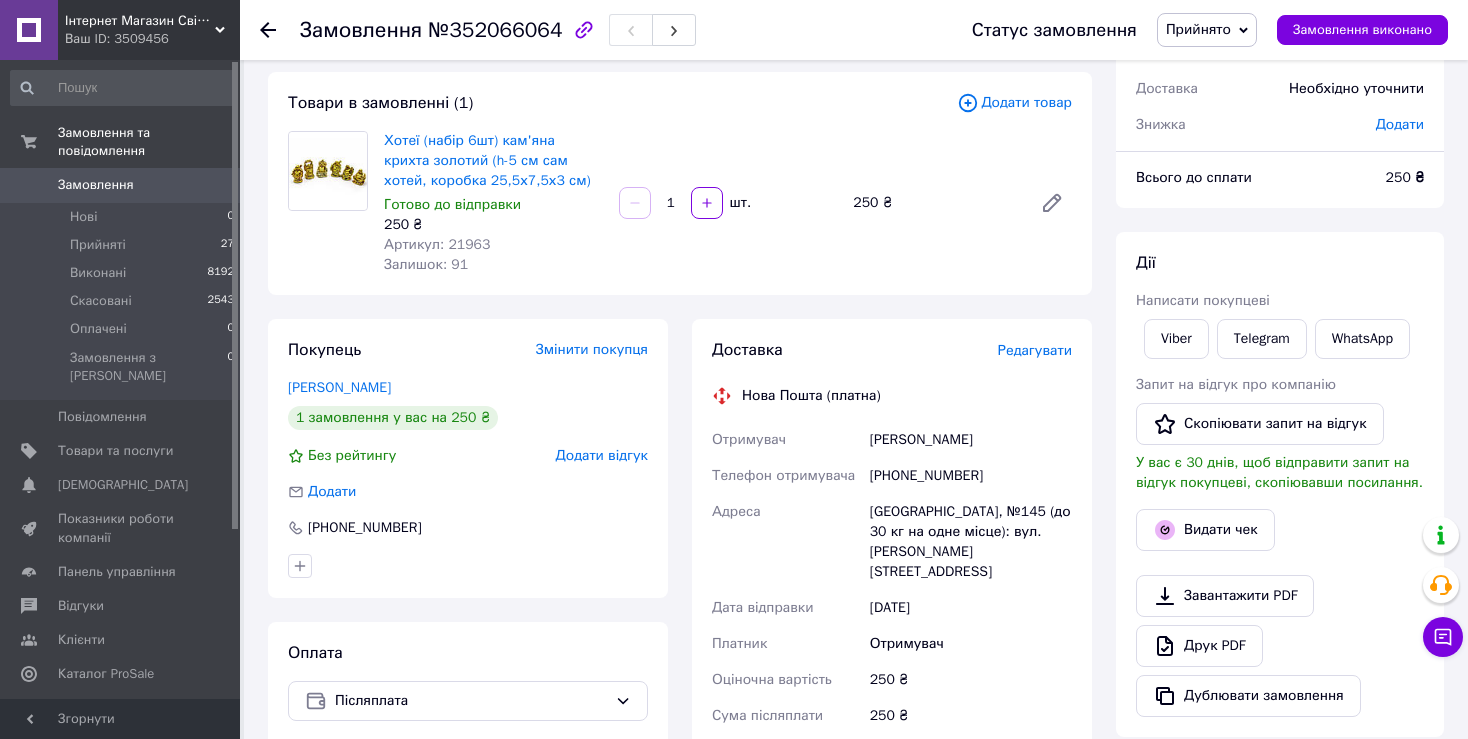 click on "Залишок: 91" at bounding box center (493, 265) 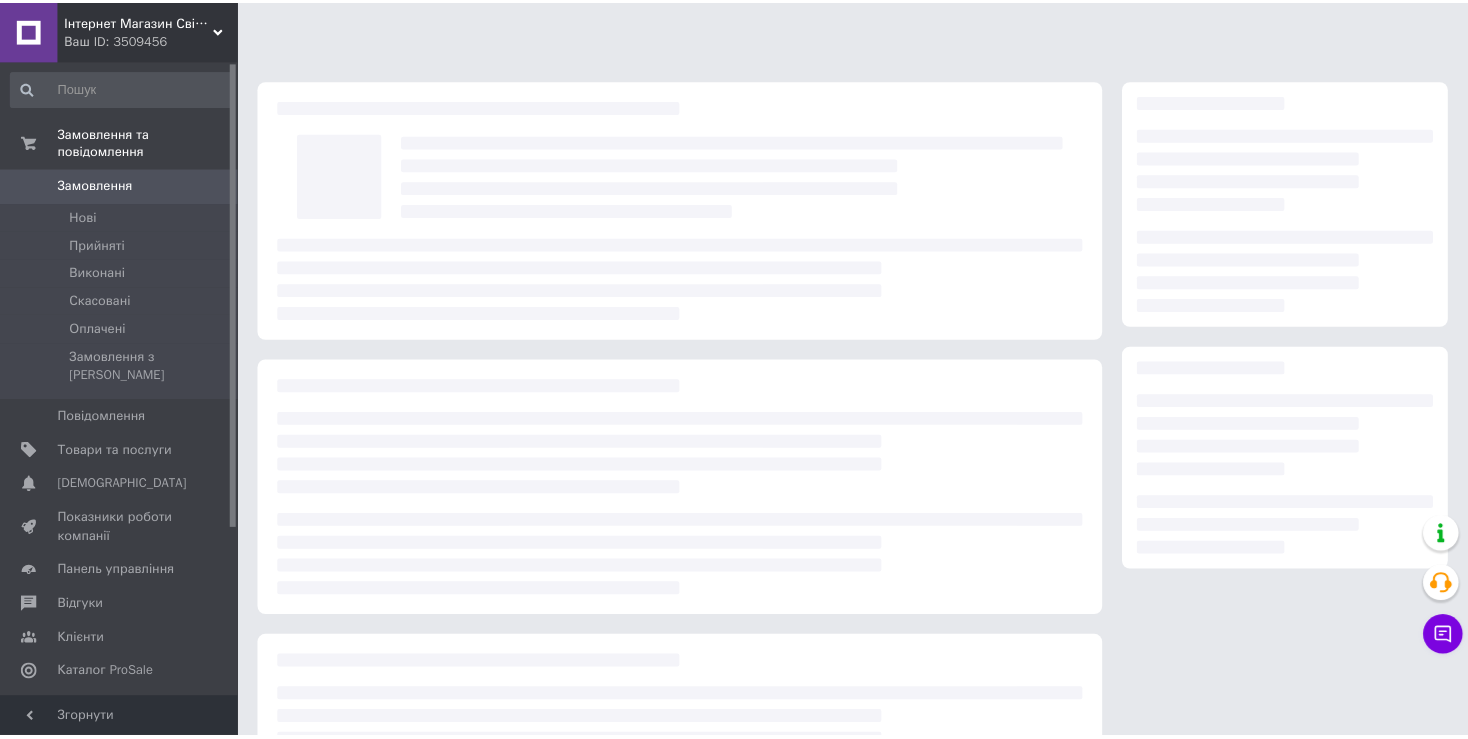 scroll, scrollTop: 100, scrollLeft: 0, axis: vertical 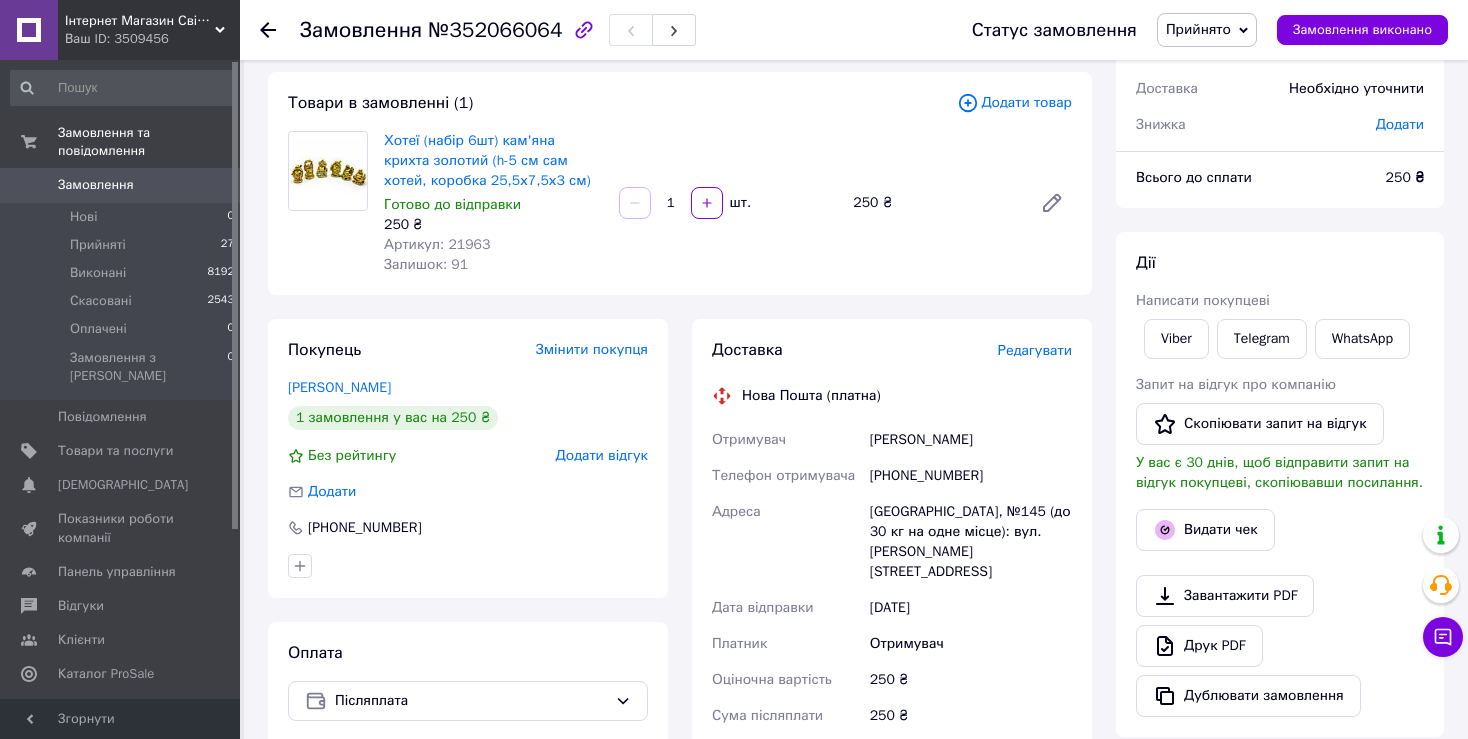 click 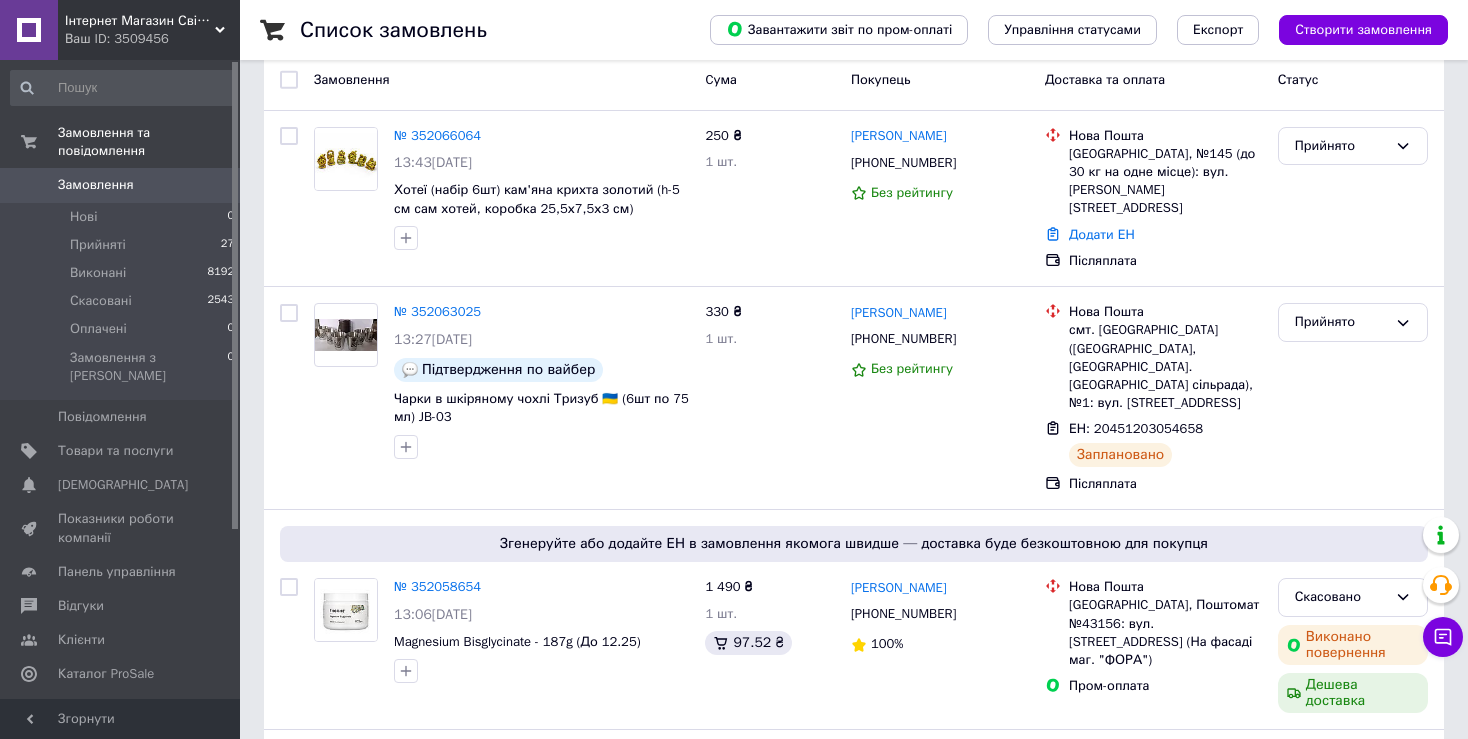 scroll, scrollTop: 0, scrollLeft: 0, axis: both 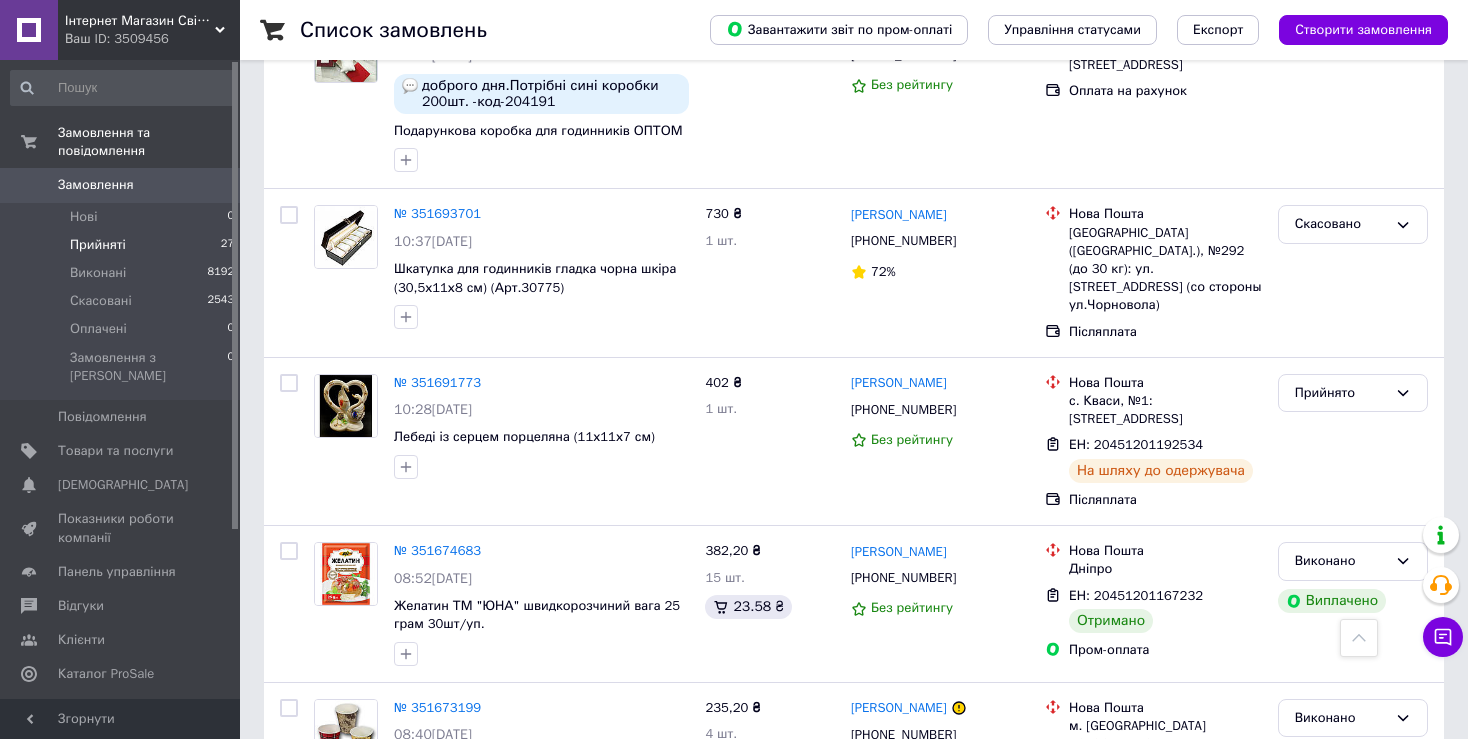 click on "Прийняті" at bounding box center (98, 245) 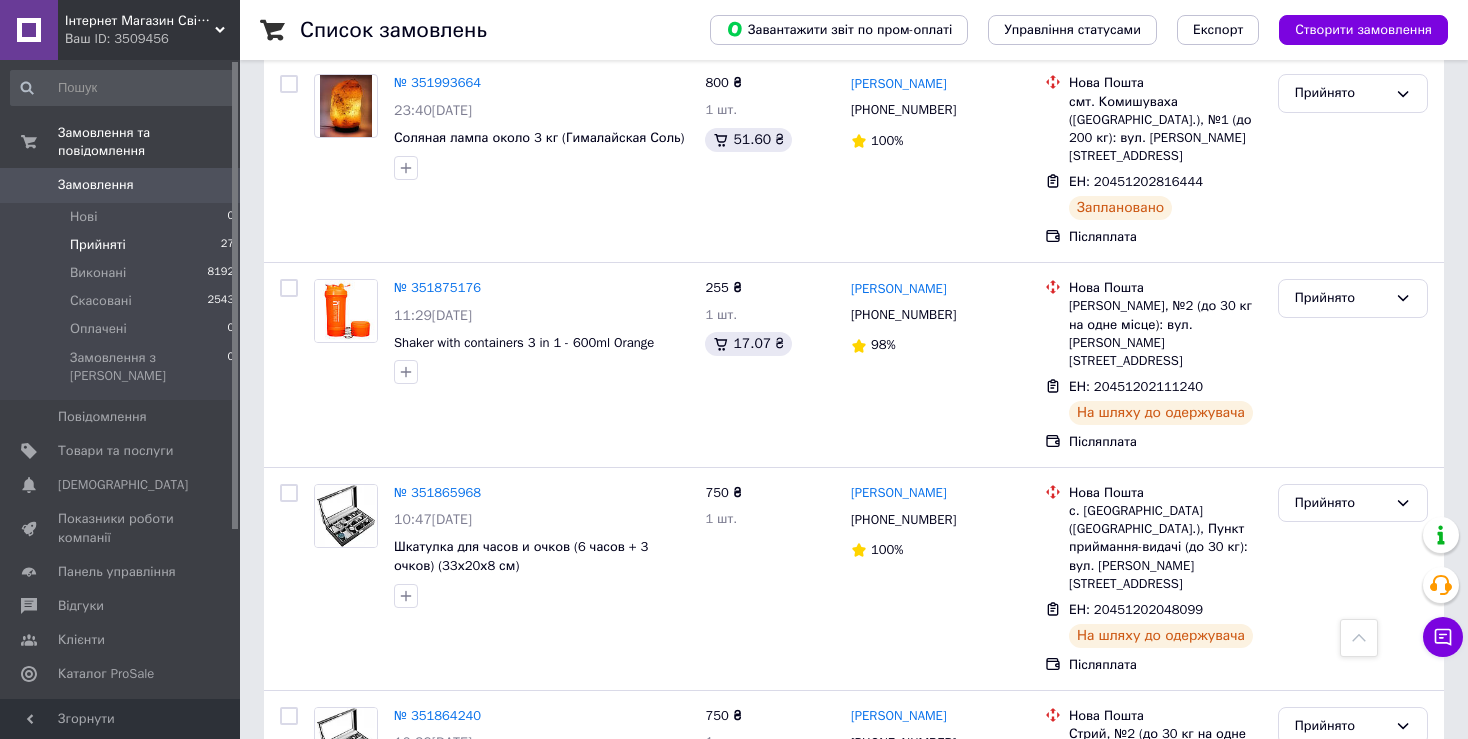 scroll, scrollTop: 317, scrollLeft: 0, axis: vertical 